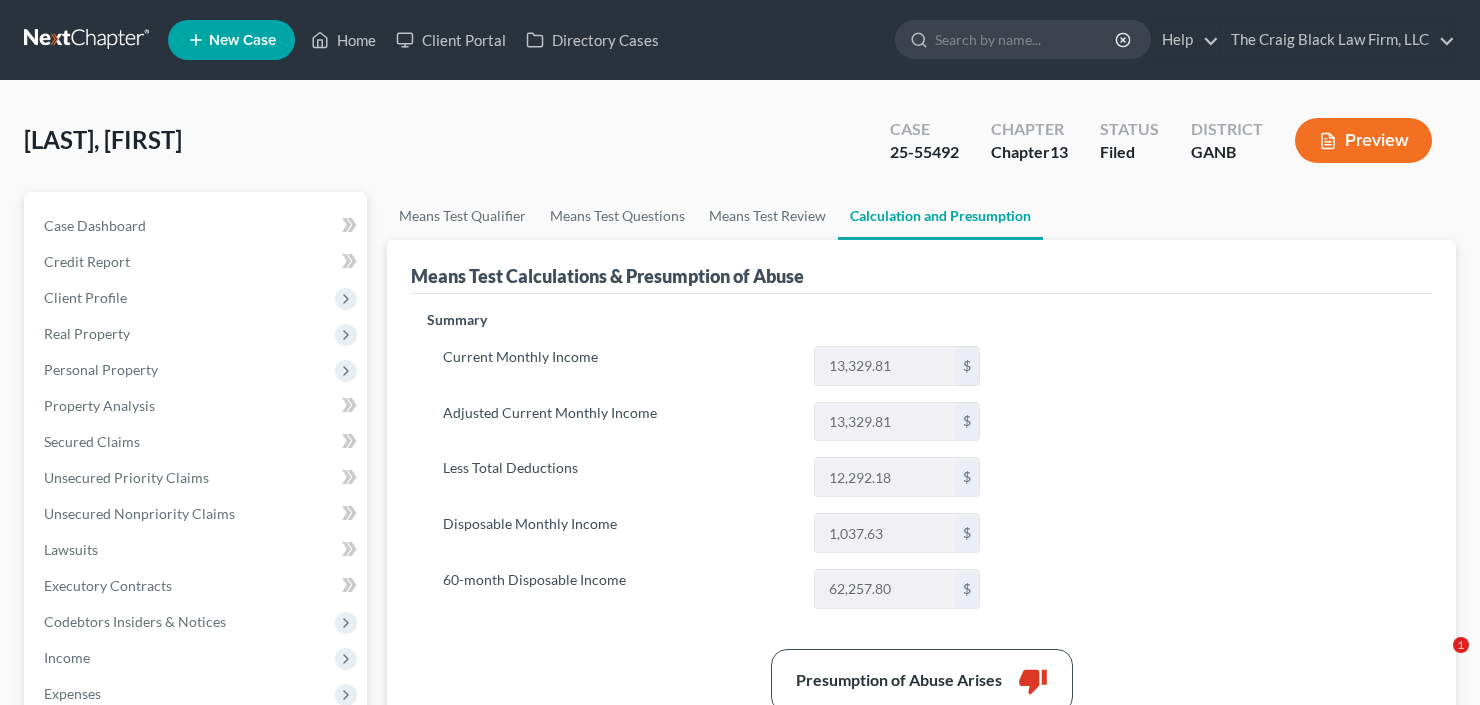 scroll, scrollTop: 0, scrollLeft: 0, axis: both 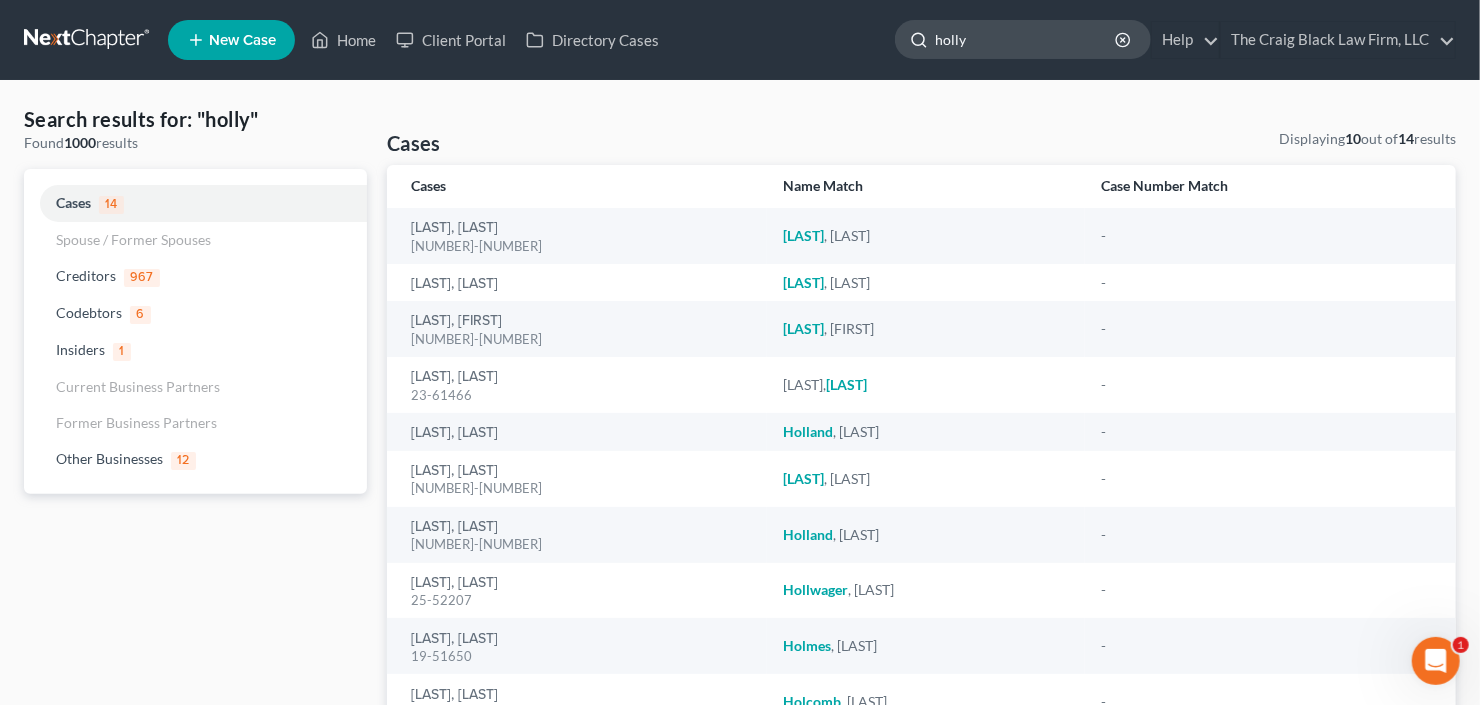 click on "holly" 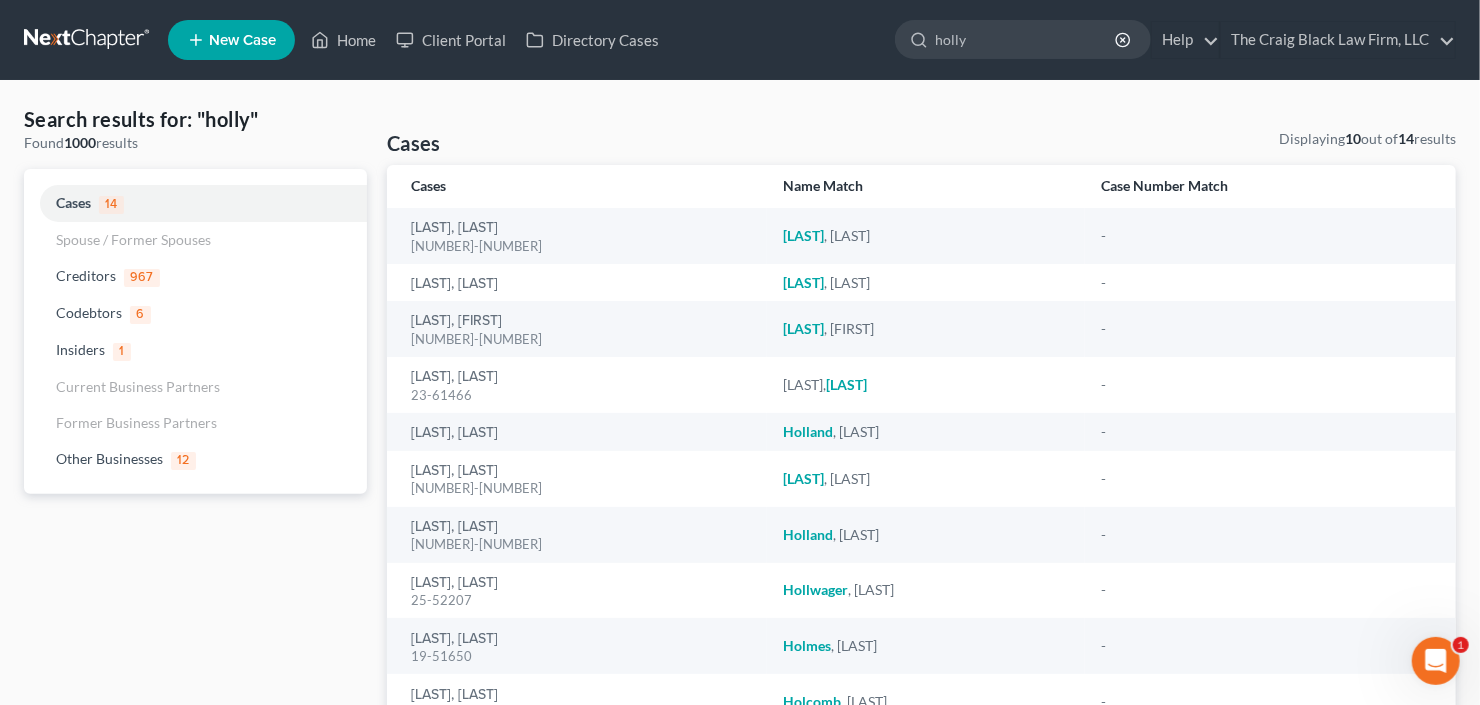 drag, startPoint x: 1009, startPoint y: 39, endPoint x: 715, endPoint y: 77, distance: 296.44562 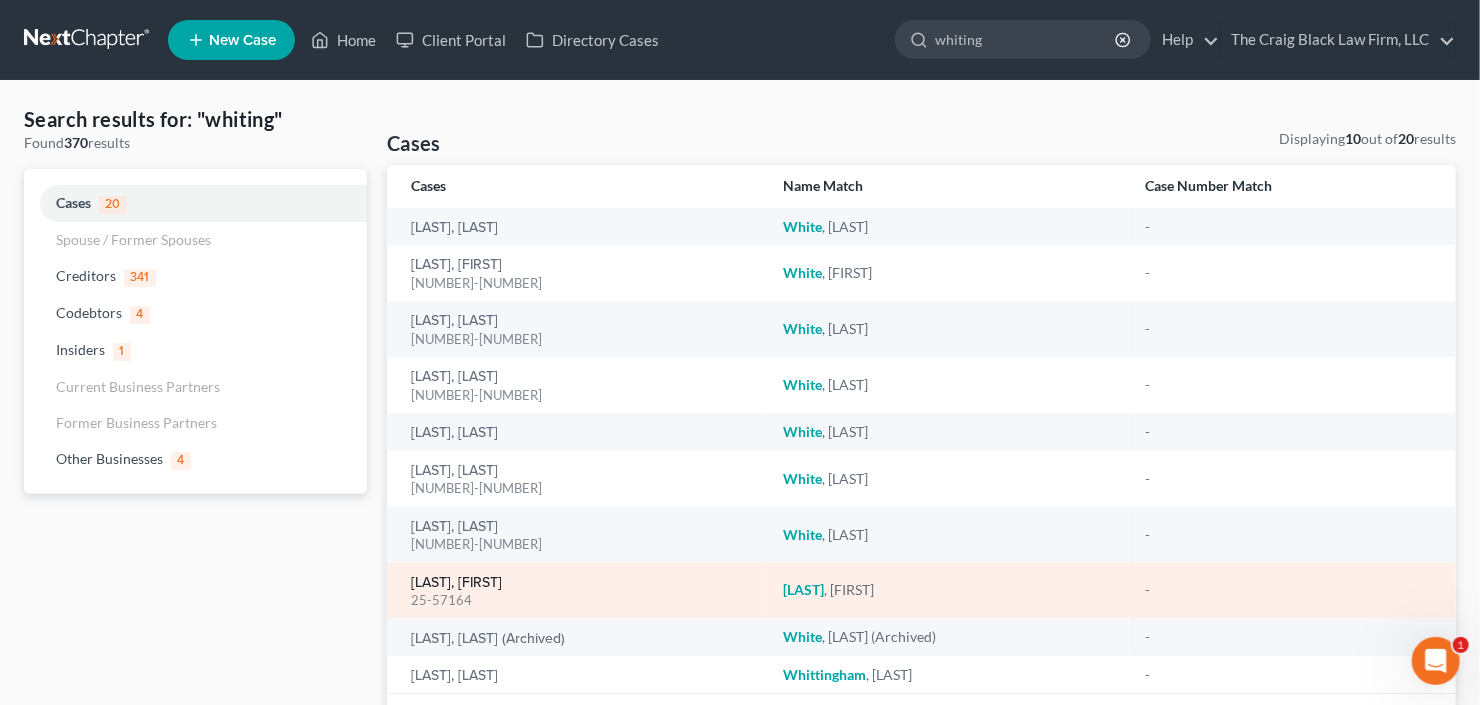 type on "whiting" 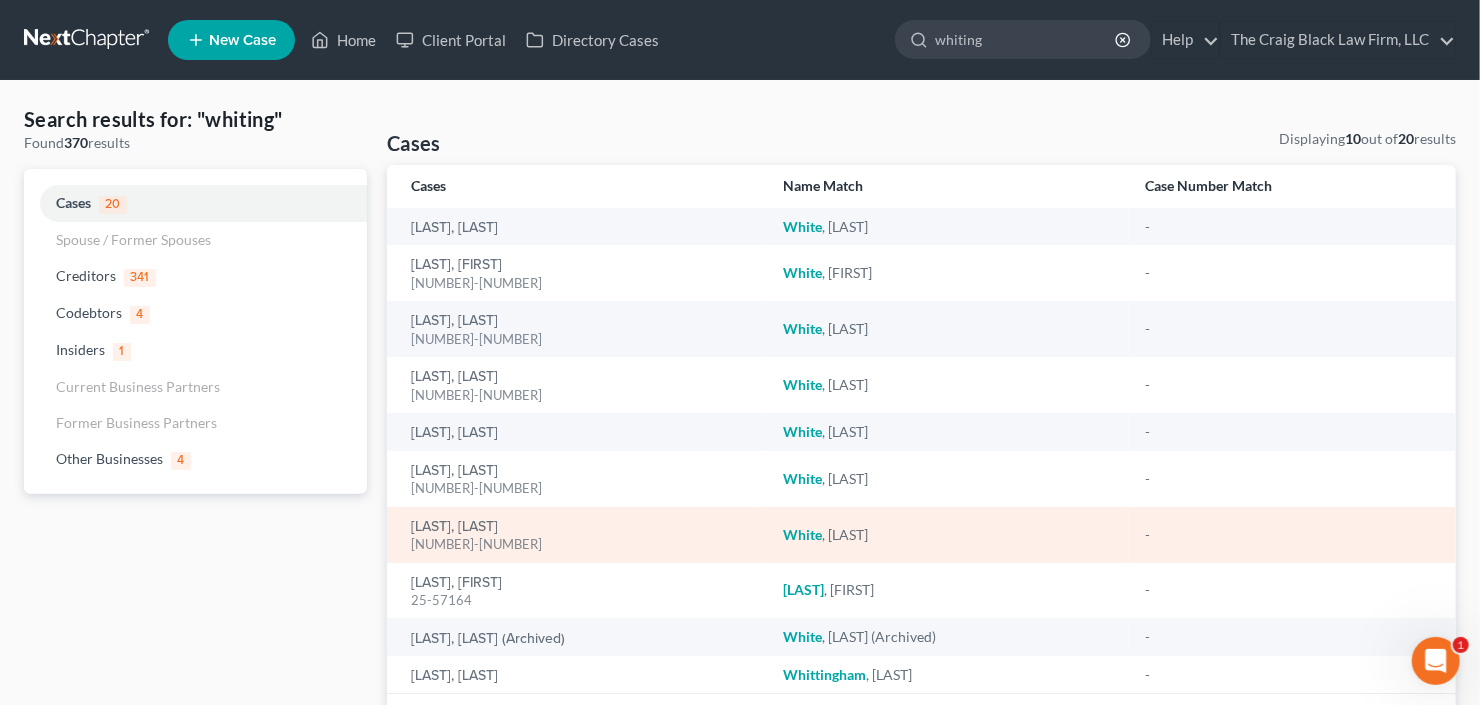 type 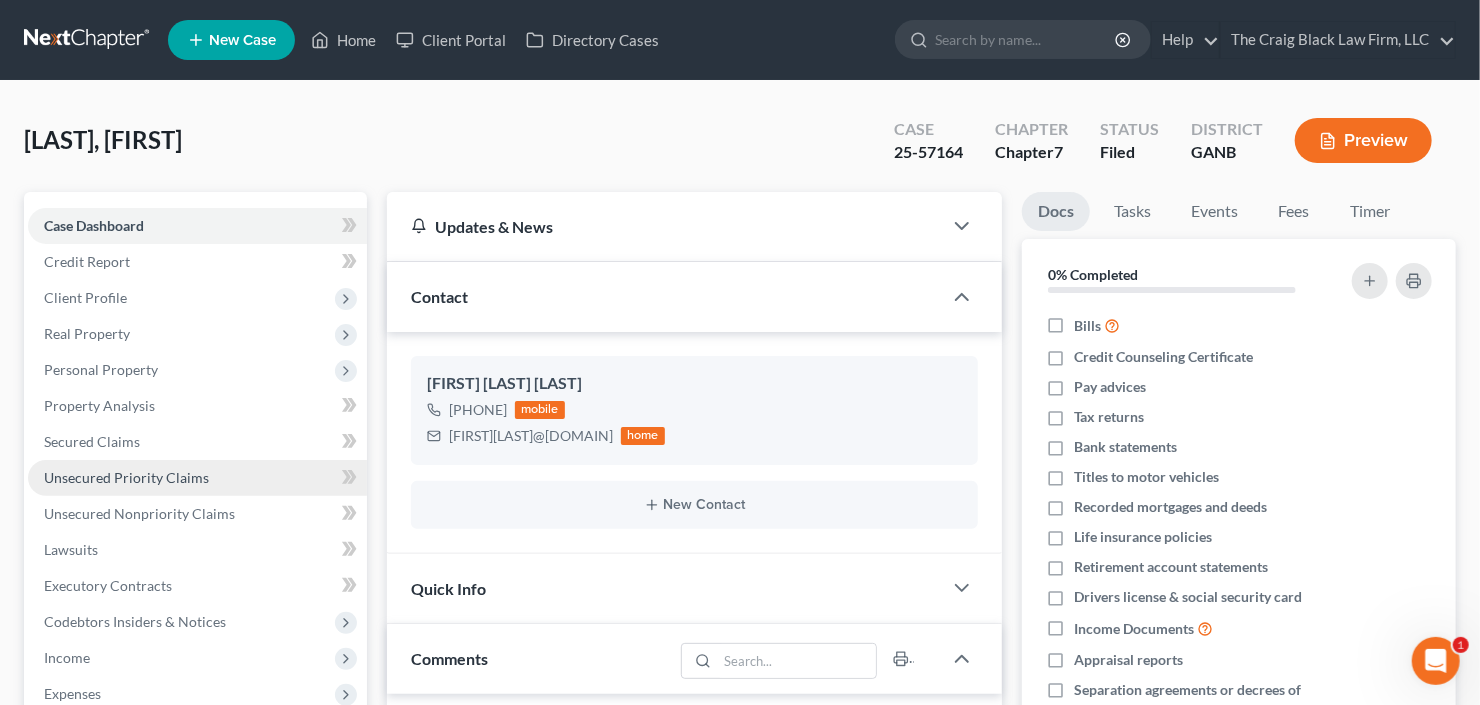 scroll, scrollTop: 157, scrollLeft: 0, axis: vertical 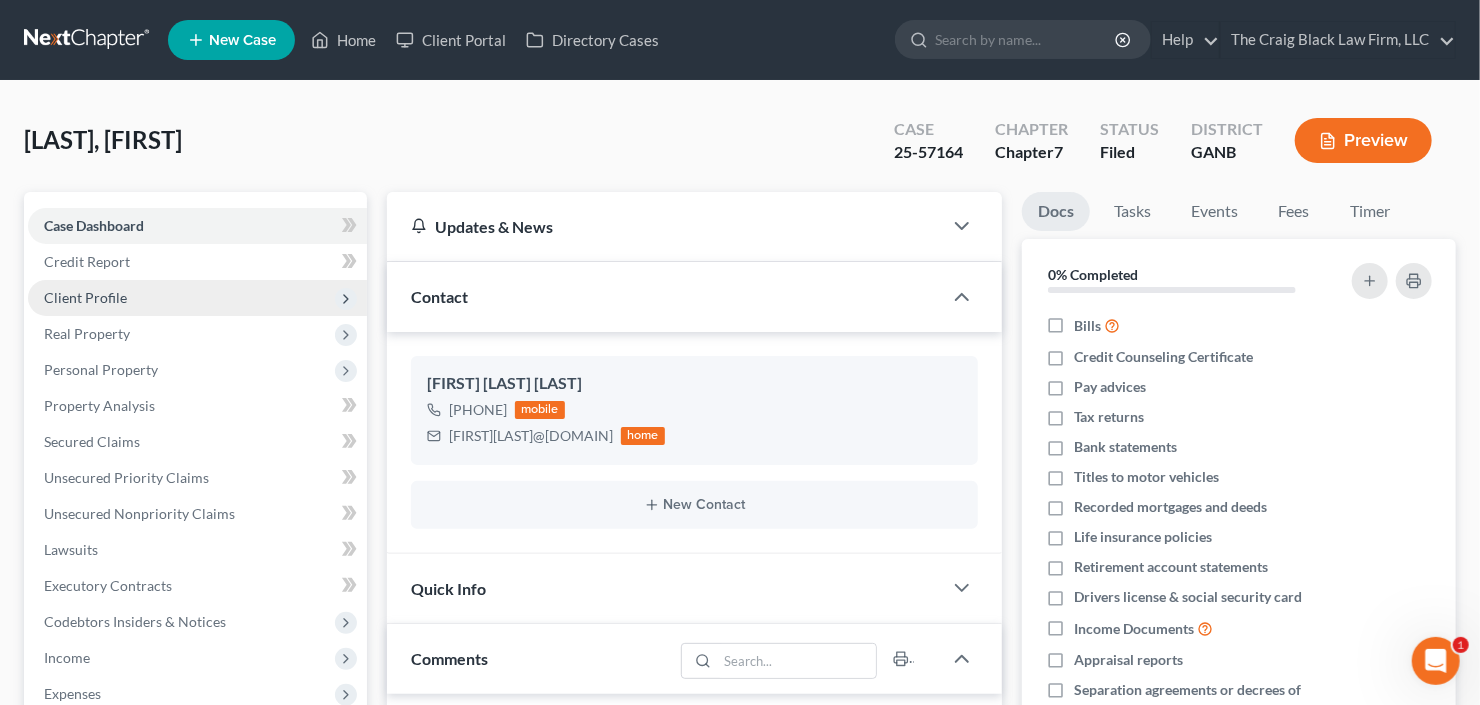 click on "Client Profile" at bounding box center [197, 298] 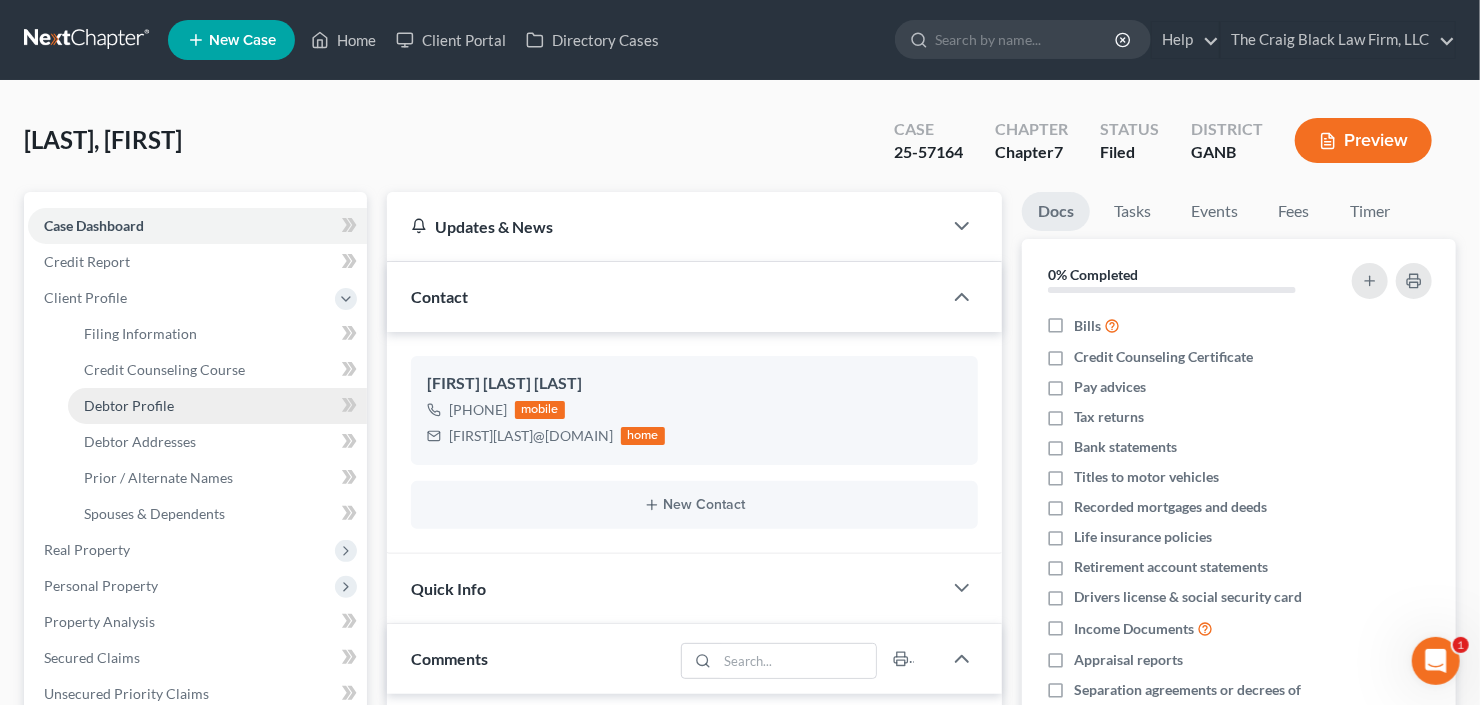 click on "Debtor Profile" at bounding box center [129, 405] 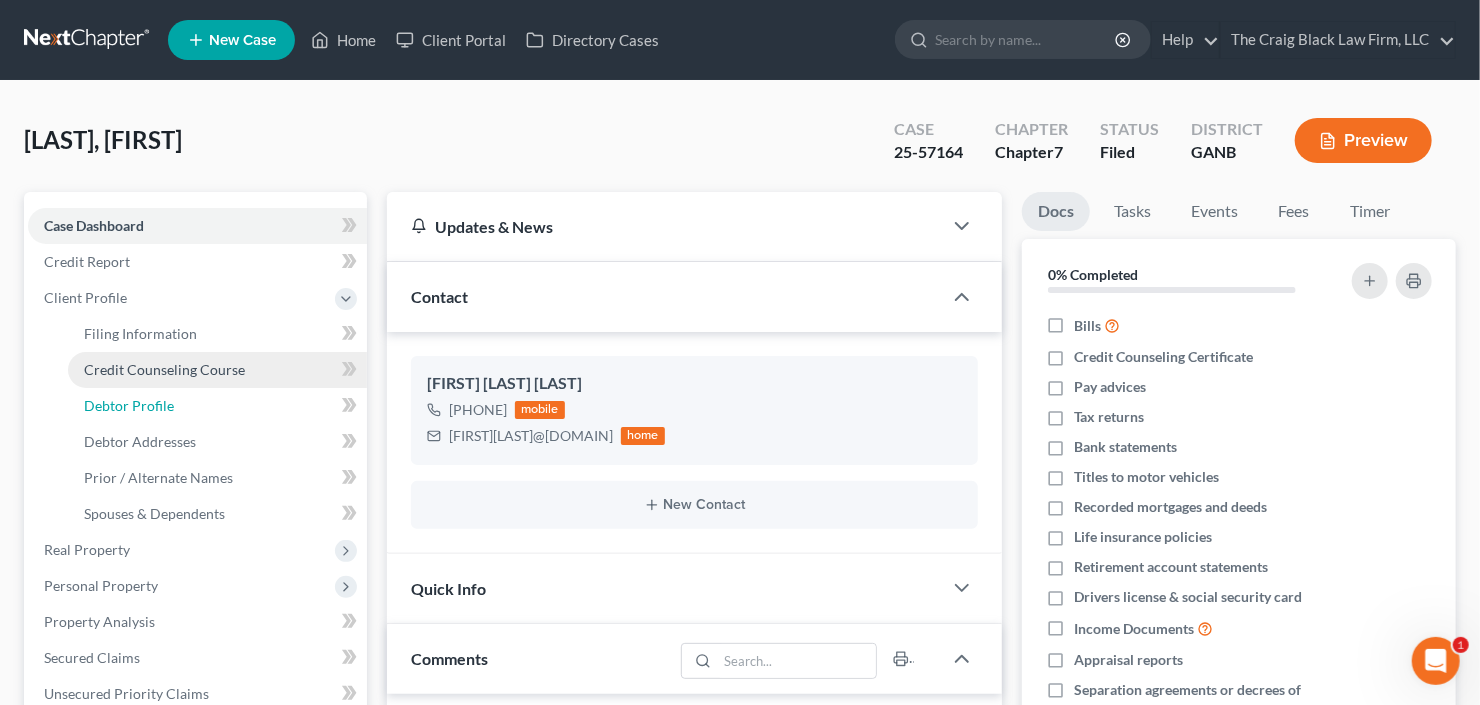 select on "0" 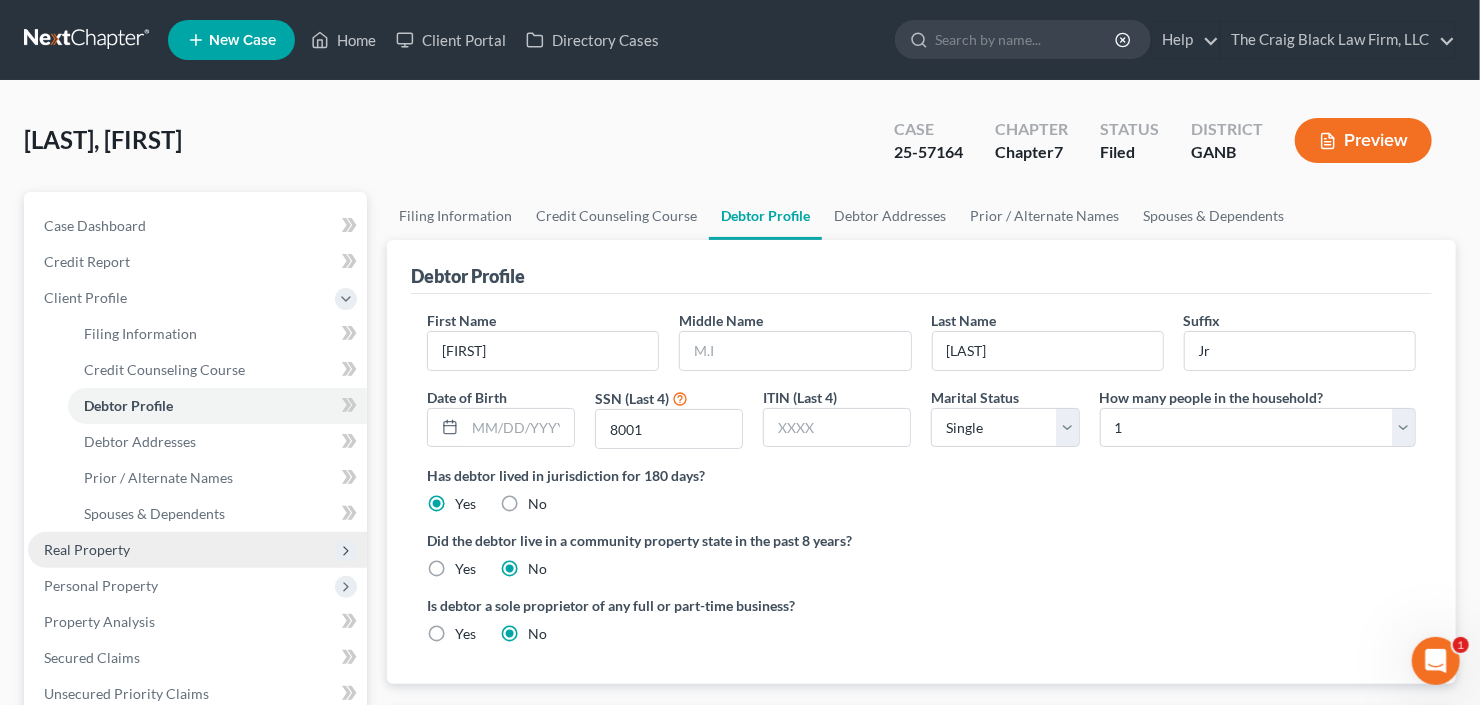 click on "Real Property" at bounding box center (87, 549) 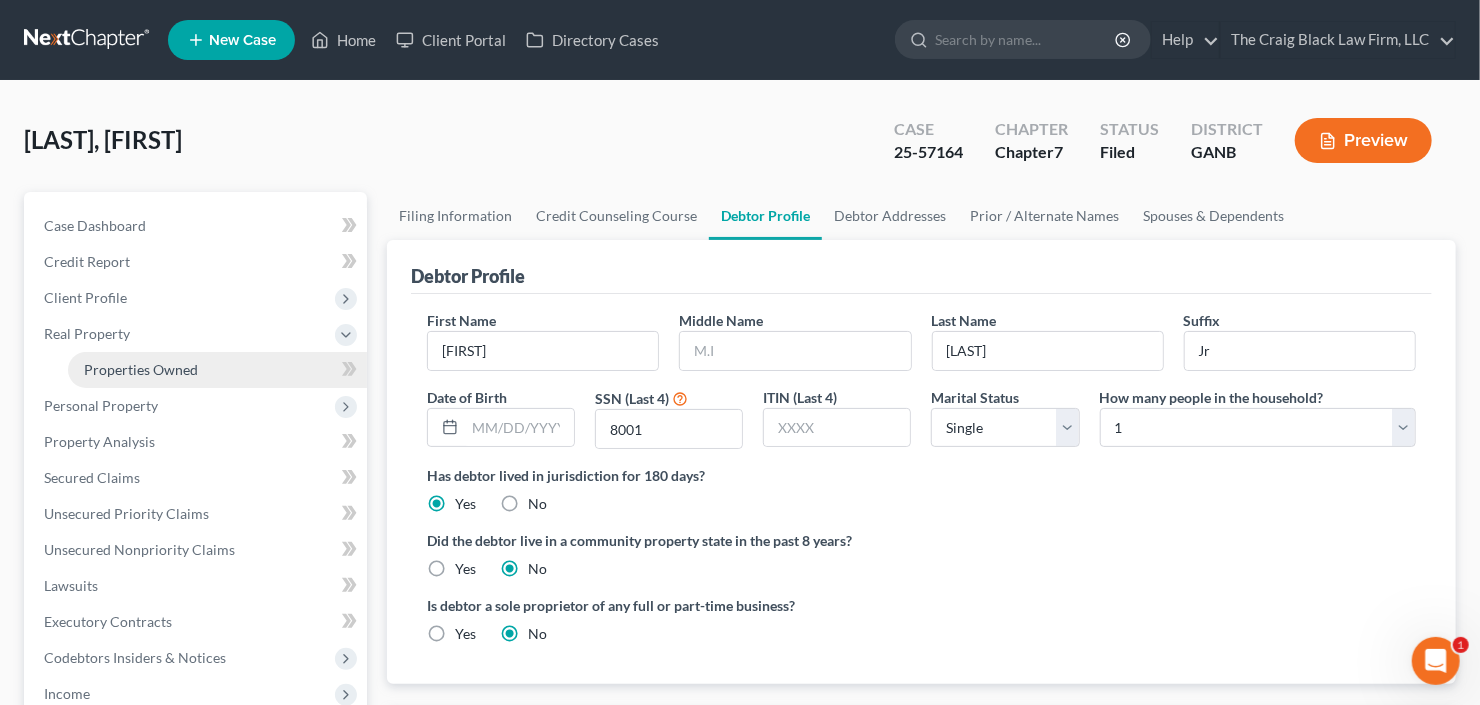 click on "Properties Owned" at bounding box center [217, 370] 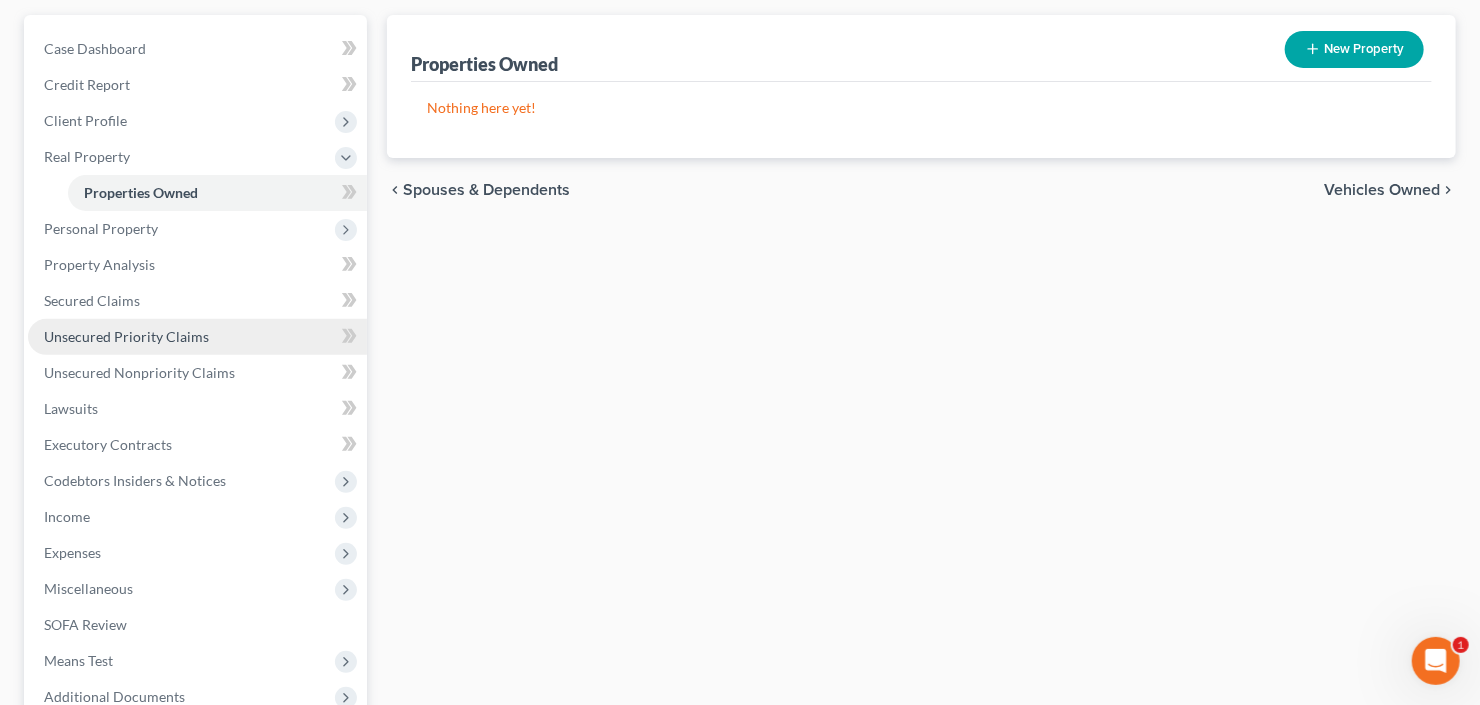 scroll, scrollTop: 240, scrollLeft: 0, axis: vertical 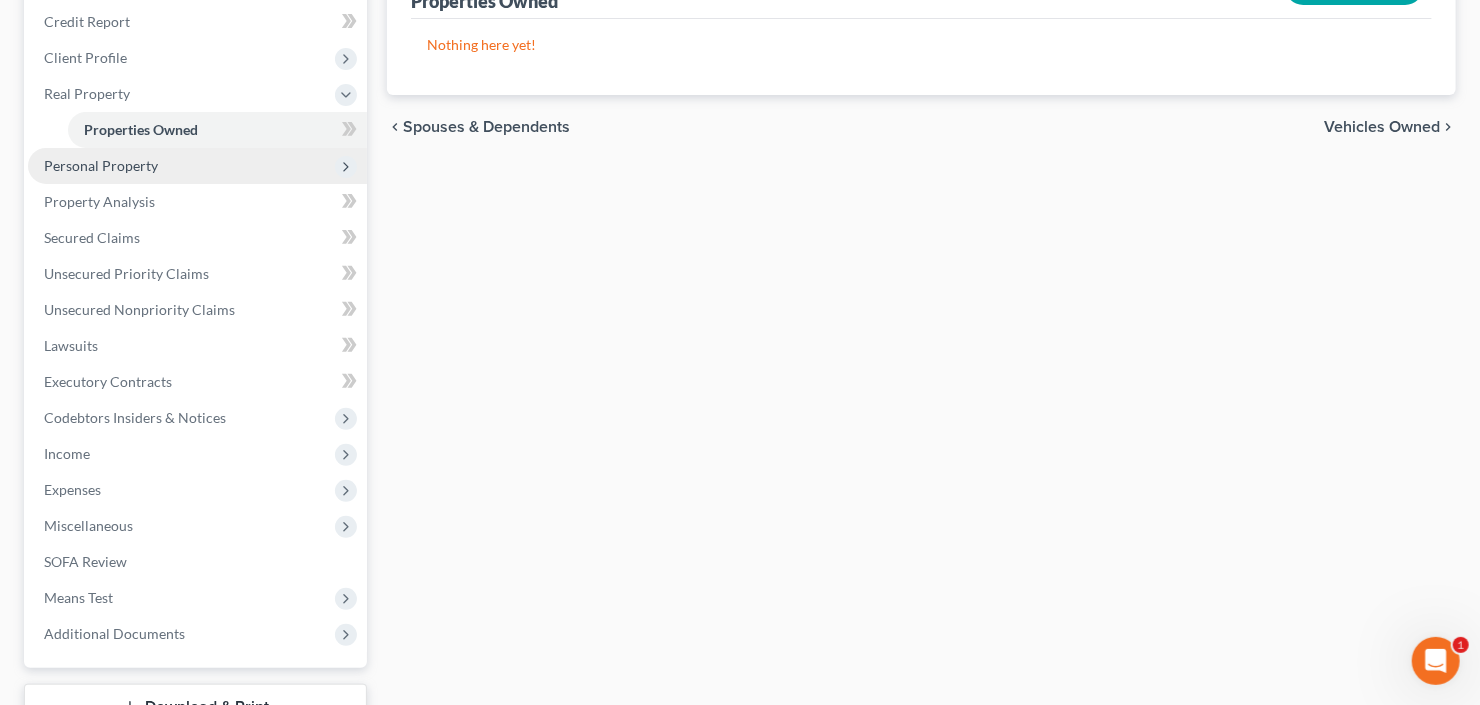 click on "Personal Property" at bounding box center (197, 166) 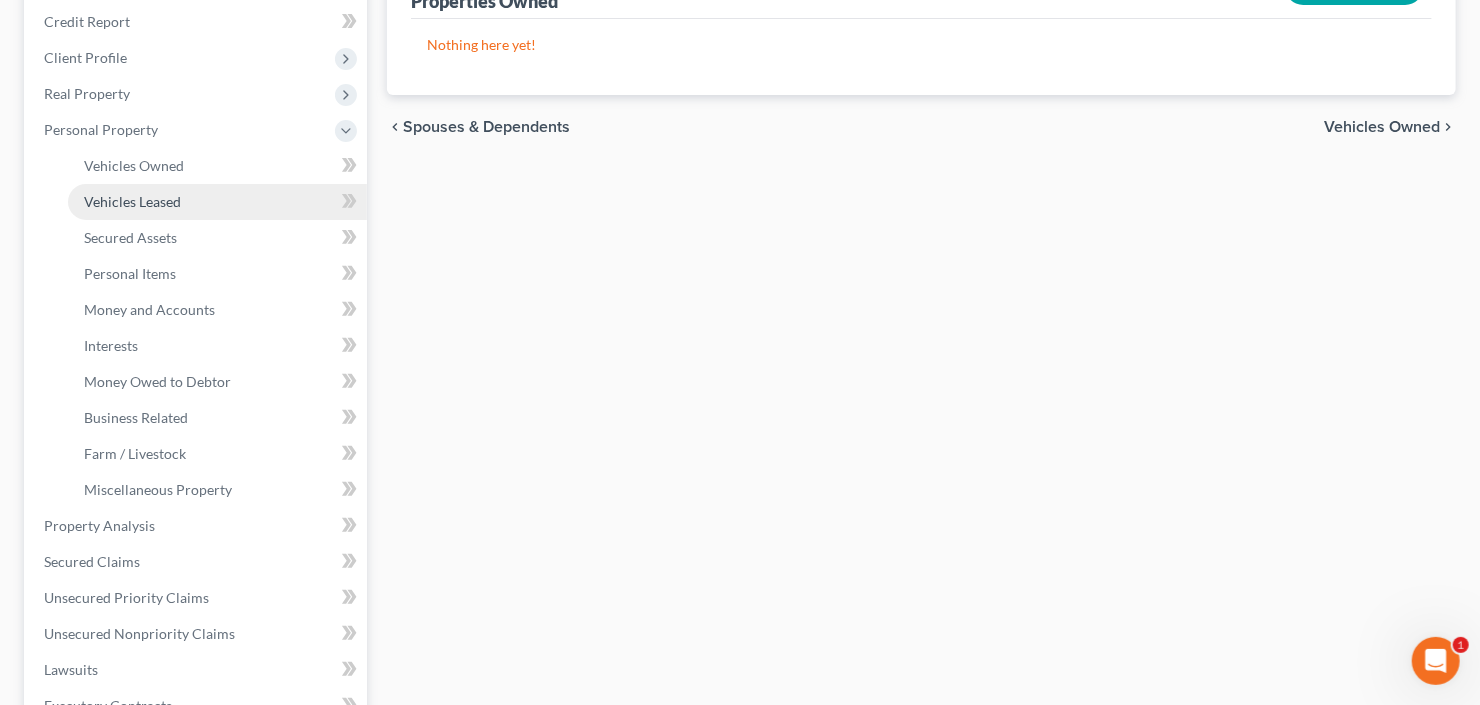 click on "Vehicles Leased" at bounding box center (132, 201) 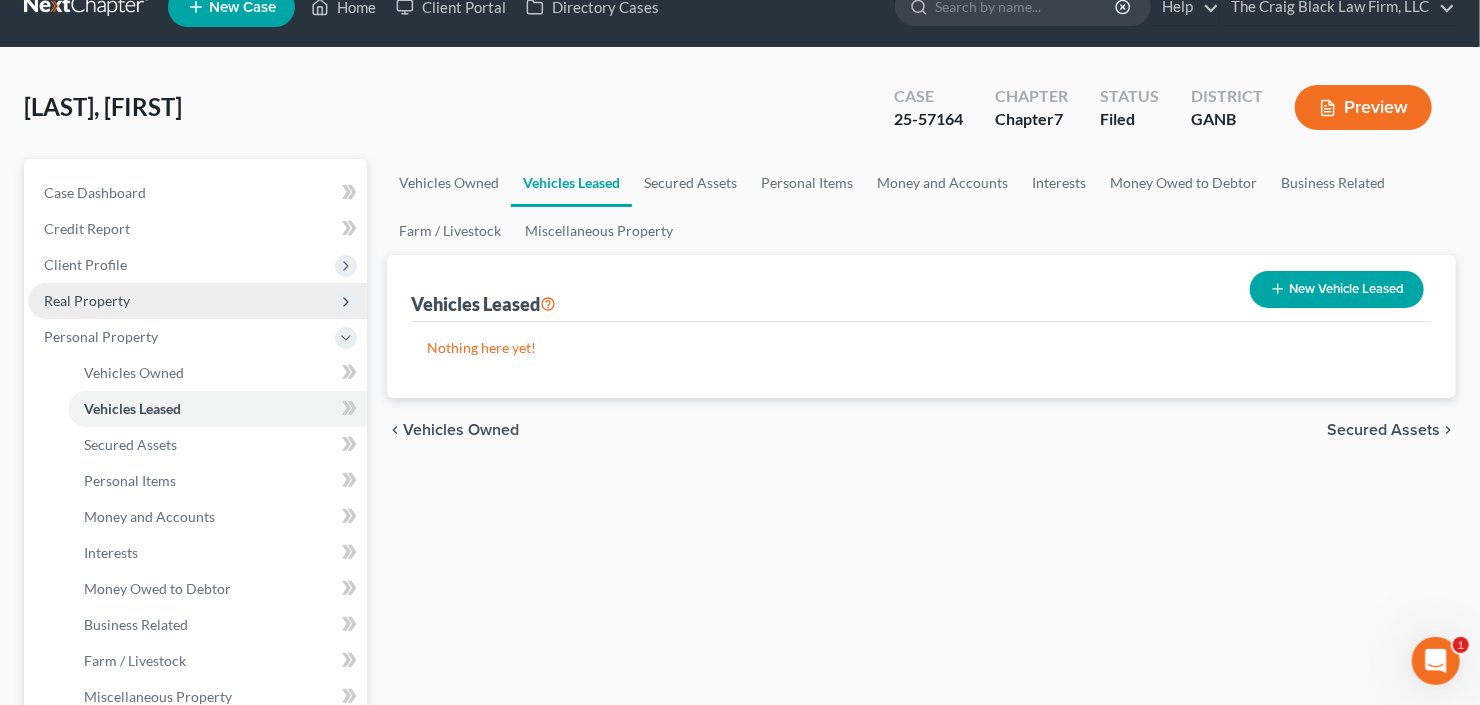 scroll, scrollTop: 0, scrollLeft: 0, axis: both 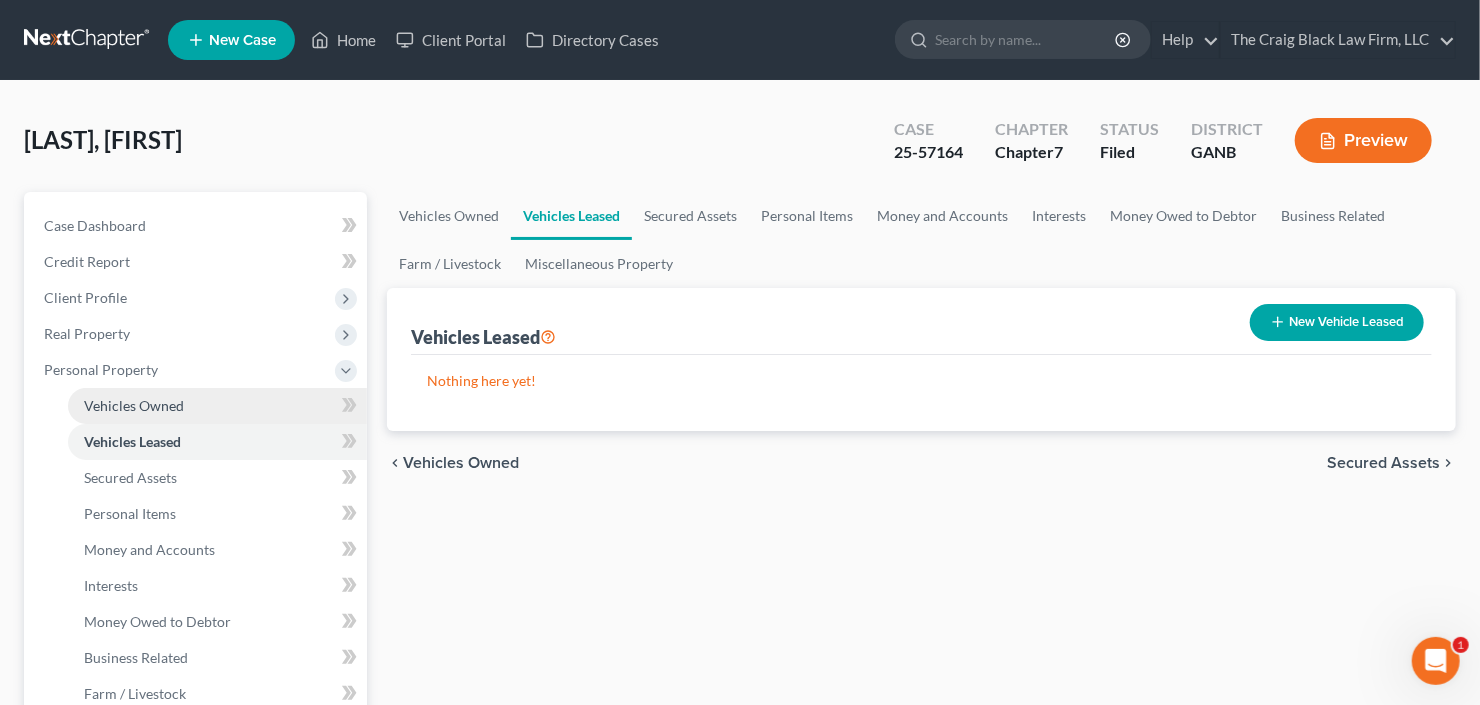 click on "Vehicles Owned" at bounding box center [134, 405] 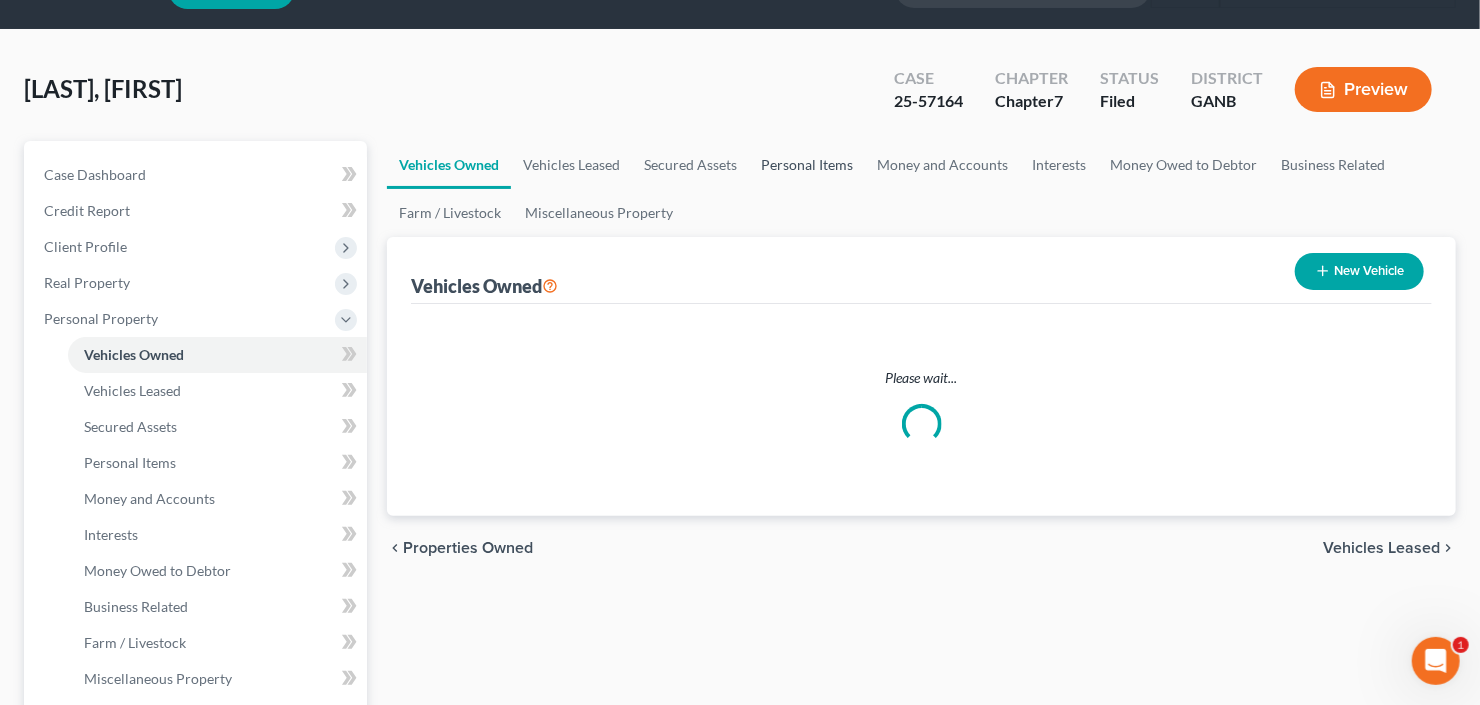 scroll, scrollTop: 80, scrollLeft: 0, axis: vertical 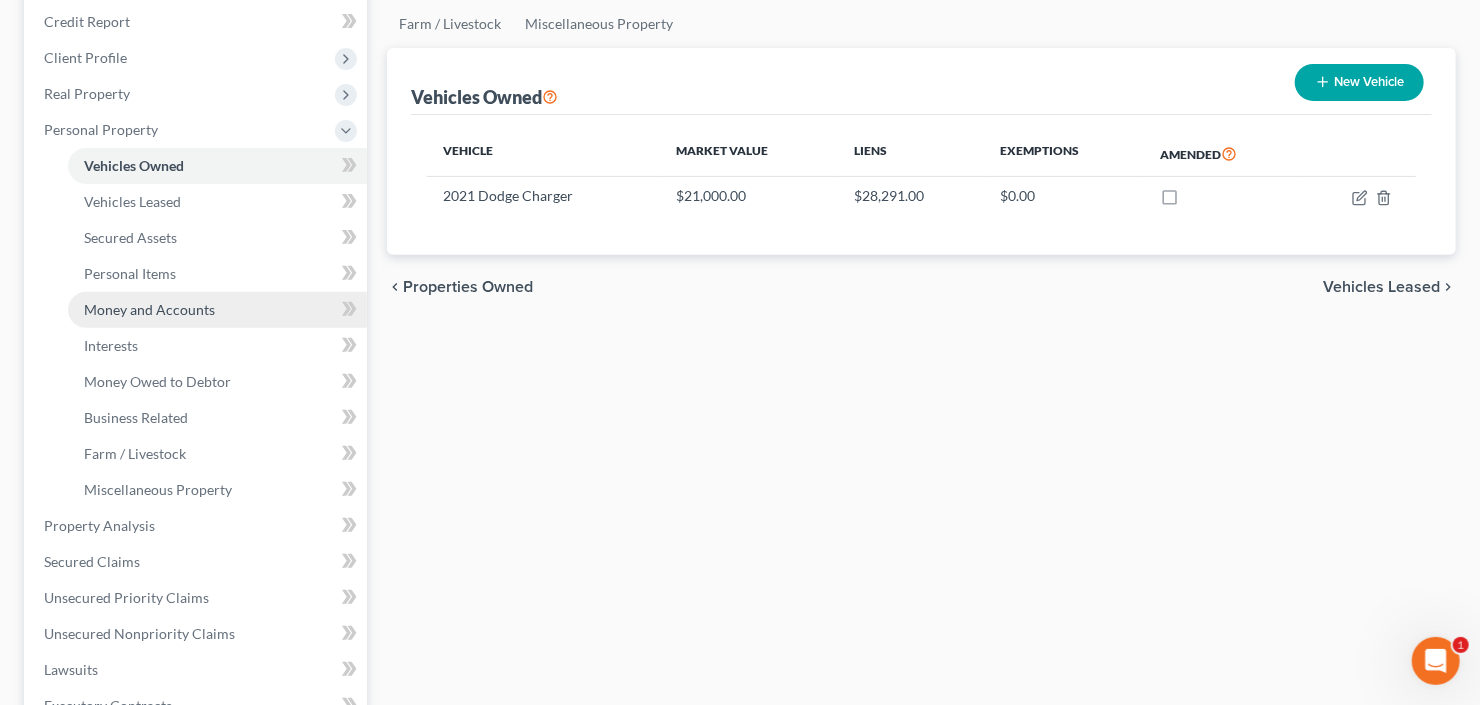 click on "Money and Accounts" at bounding box center [149, 309] 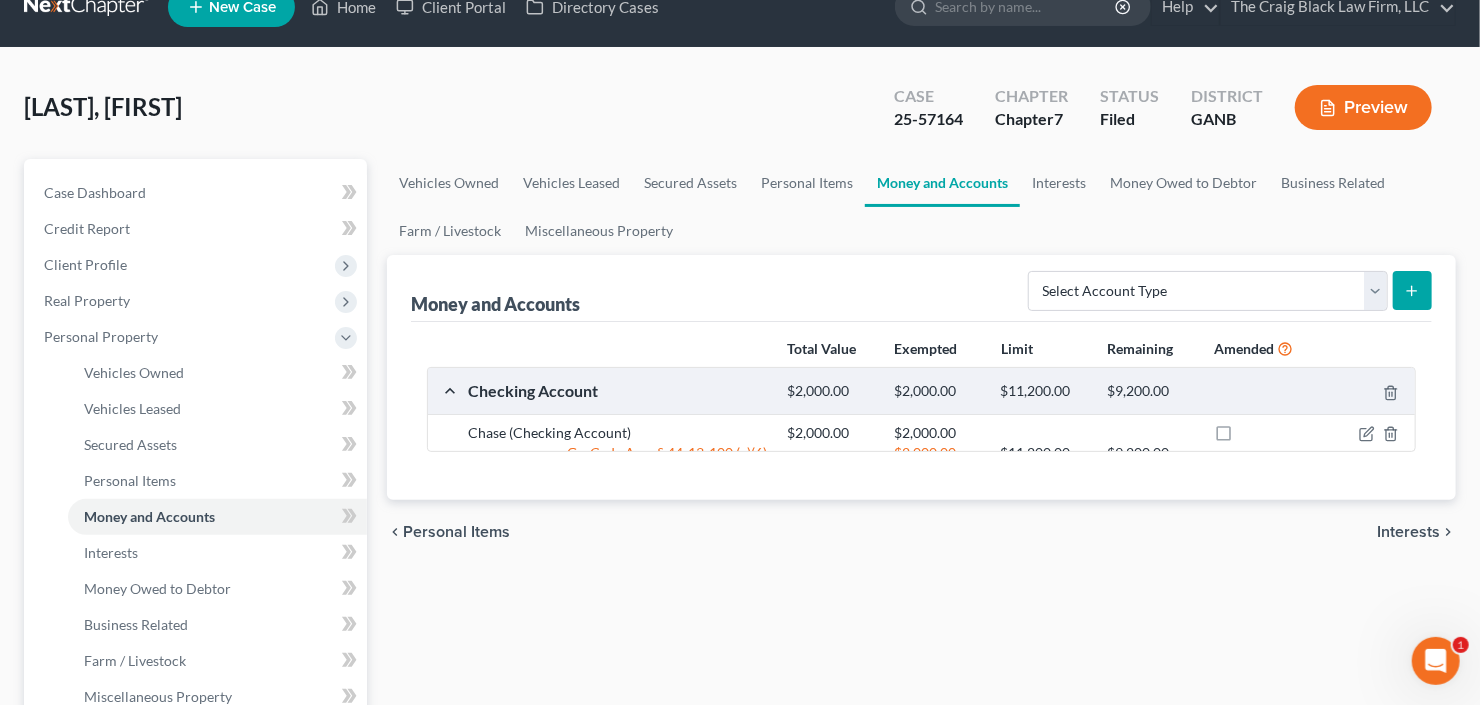 scroll, scrollTop: 0, scrollLeft: 0, axis: both 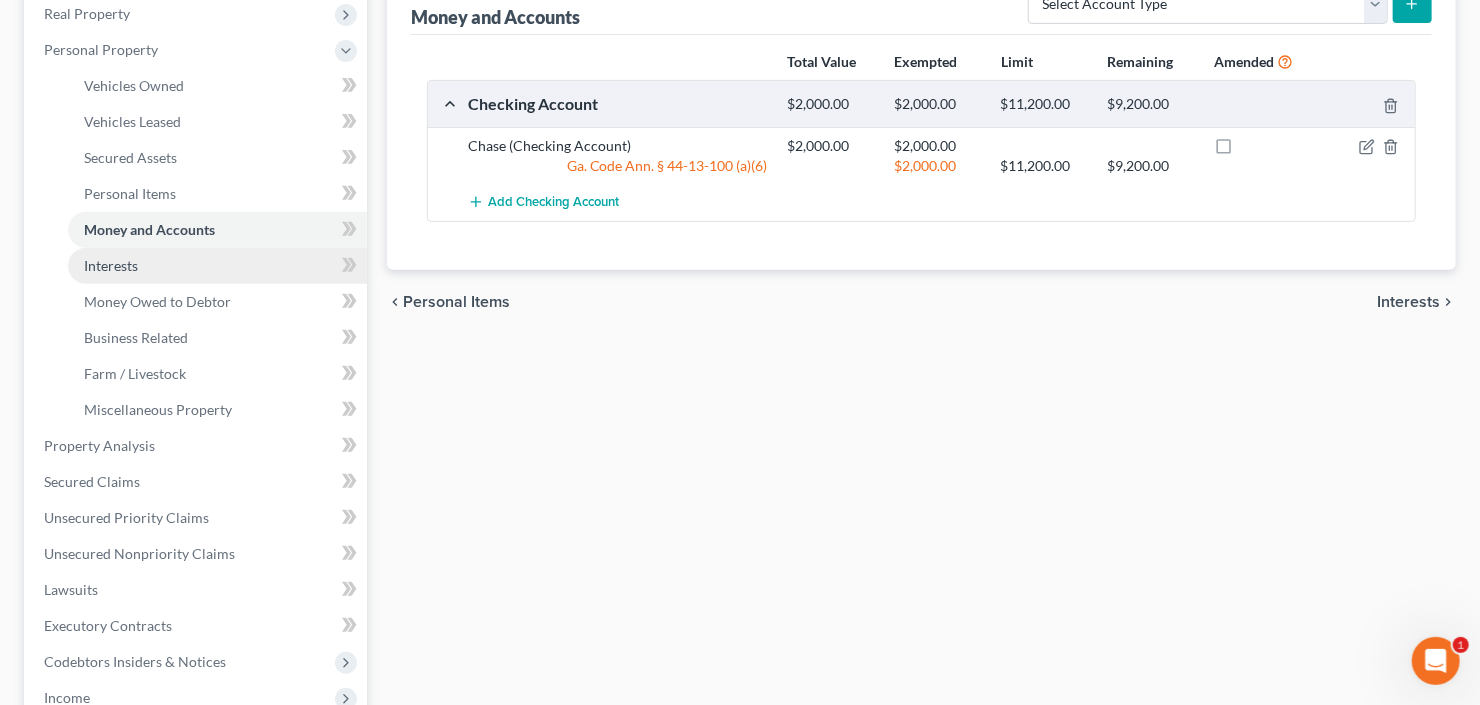 click on "Interests" at bounding box center (217, 266) 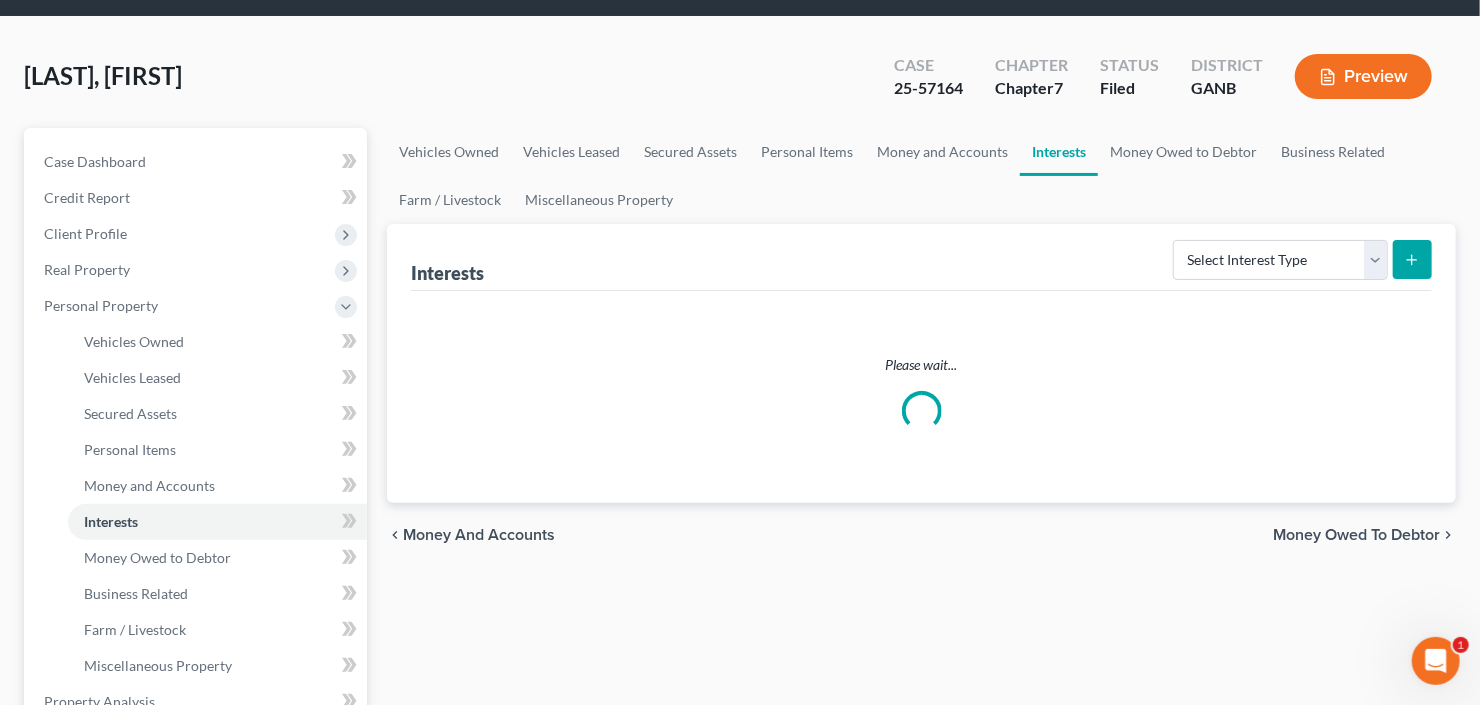 scroll, scrollTop: 0, scrollLeft: 0, axis: both 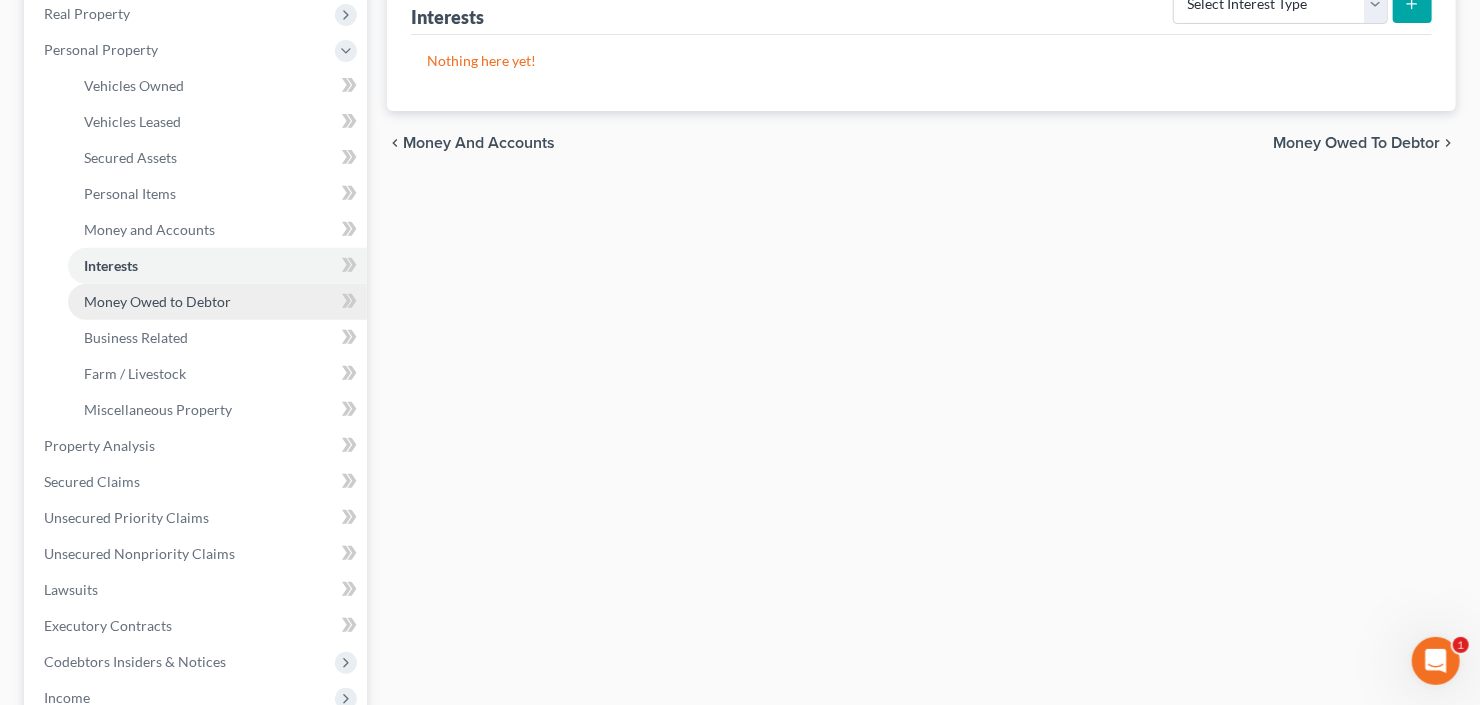 click on "Money Owed to Debtor" at bounding box center (157, 301) 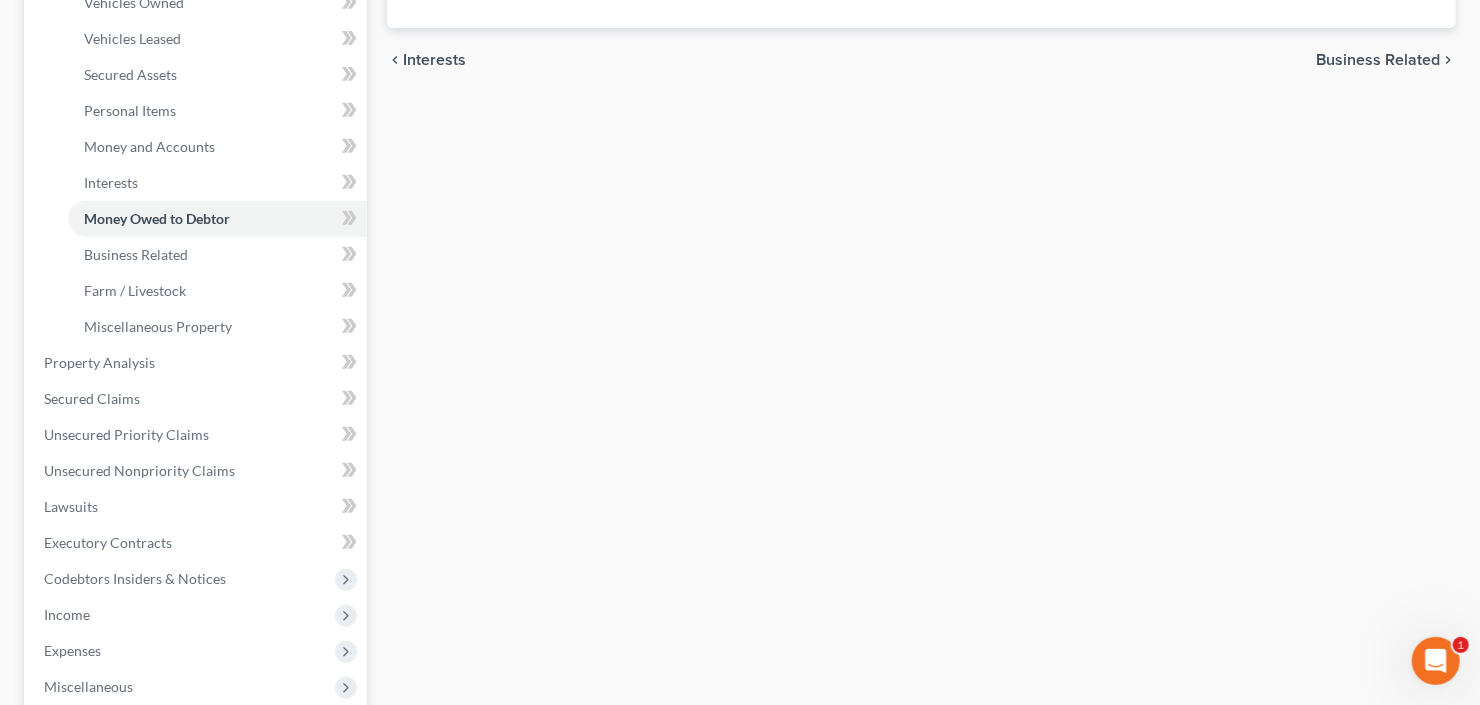 scroll, scrollTop: 480, scrollLeft: 0, axis: vertical 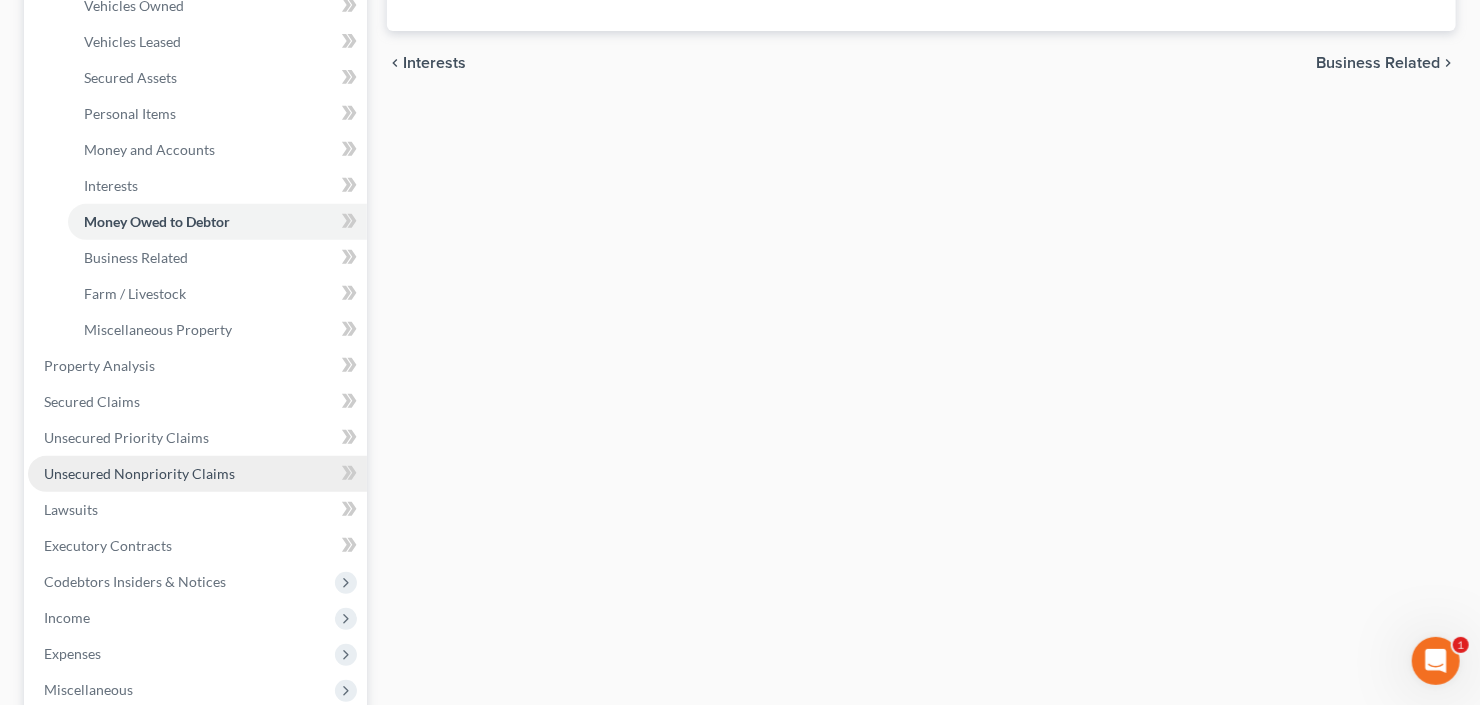 click on "Unsecured Nonpriority Claims" at bounding box center [197, 474] 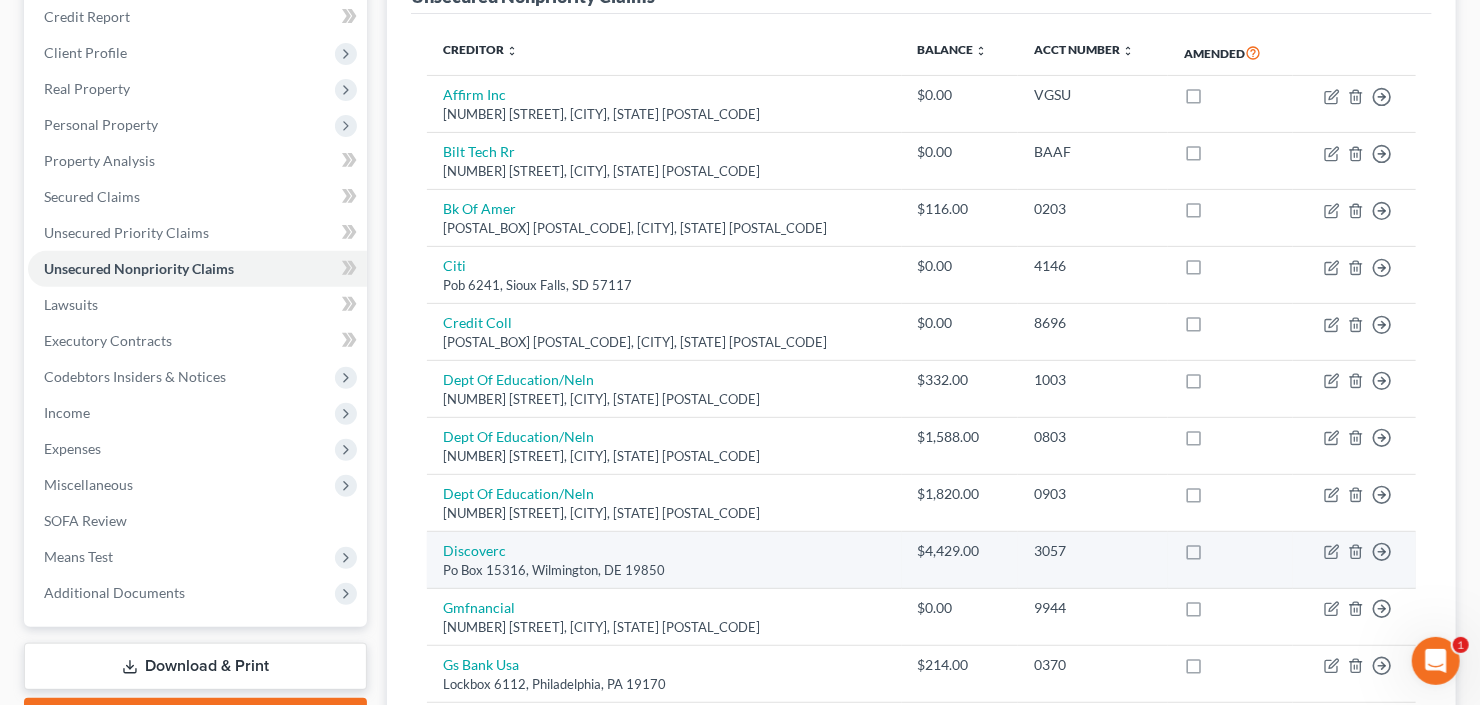 scroll, scrollTop: 85, scrollLeft: 0, axis: vertical 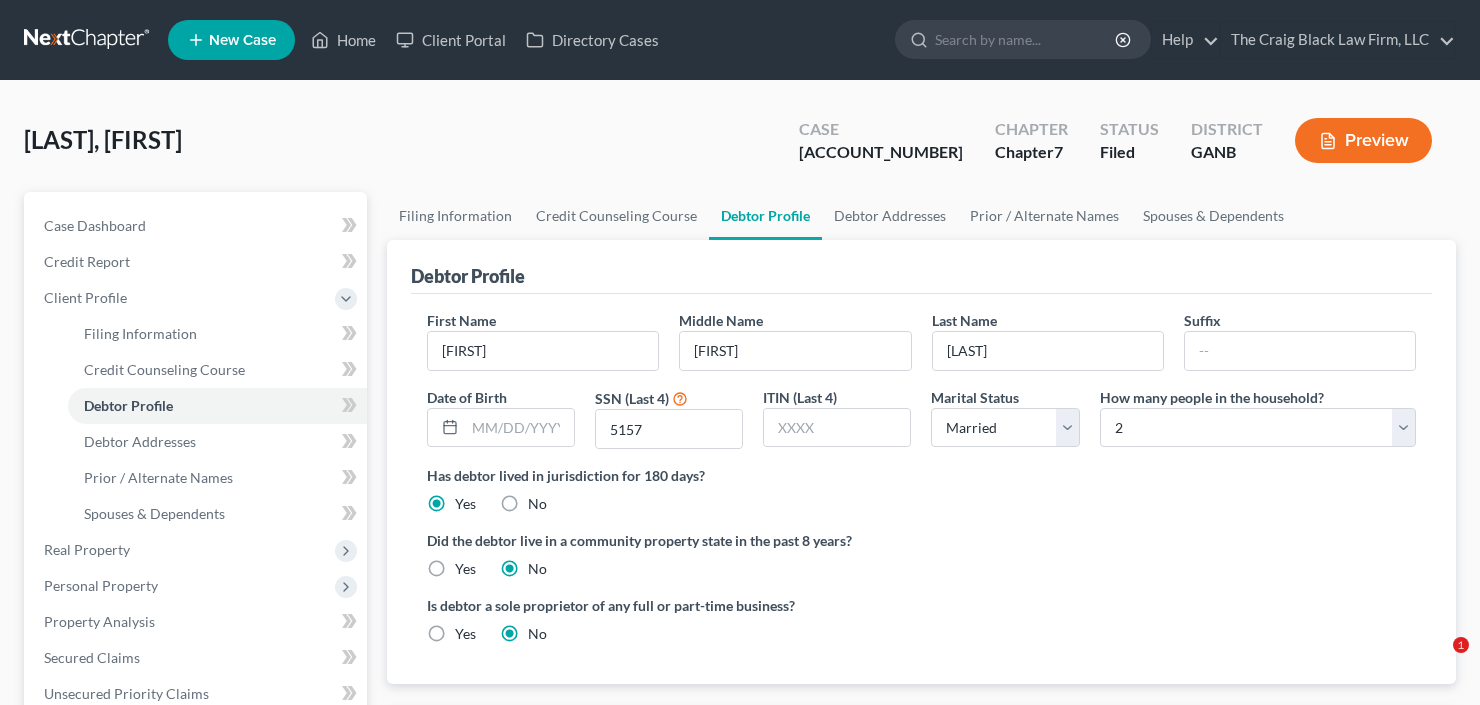 select on "1" 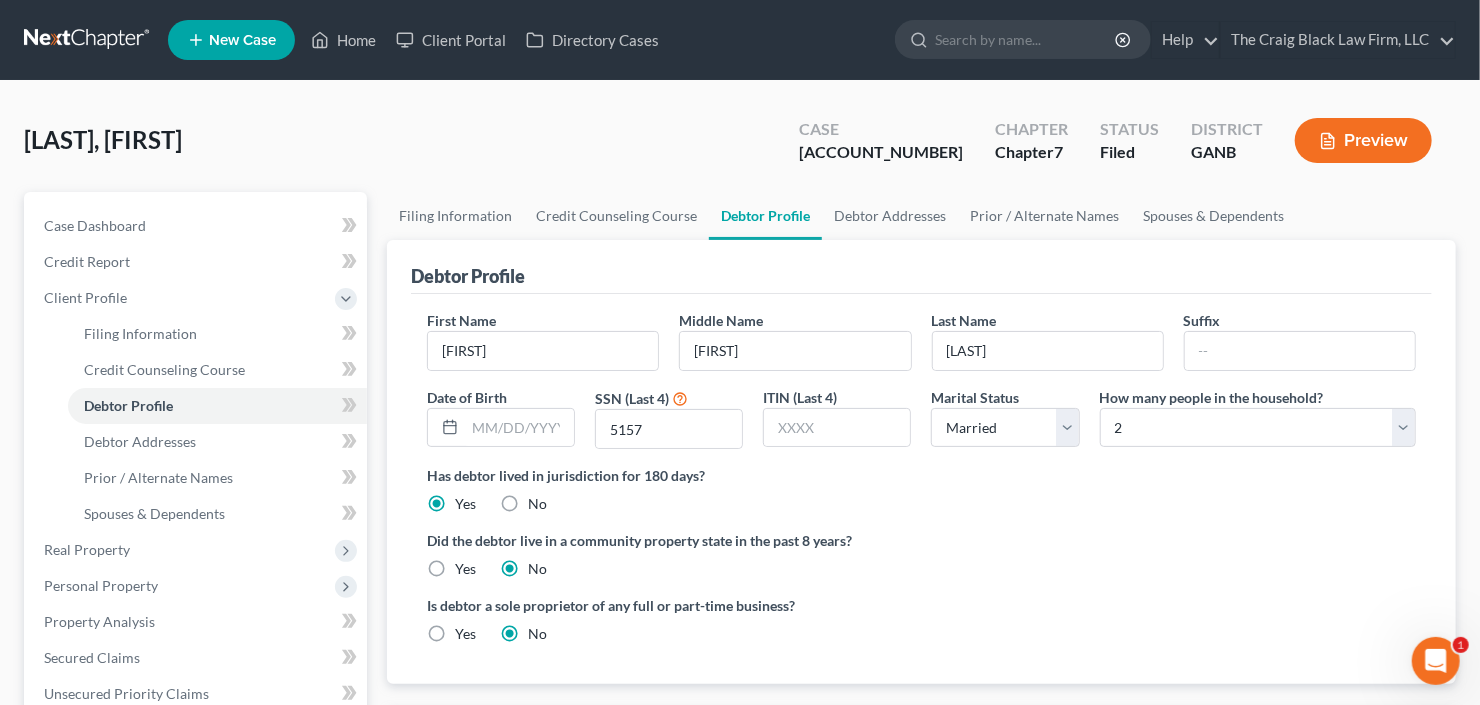 scroll, scrollTop: 0, scrollLeft: 0, axis: both 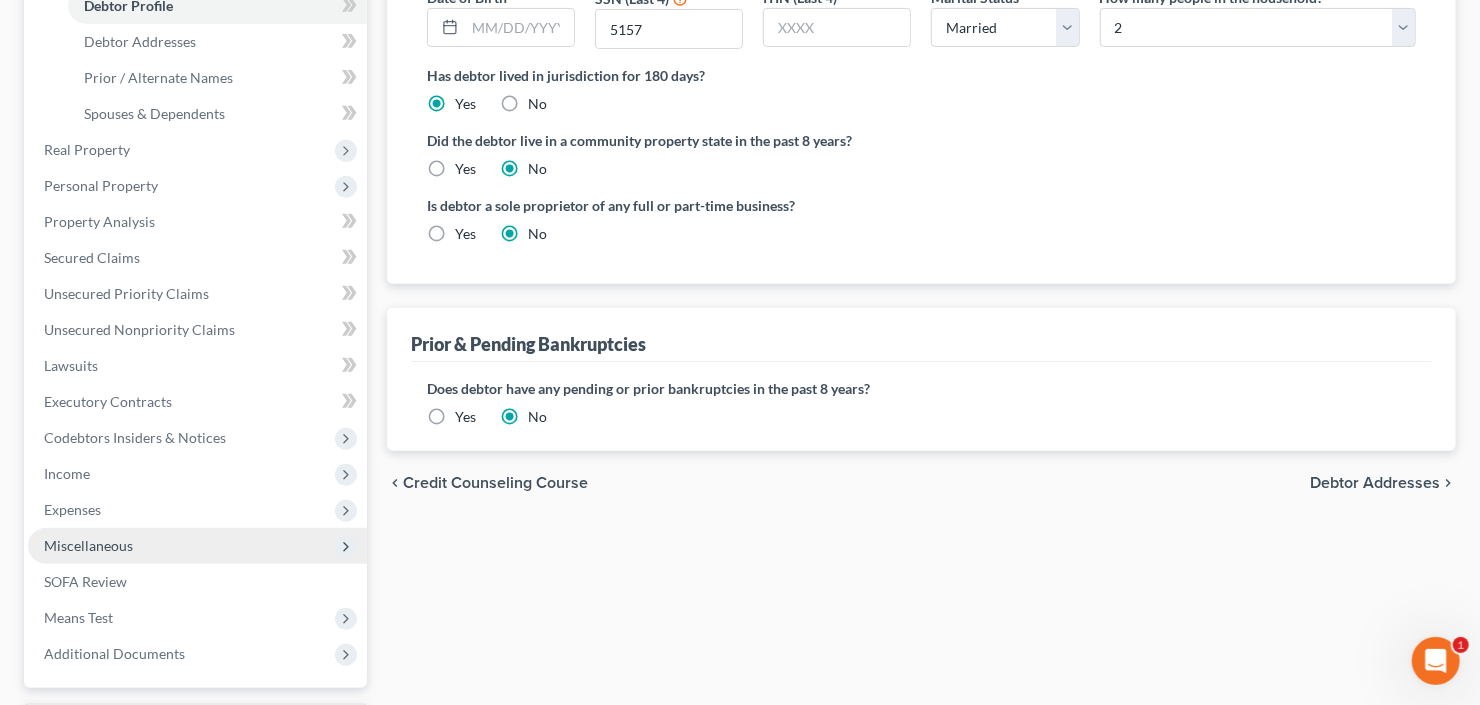 click on "Miscellaneous" at bounding box center [88, 545] 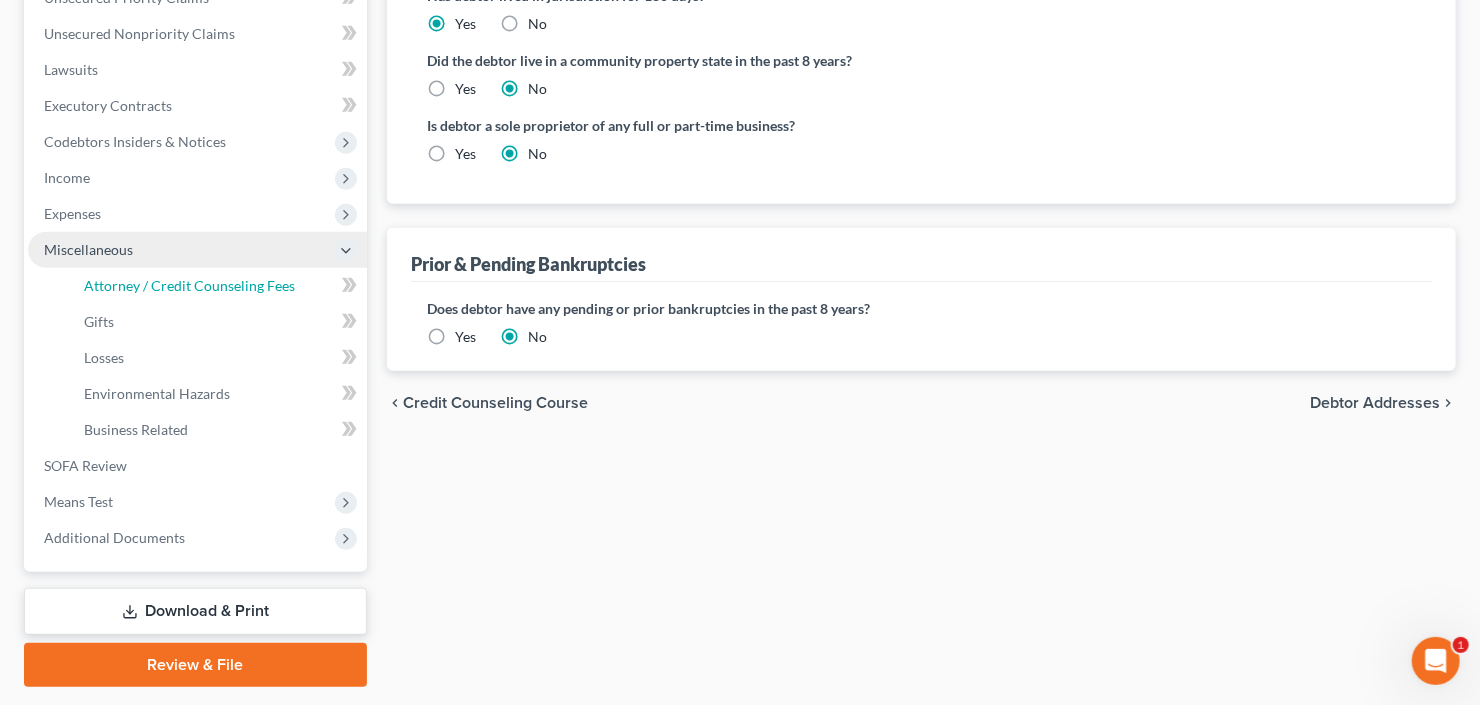 drag, startPoint x: 212, startPoint y: 279, endPoint x: 345, endPoint y: 262, distance: 134.08206 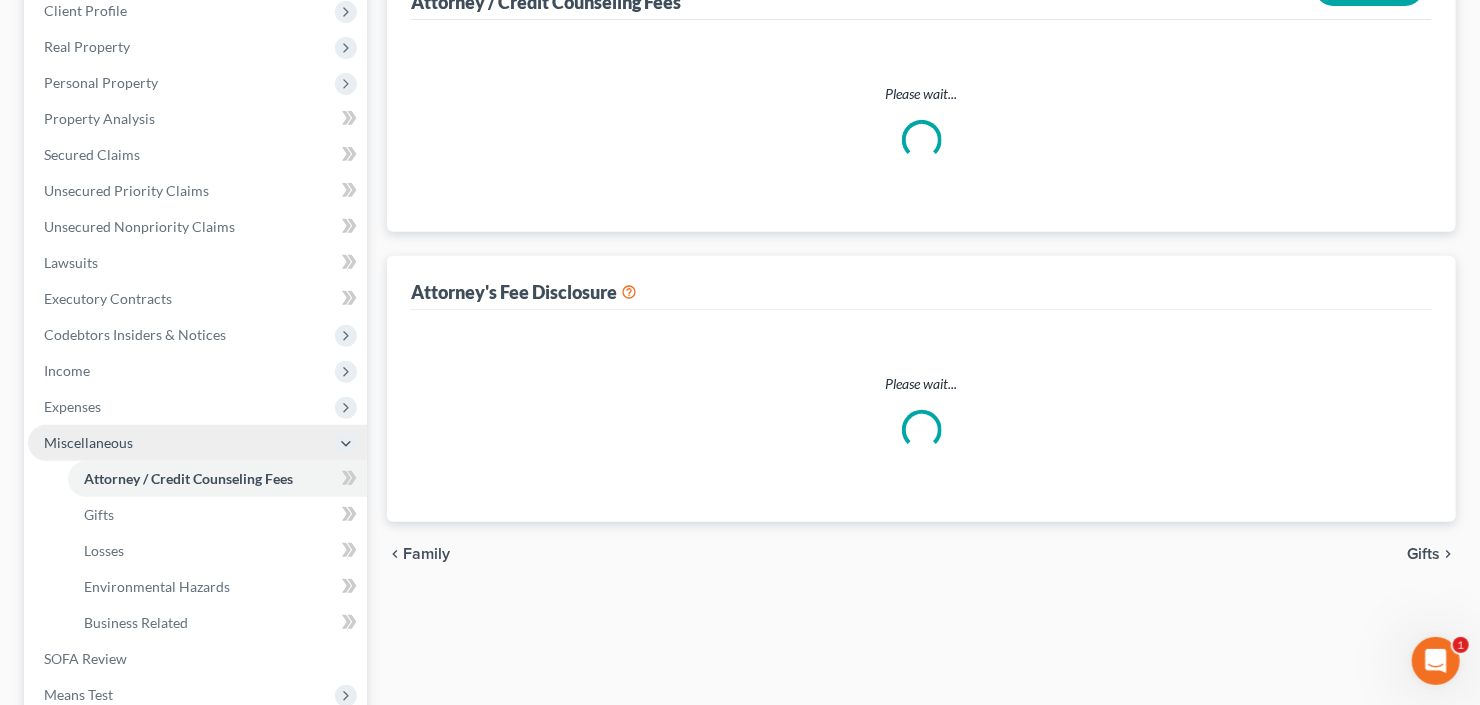 scroll, scrollTop: 37, scrollLeft: 0, axis: vertical 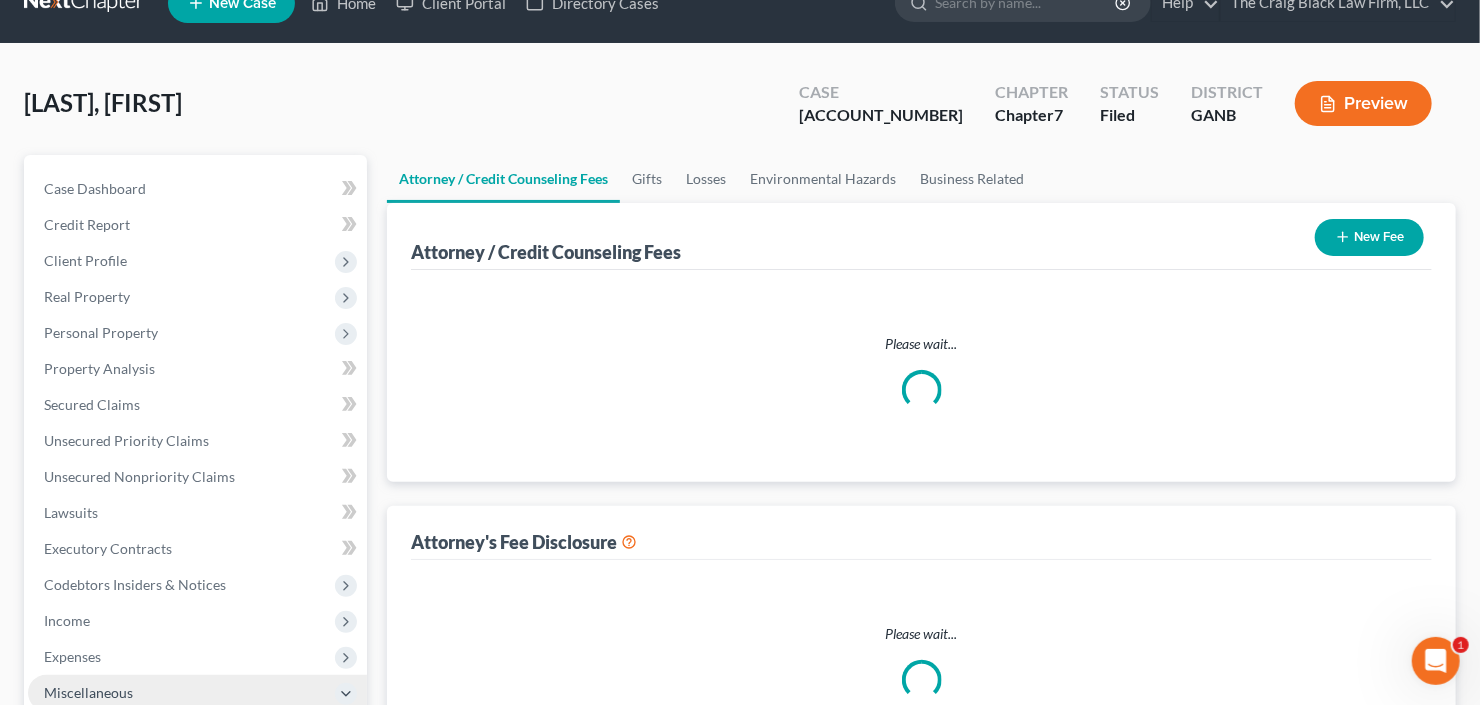 select on "3" 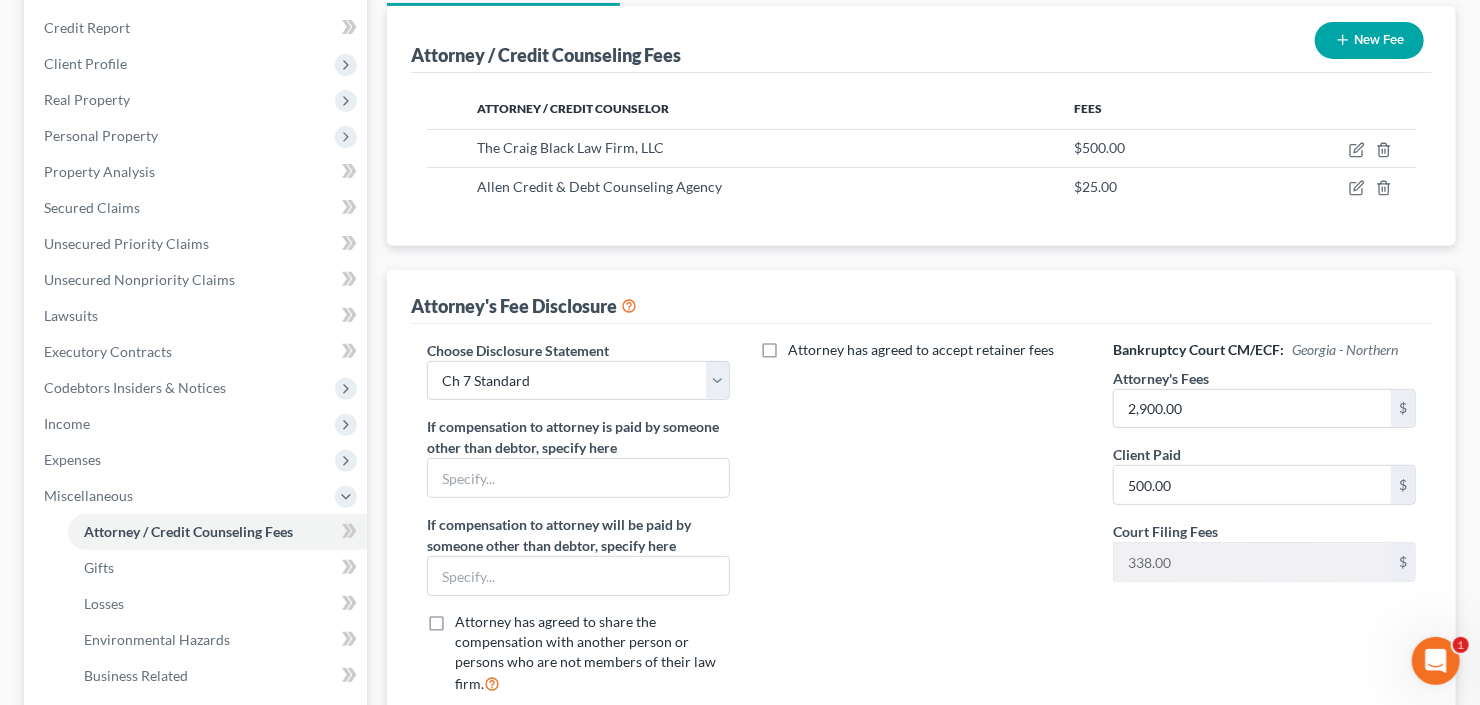 scroll, scrollTop: 240, scrollLeft: 0, axis: vertical 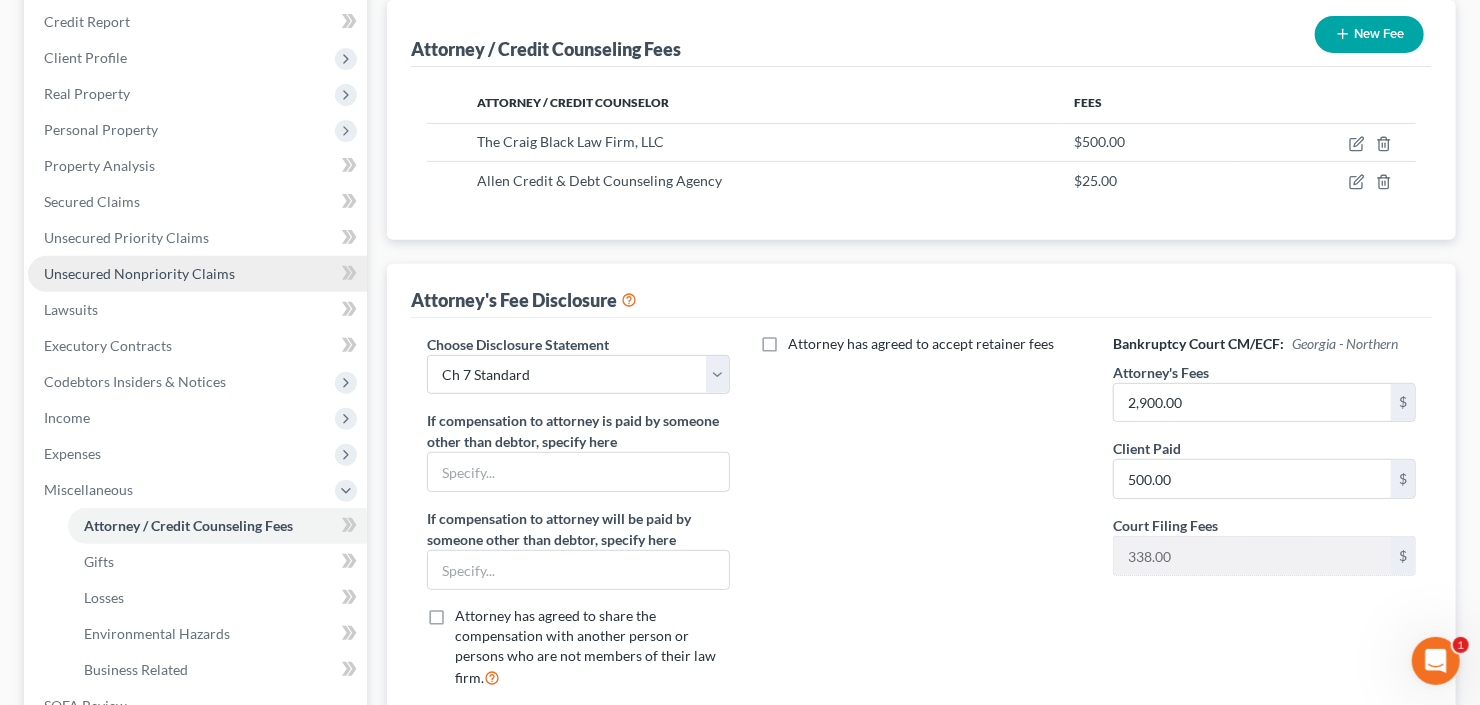 click on "Unsecured Nonpriority Claims" at bounding box center (139, 273) 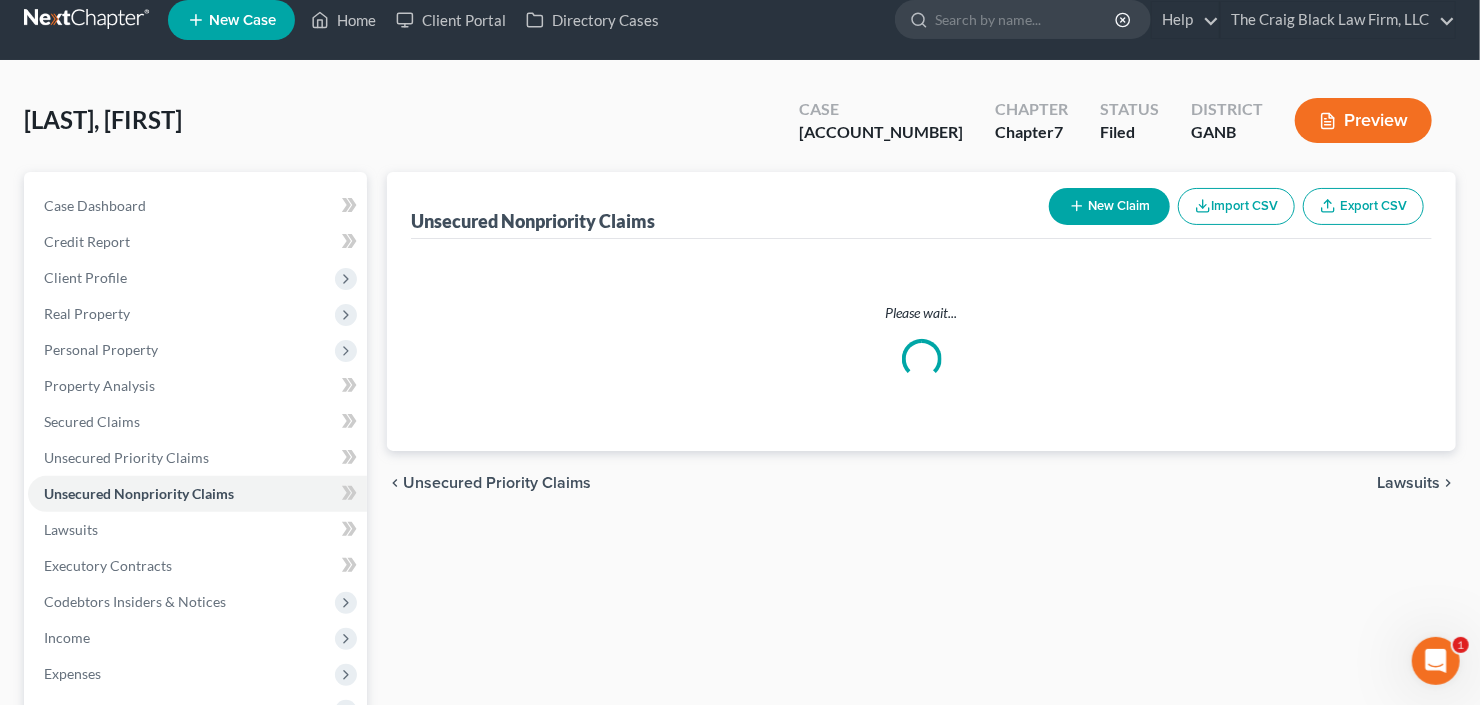scroll, scrollTop: 0, scrollLeft: 0, axis: both 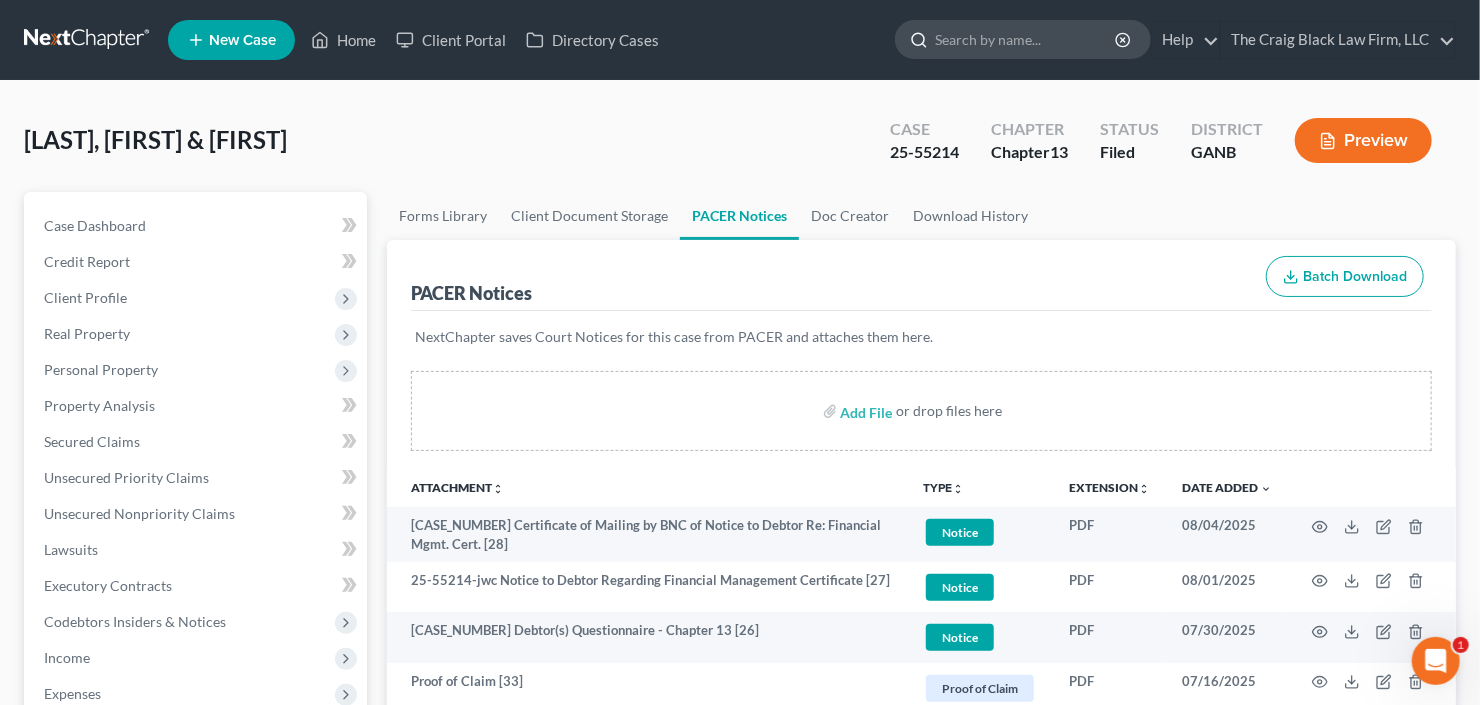 click at bounding box center [1026, 39] 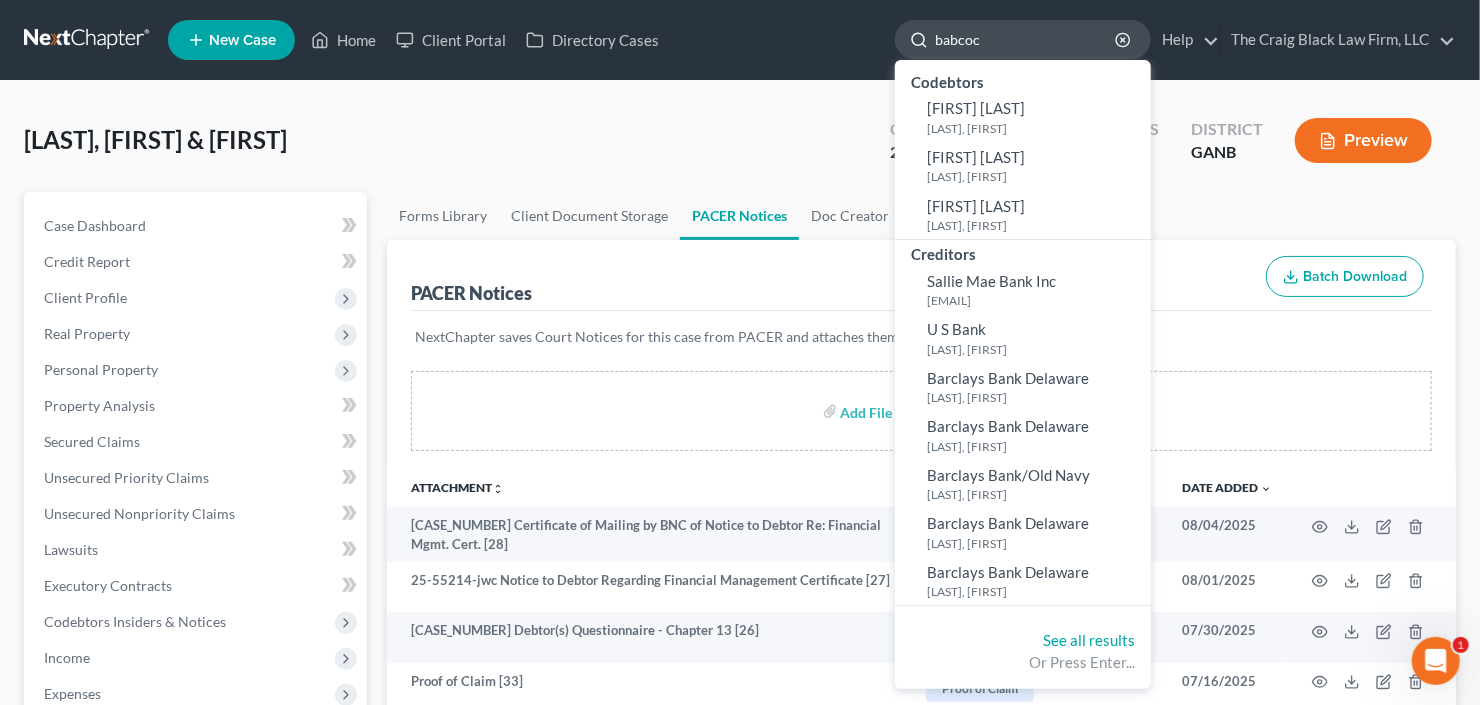 type on "babcock" 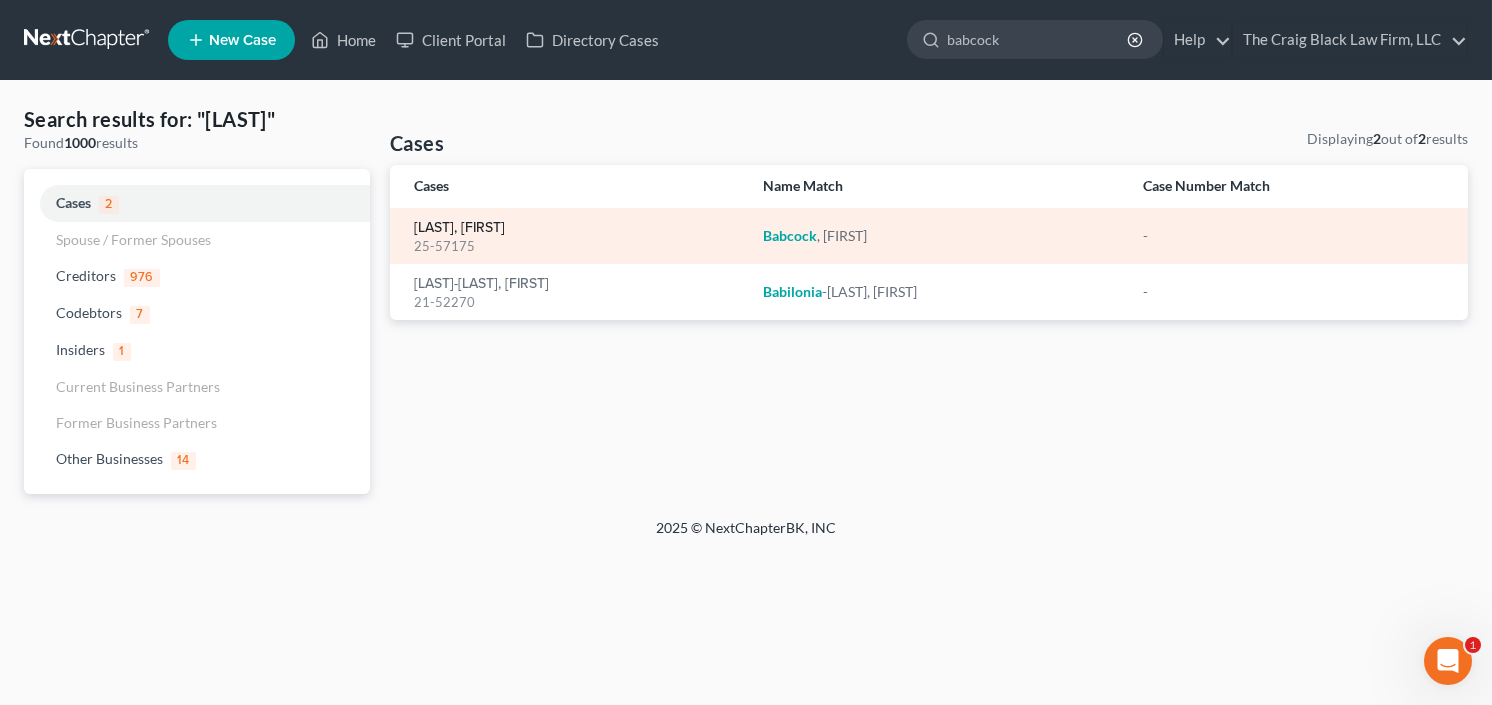 click on "Babcock, Markley" at bounding box center [459, 228] 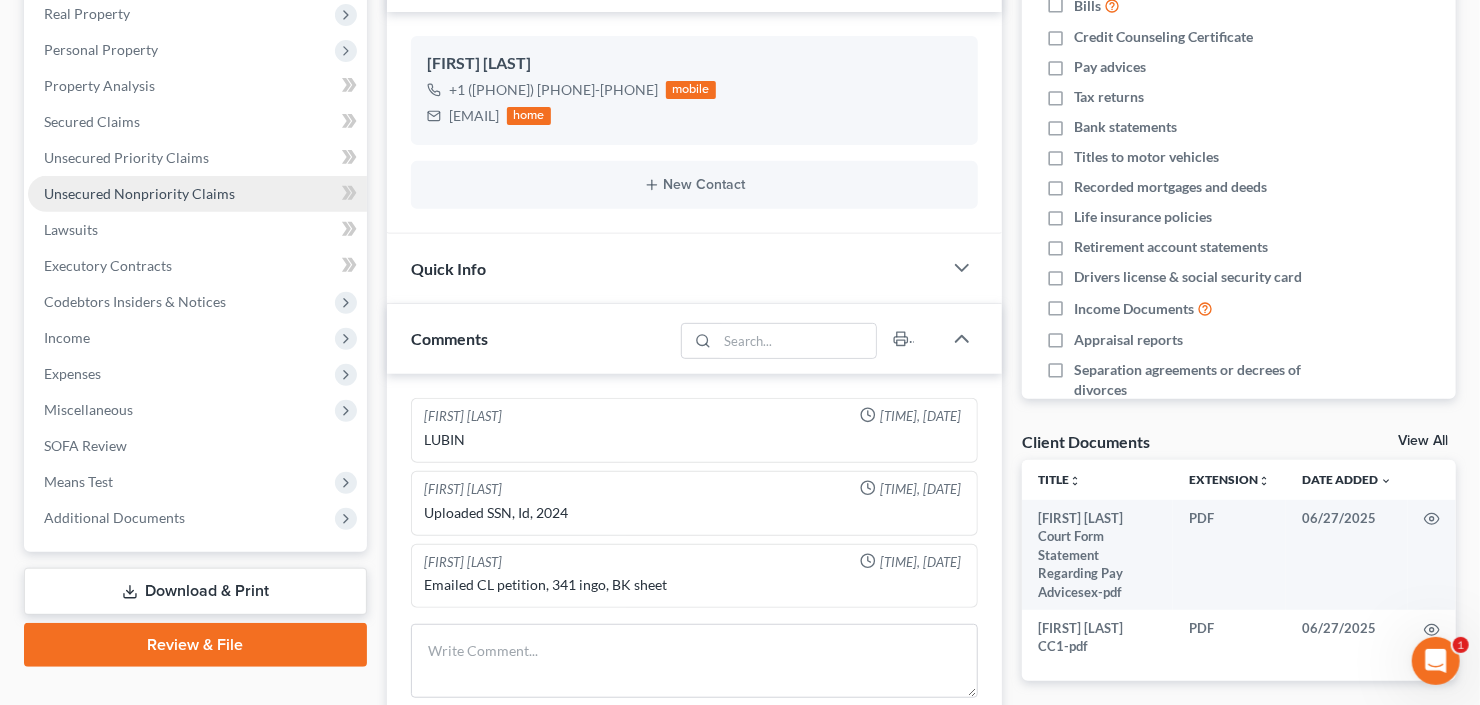 click on "Unsecured Nonpriority Claims" at bounding box center [139, 193] 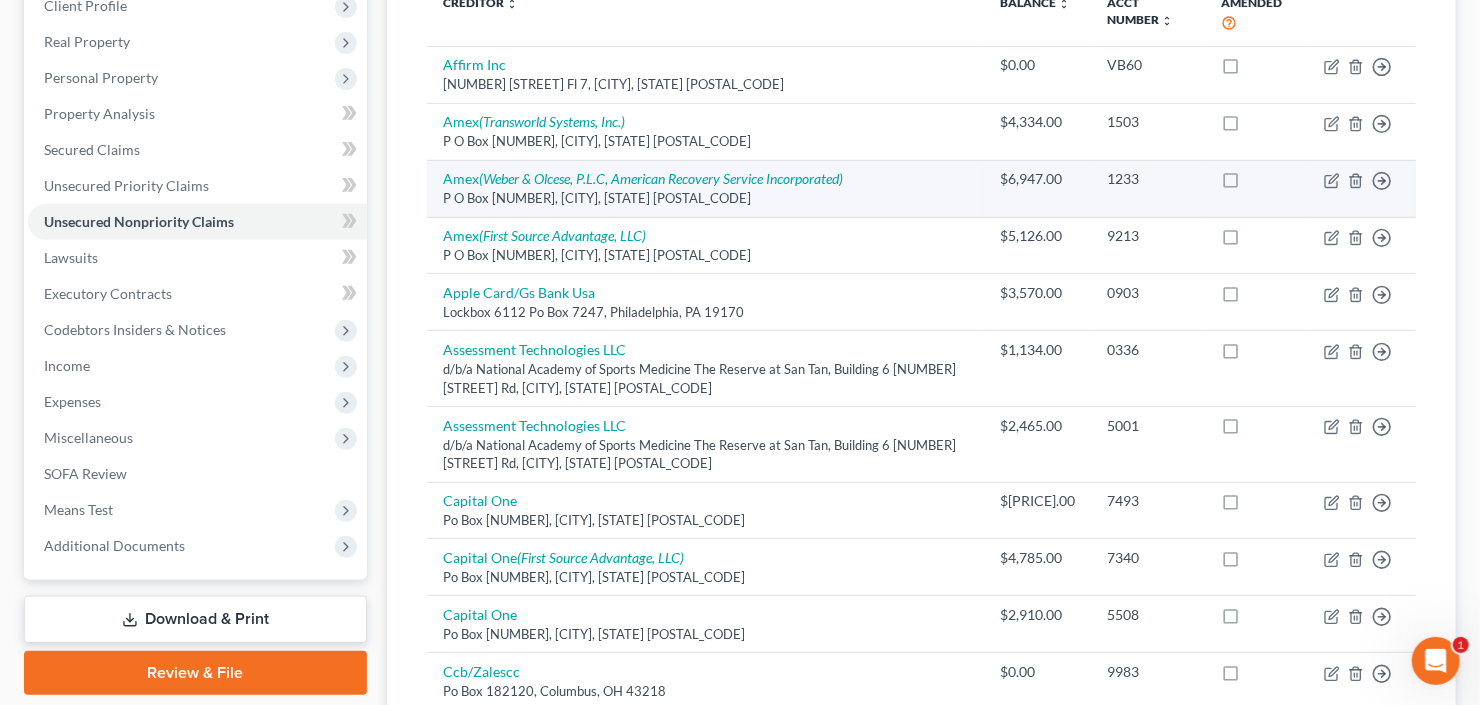 scroll, scrollTop: 93, scrollLeft: 0, axis: vertical 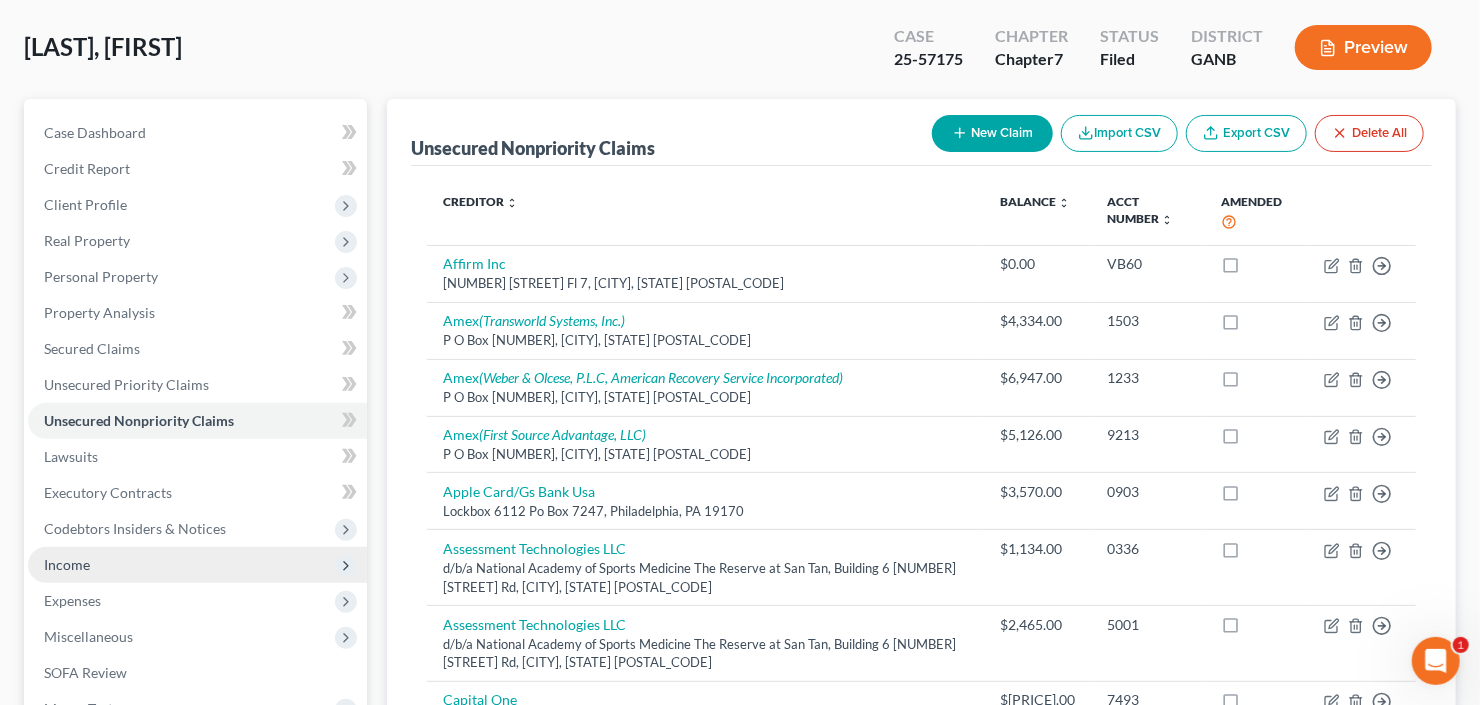 click on "Income" at bounding box center (197, 565) 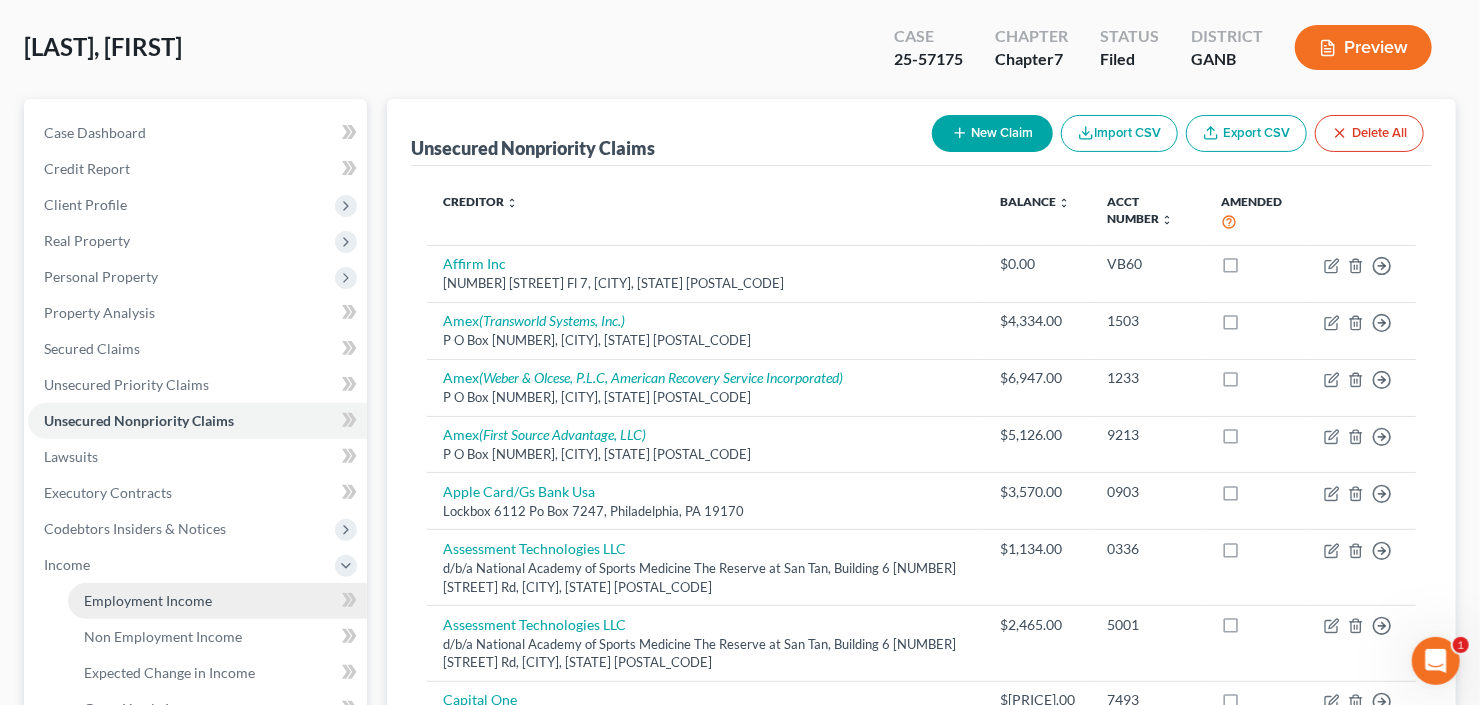 click on "Employment Income" at bounding box center [148, 600] 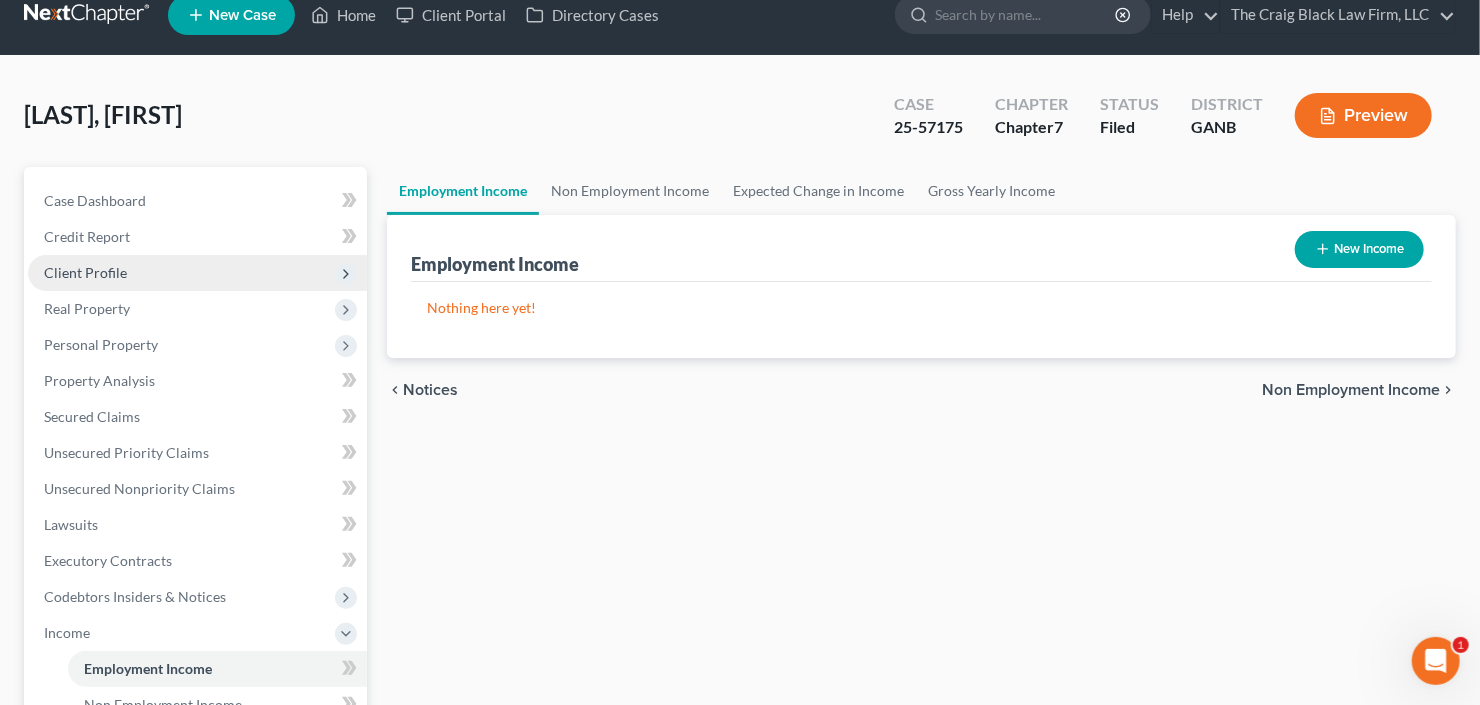 scroll, scrollTop: 0, scrollLeft: 0, axis: both 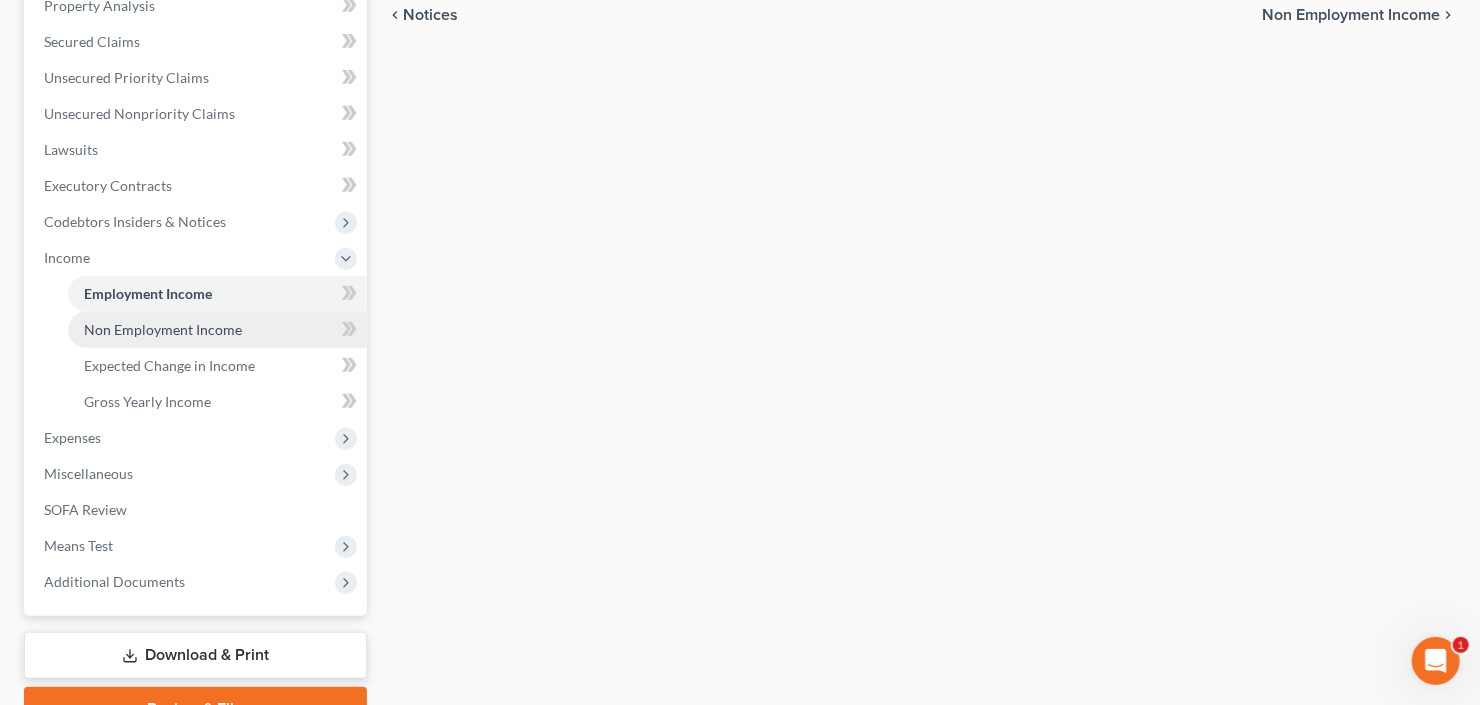 click on "Non Employment Income" at bounding box center (163, 329) 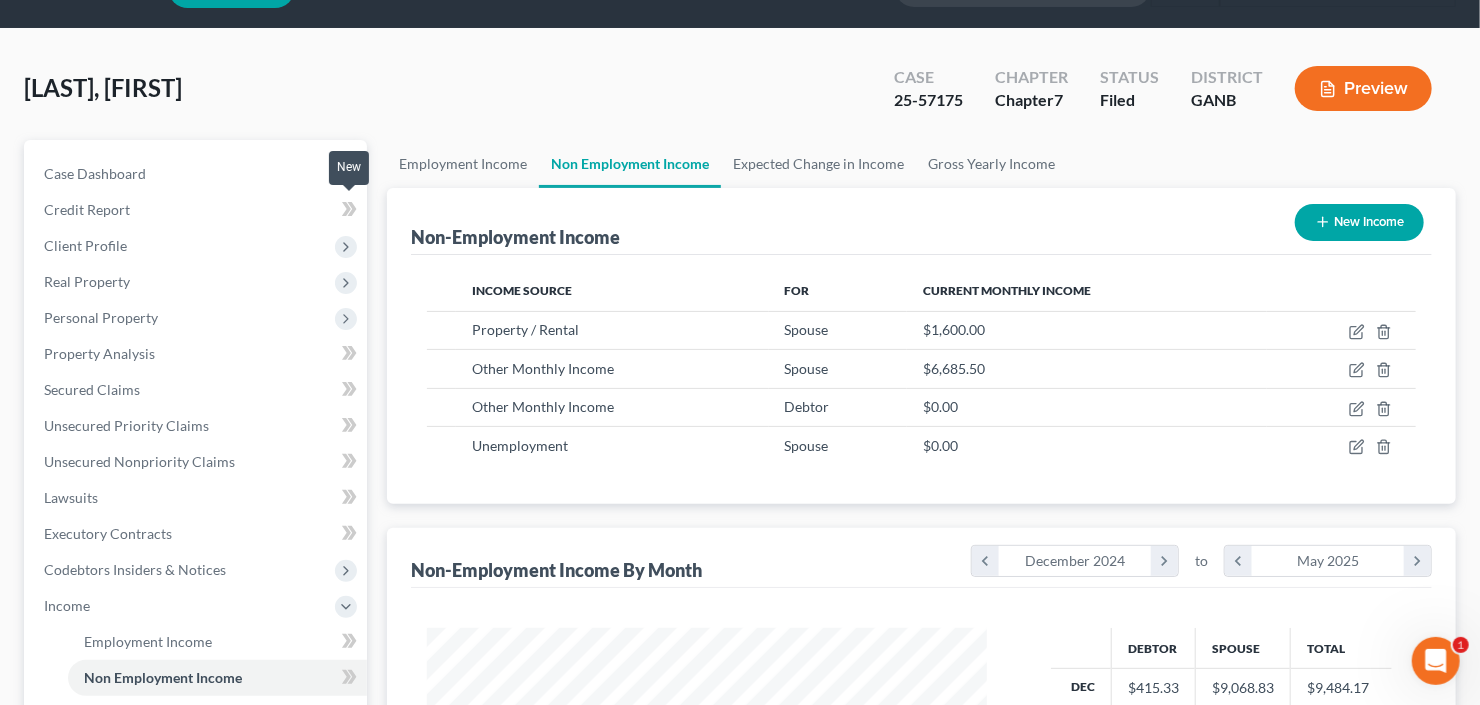 scroll, scrollTop: 0, scrollLeft: 0, axis: both 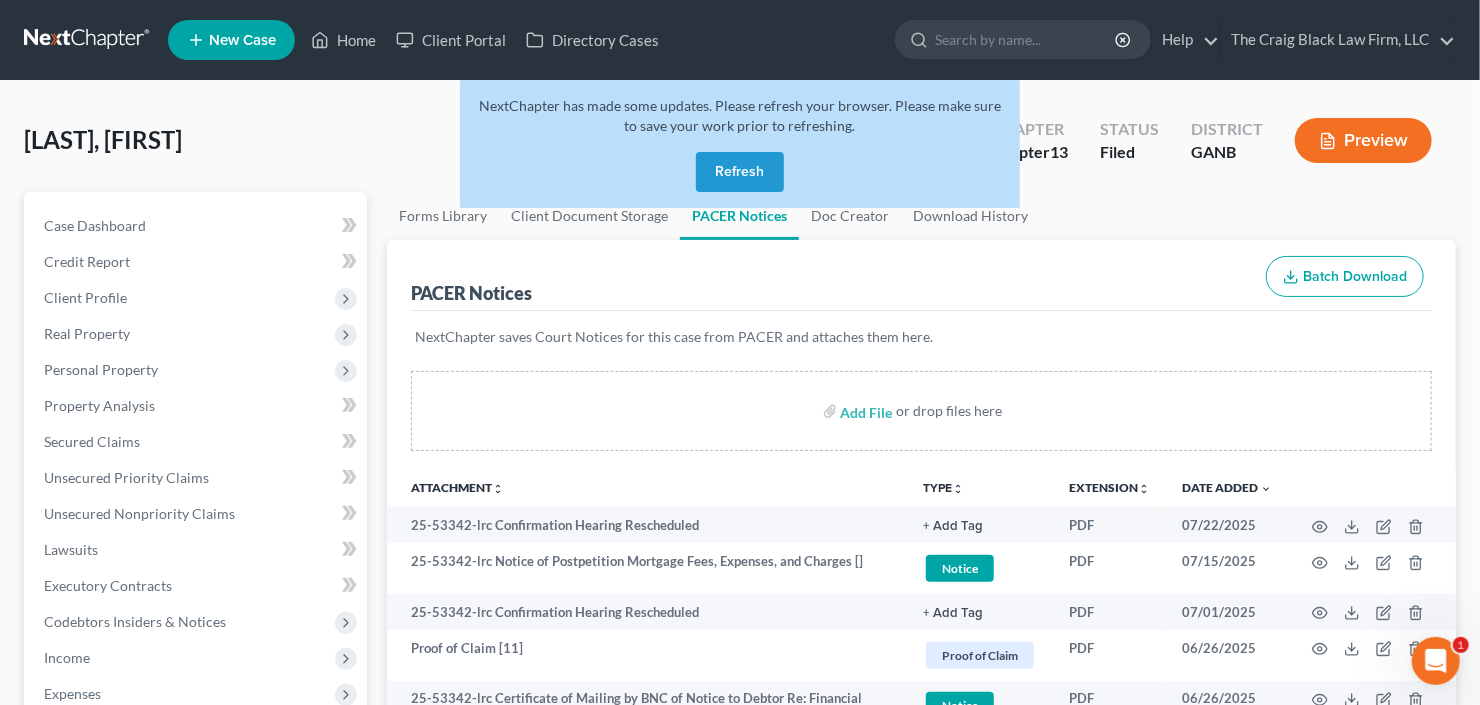 click on "Refresh" at bounding box center [740, 172] 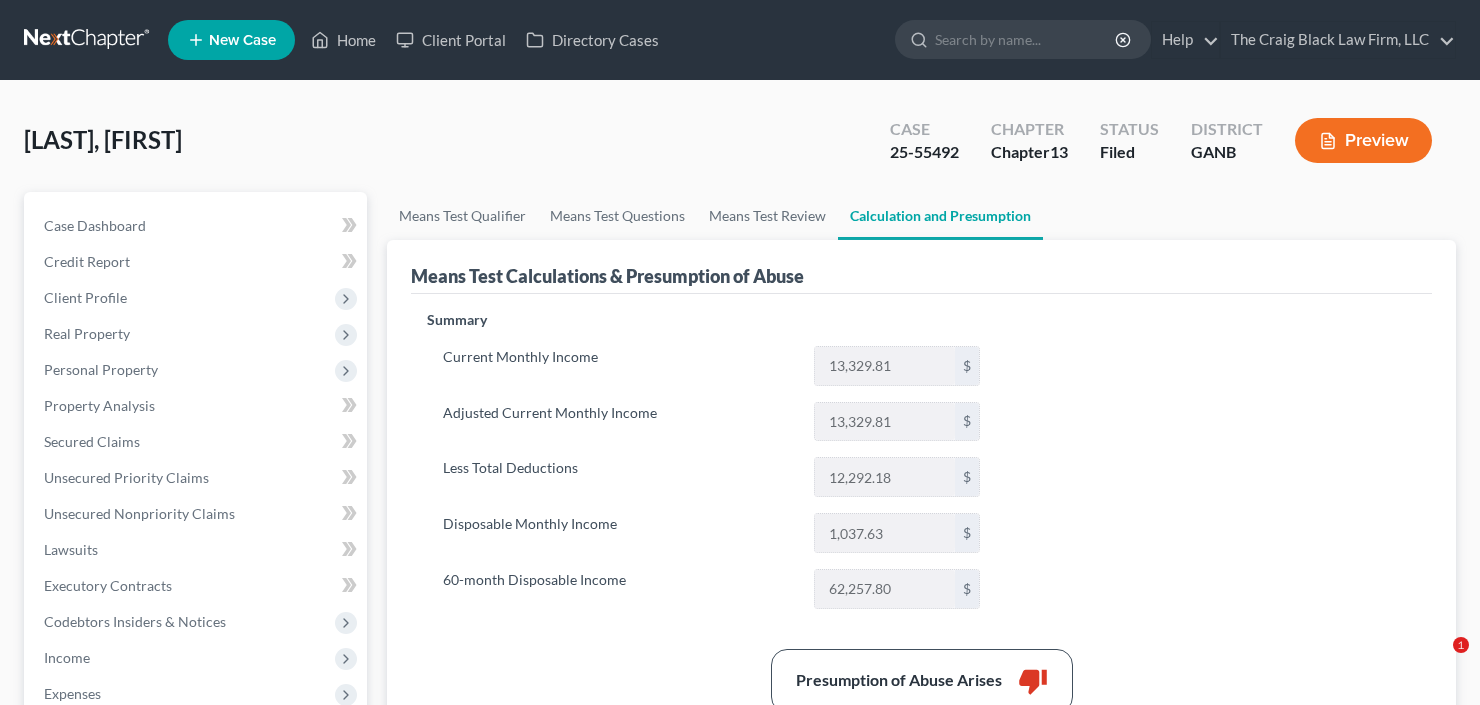 scroll, scrollTop: 0, scrollLeft: 0, axis: both 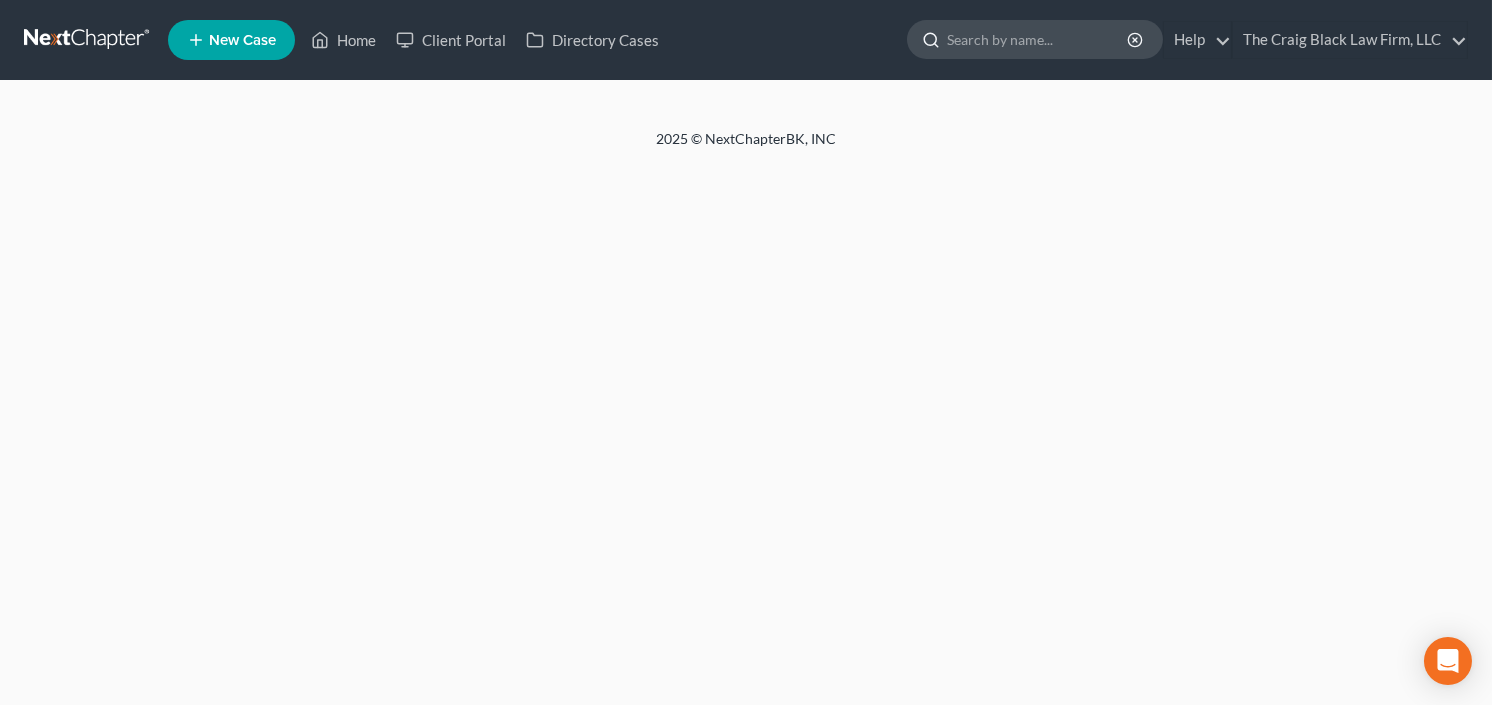 click at bounding box center (1038, 39) 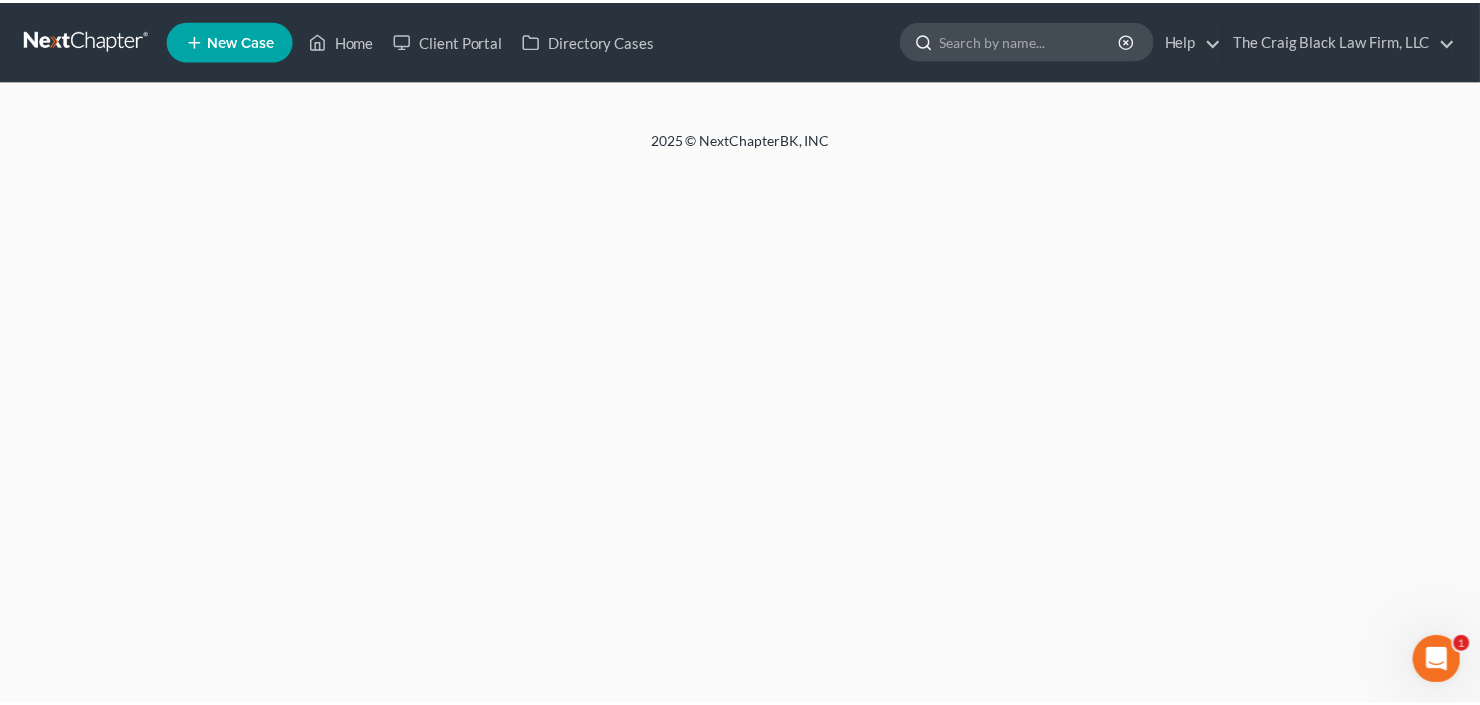 scroll, scrollTop: 0, scrollLeft: 0, axis: both 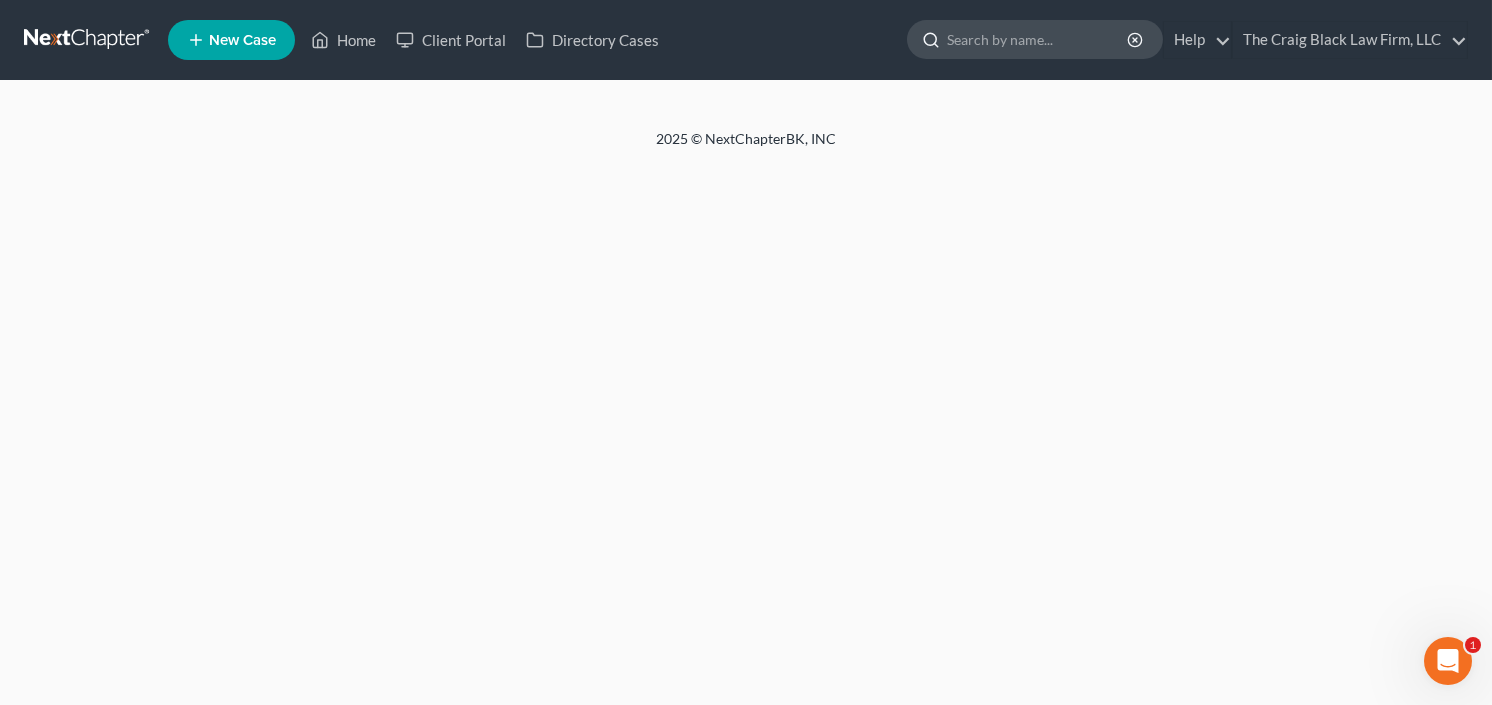 type on "l" 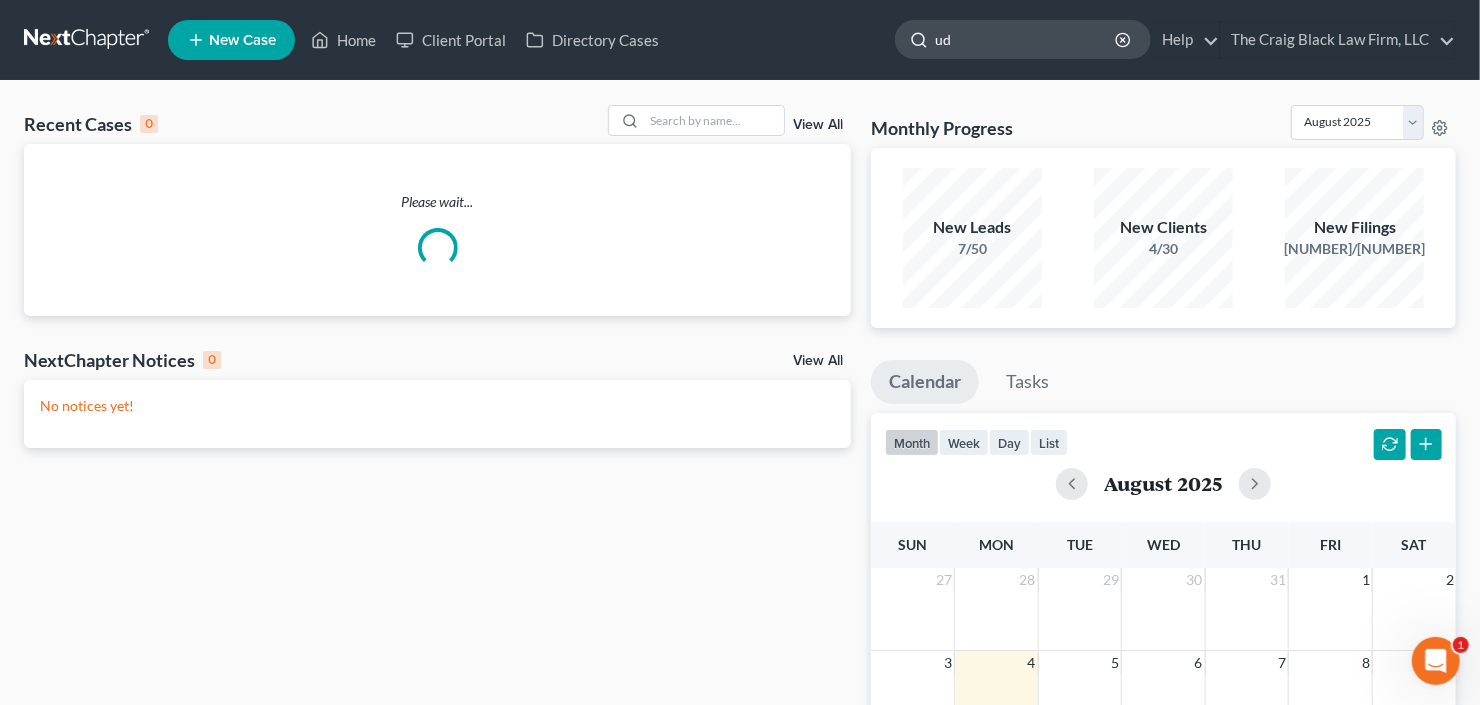 type on "udd" 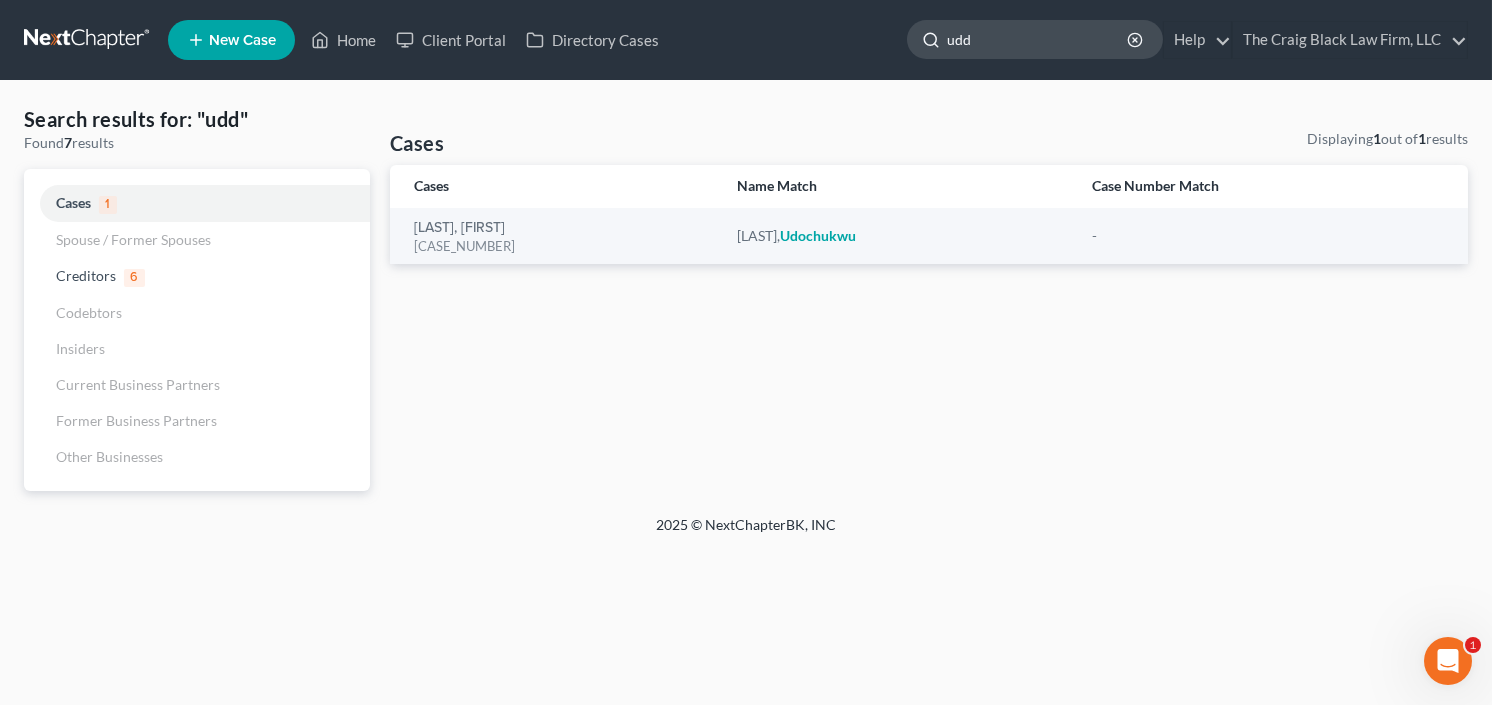 click 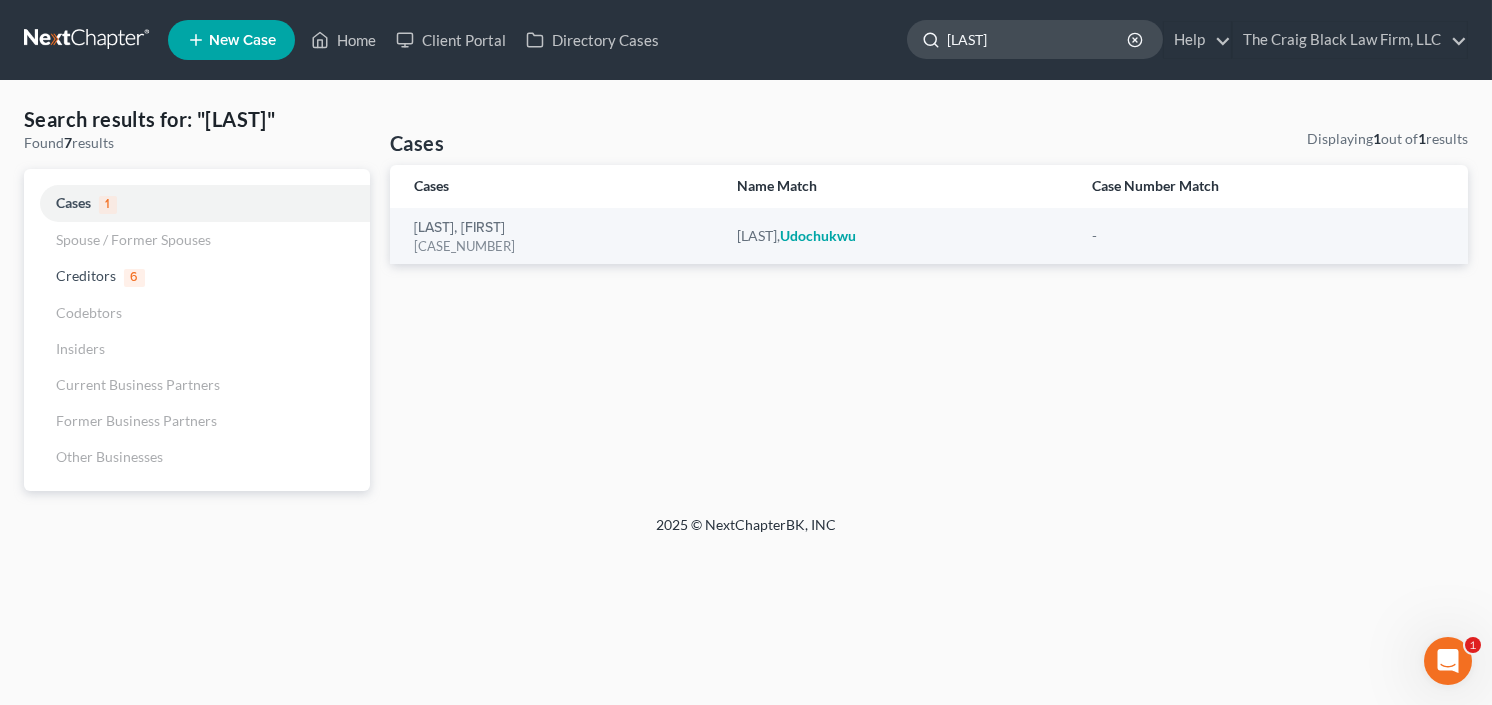 type on "ludd" 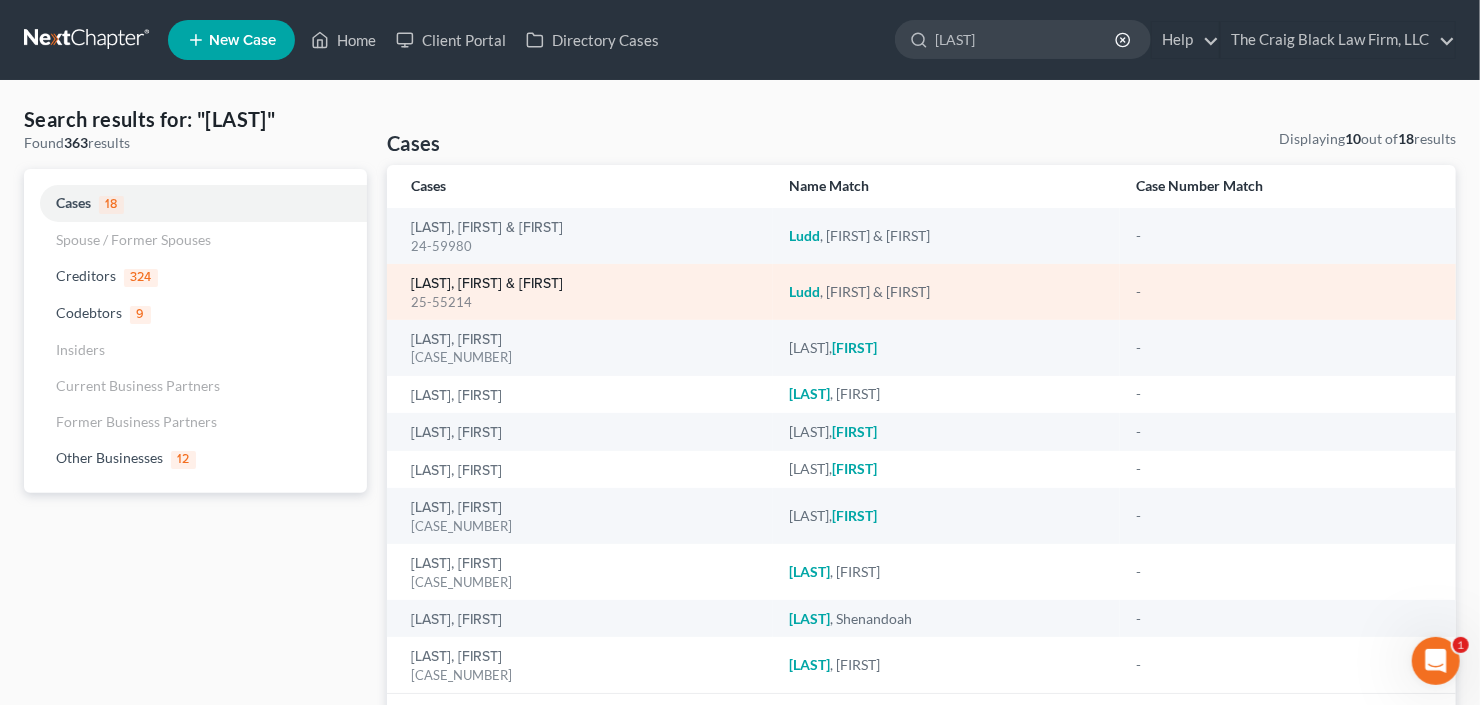 click on "Ludd, Adolph & Bessie" at bounding box center [487, 284] 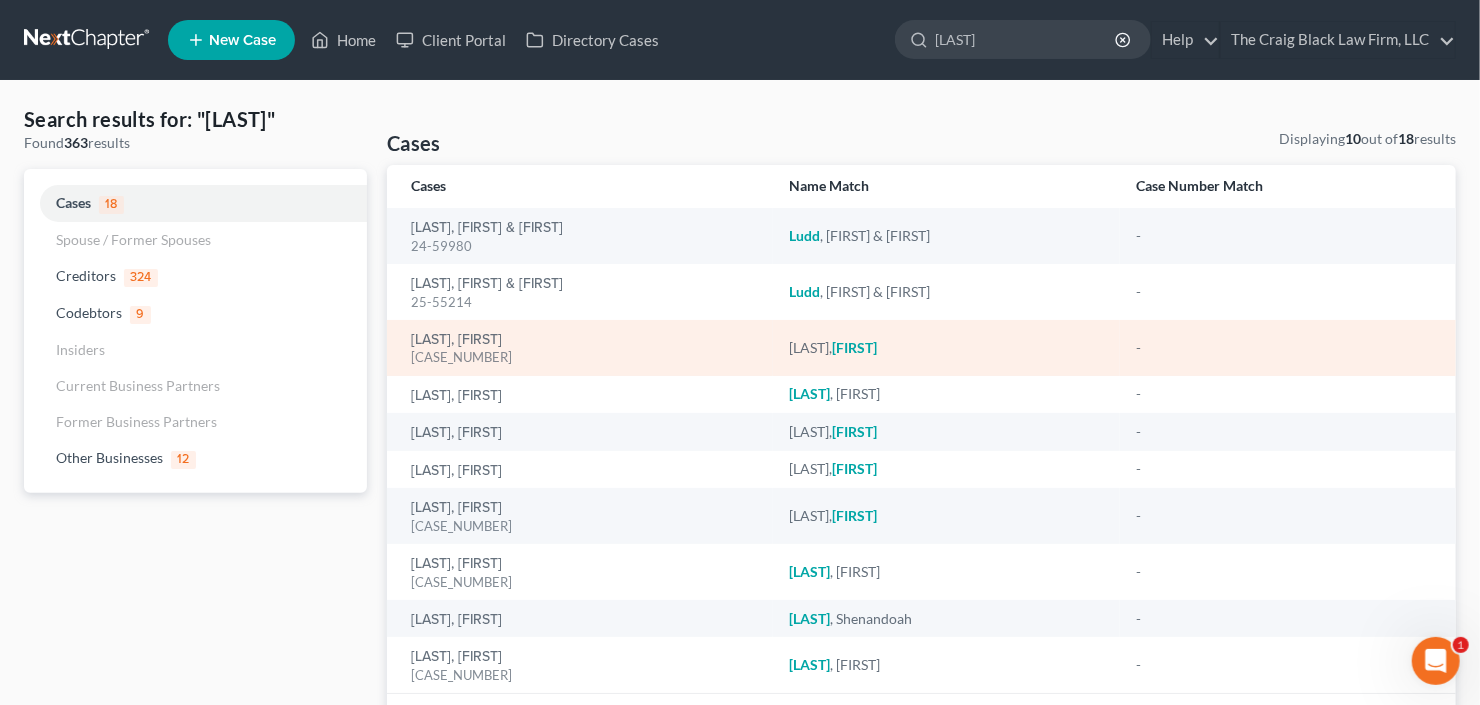 type 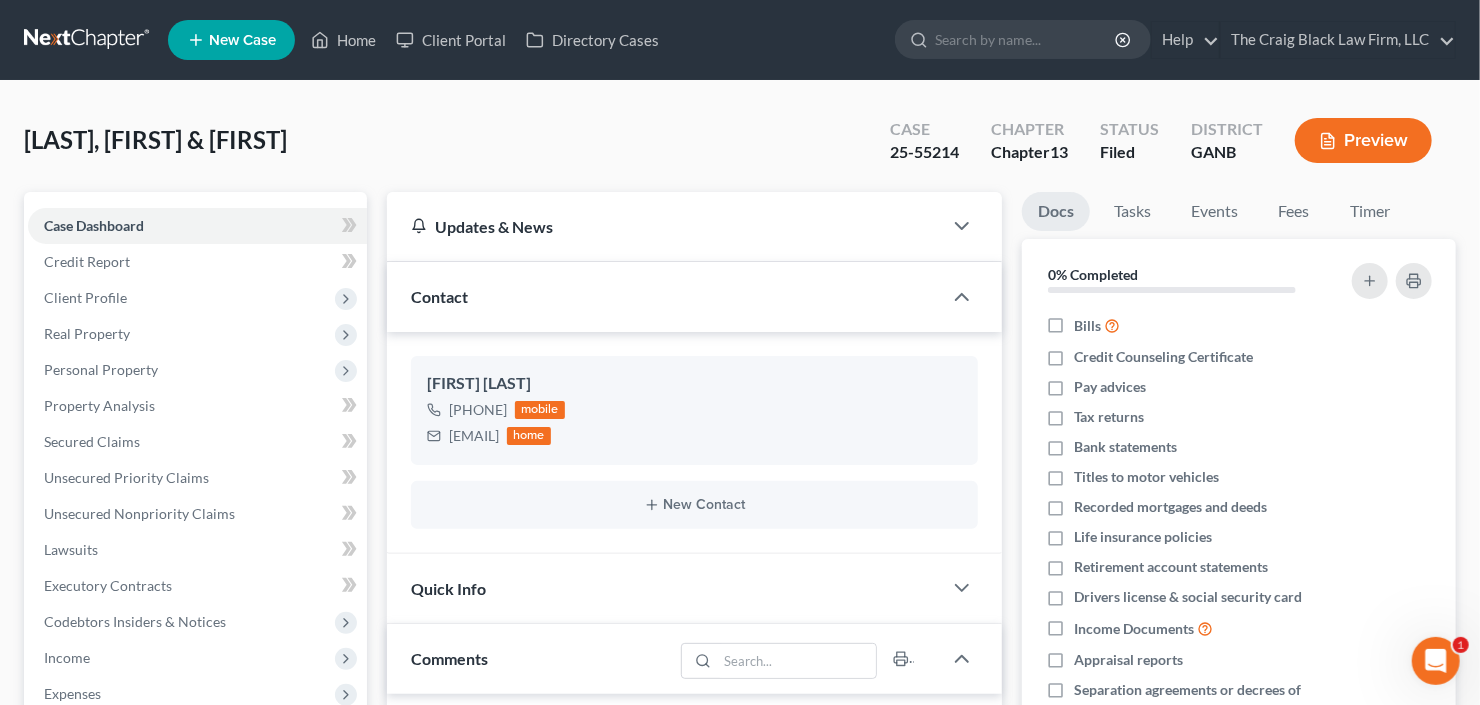 scroll, scrollTop: 681, scrollLeft: 0, axis: vertical 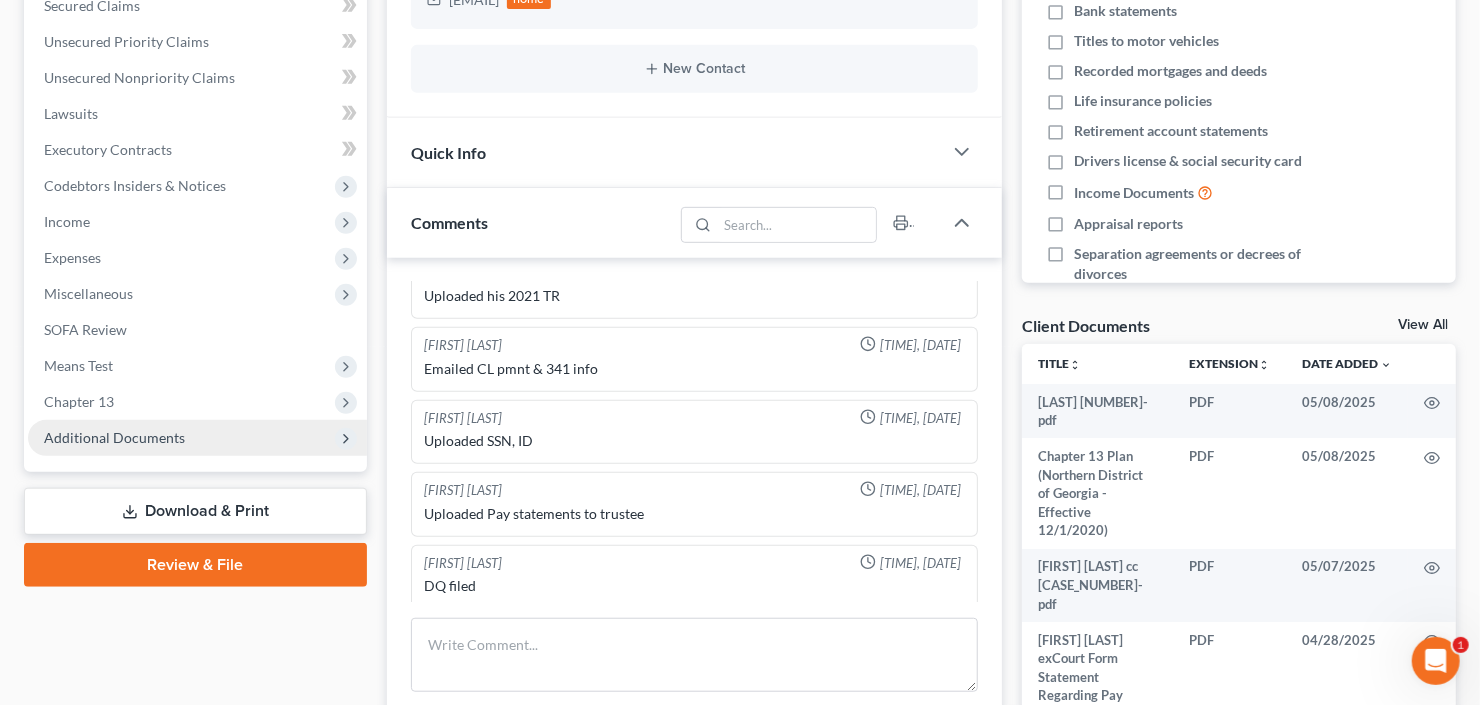 click on "Additional Documents" at bounding box center [197, 438] 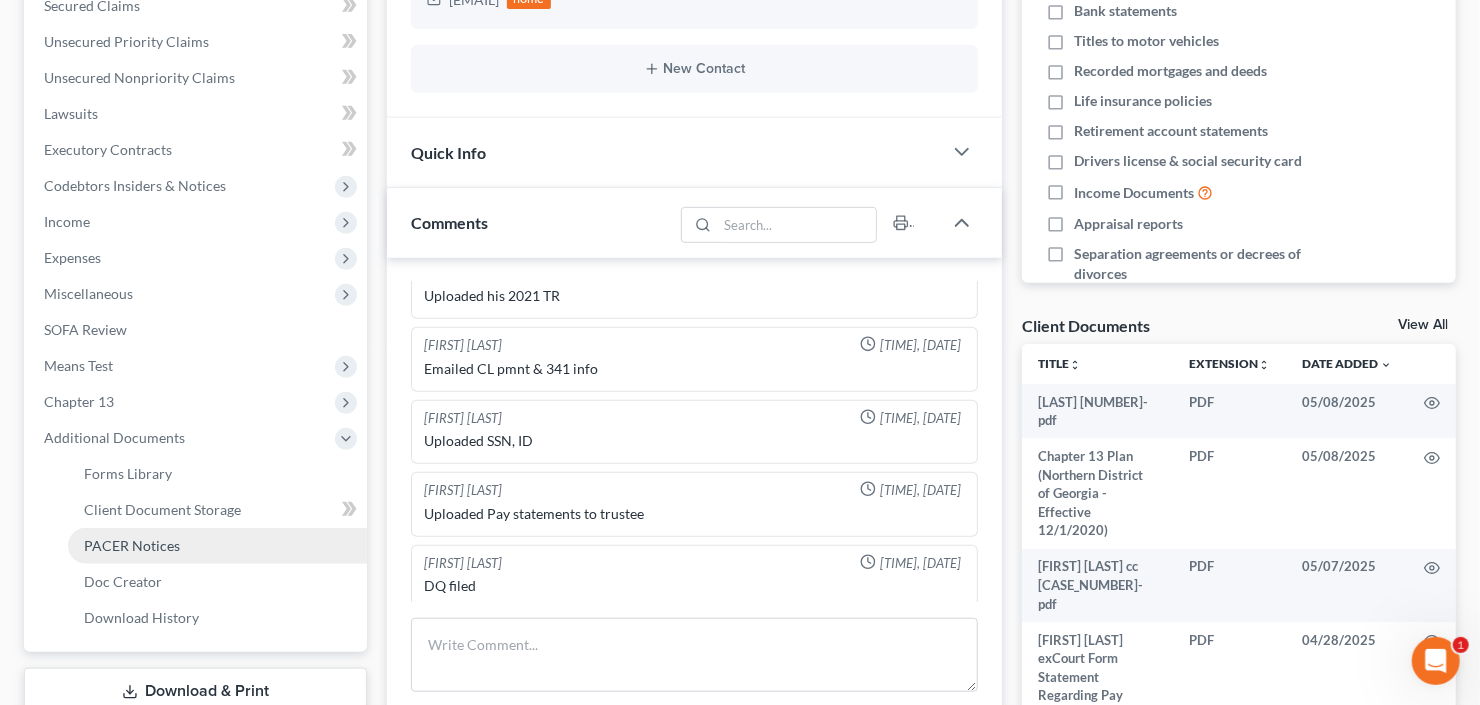 click on "PACER Notices" at bounding box center (132, 545) 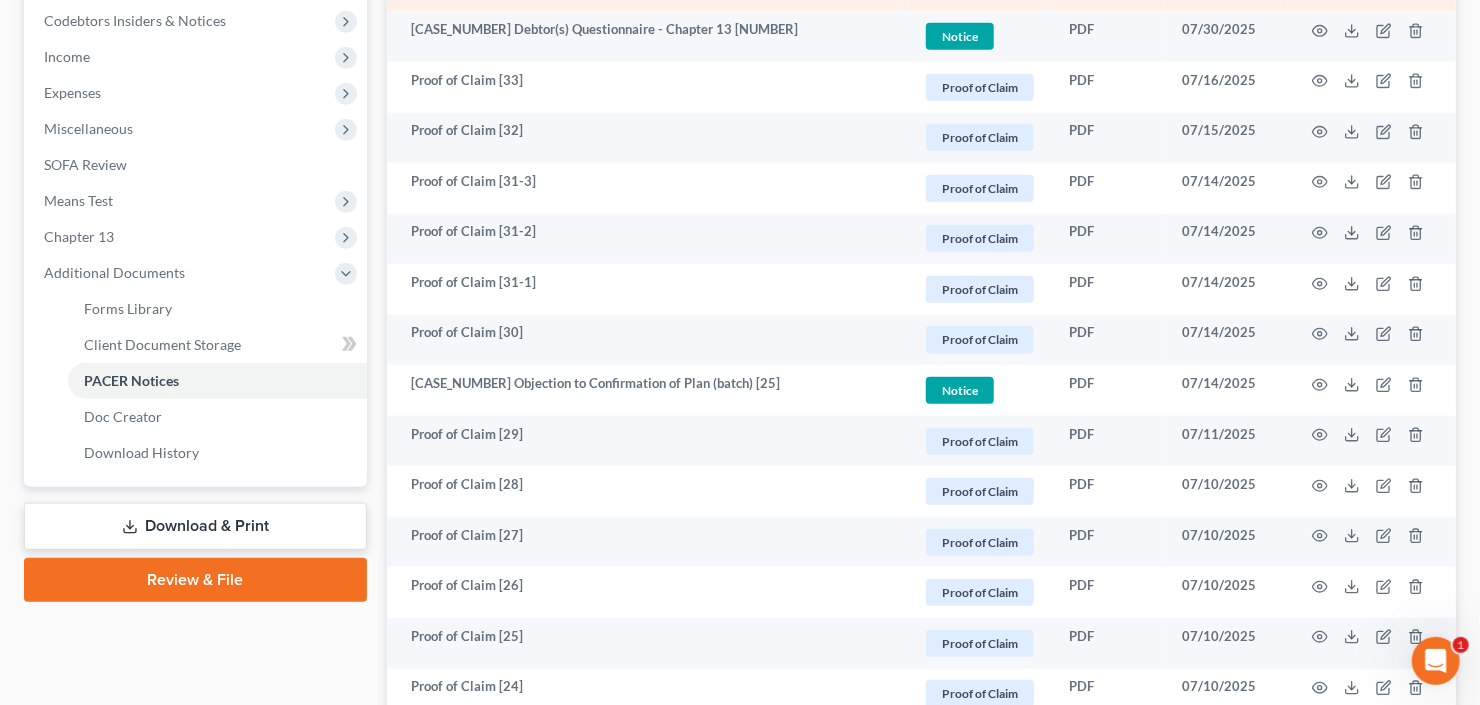 scroll, scrollTop: 640, scrollLeft: 0, axis: vertical 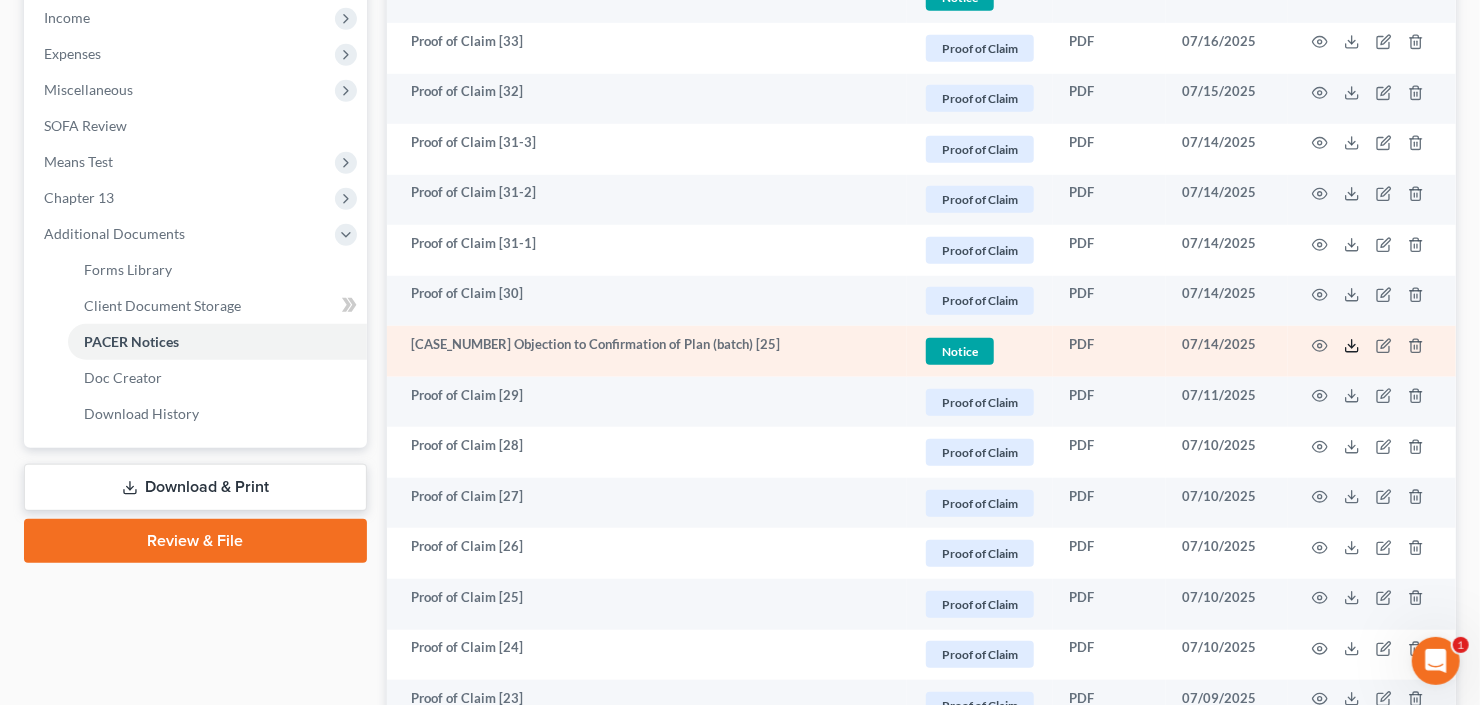 click 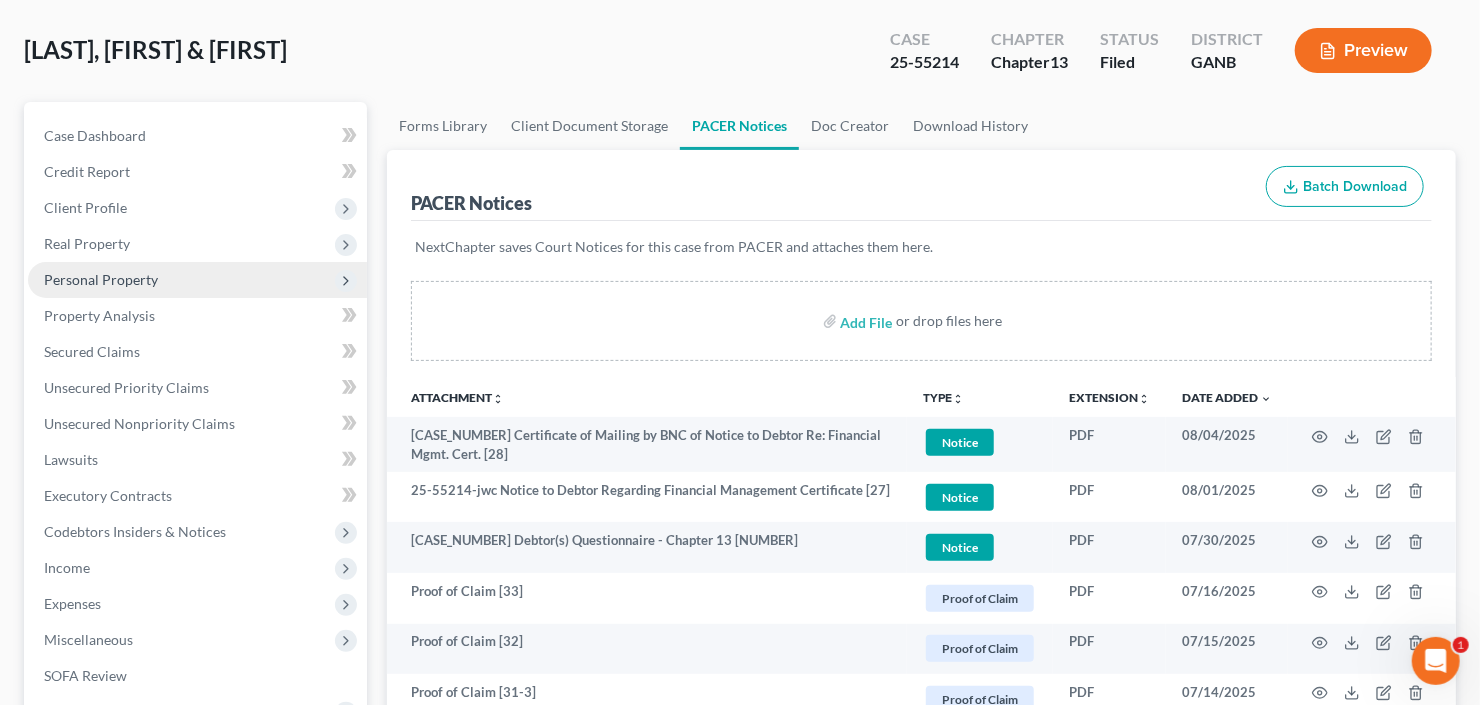 scroll, scrollTop: 240, scrollLeft: 0, axis: vertical 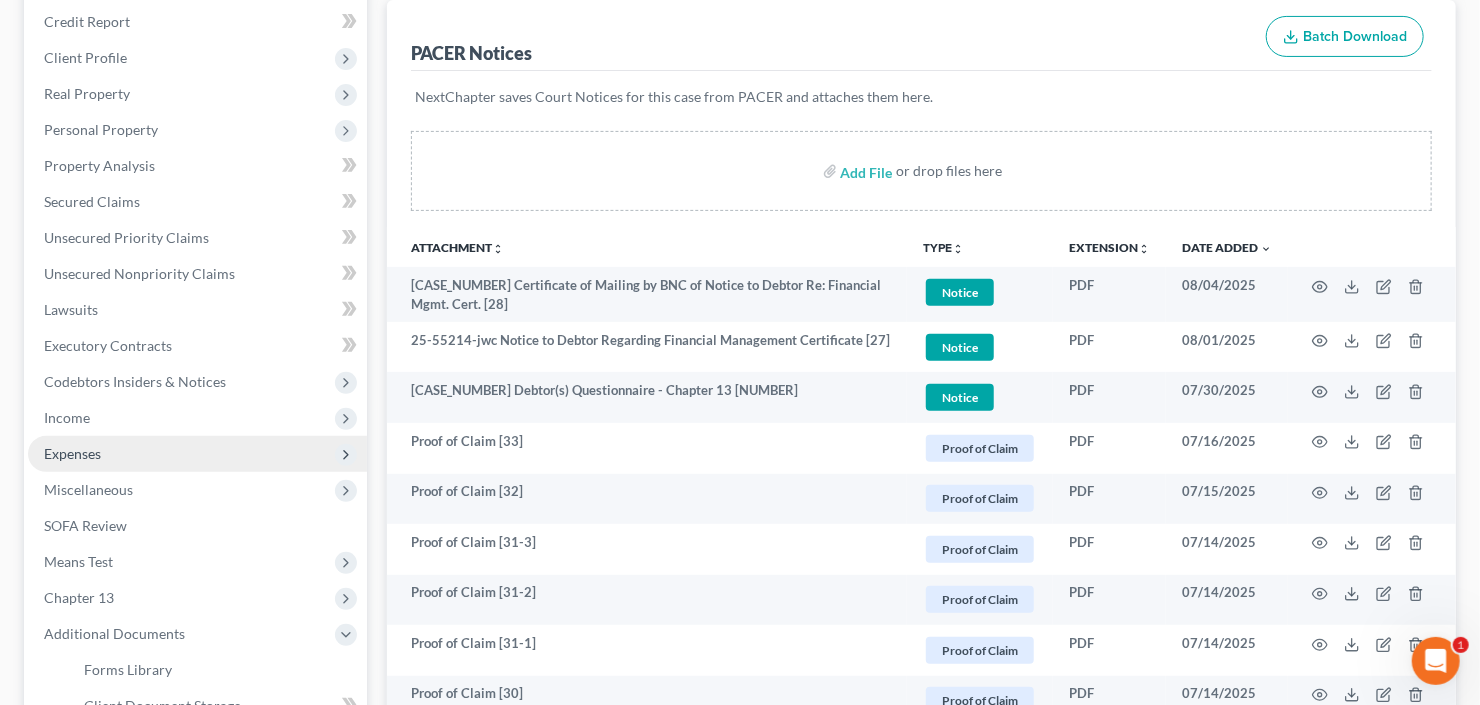 click on "Expenses" at bounding box center (72, 453) 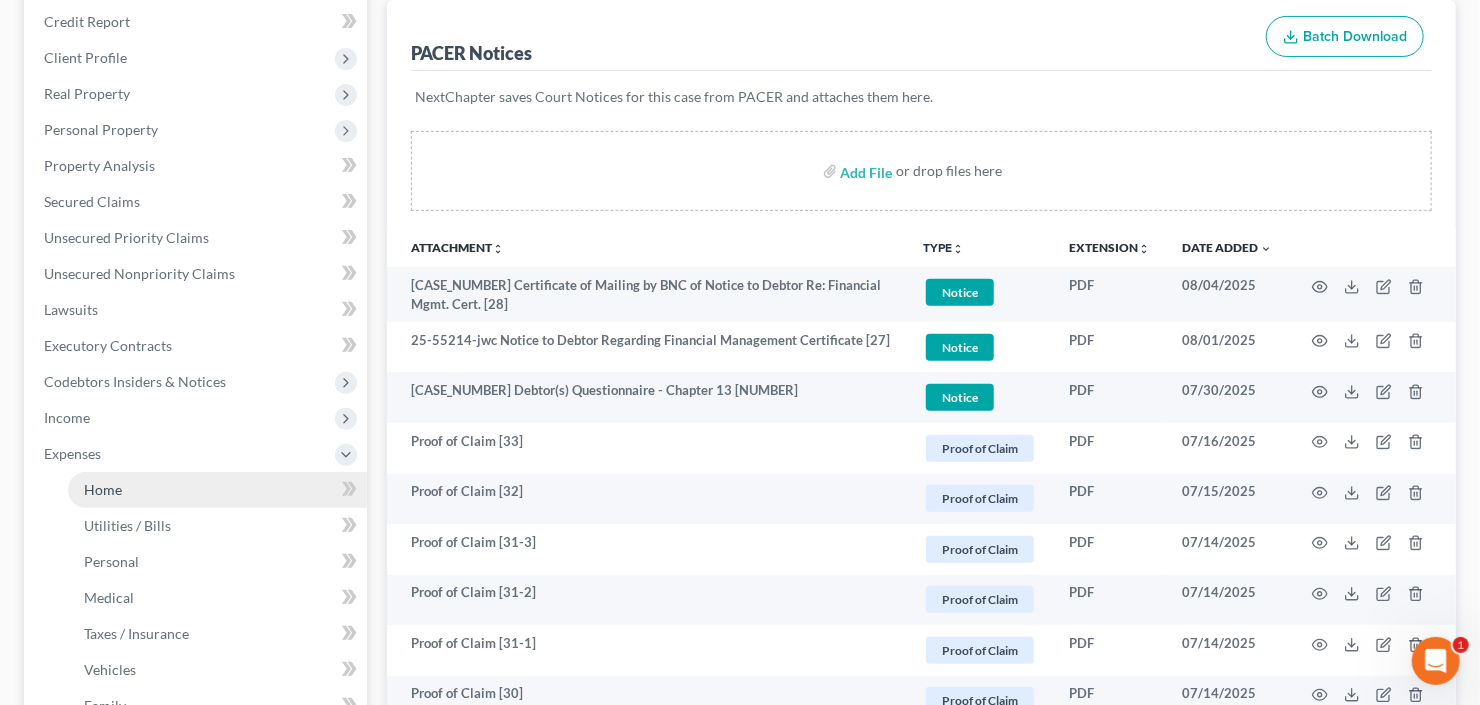 click on "Home" at bounding box center [103, 489] 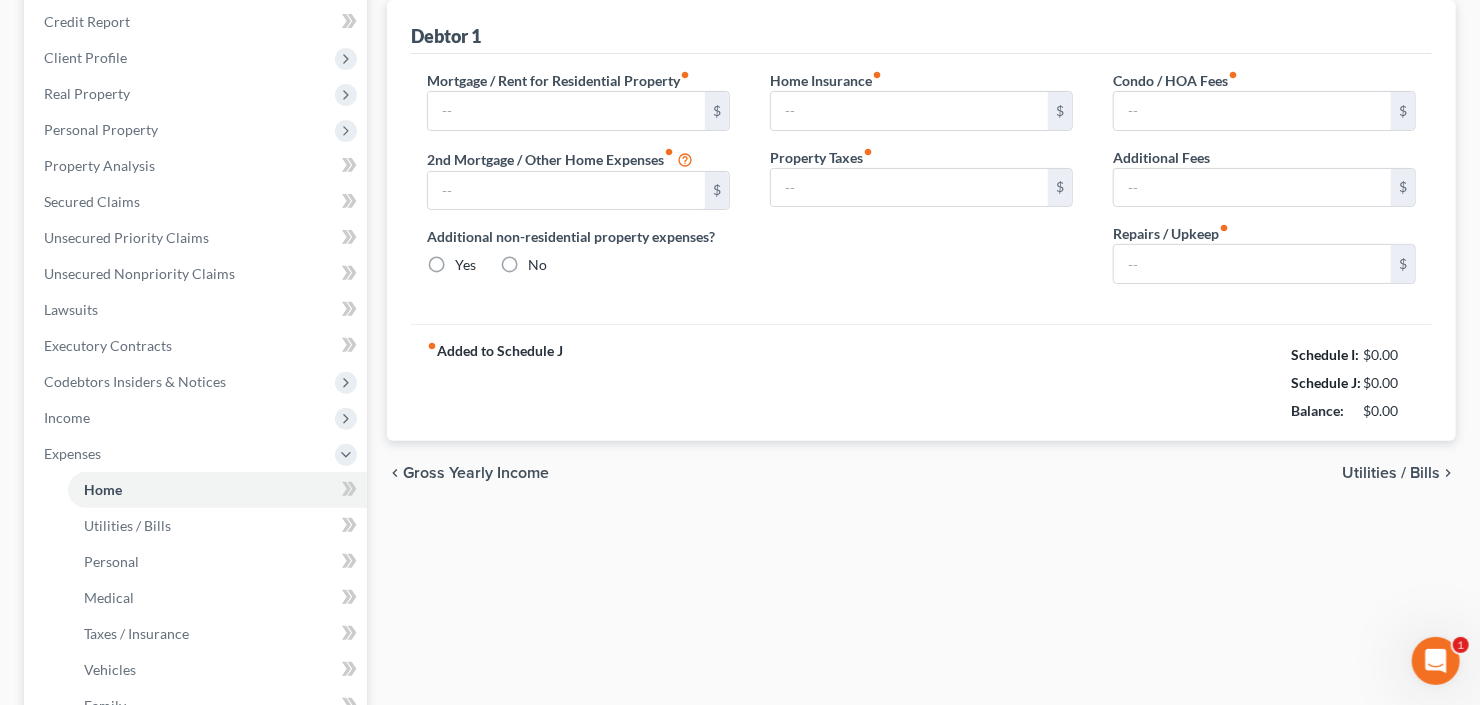 scroll, scrollTop: 160, scrollLeft: 0, axis: vertical 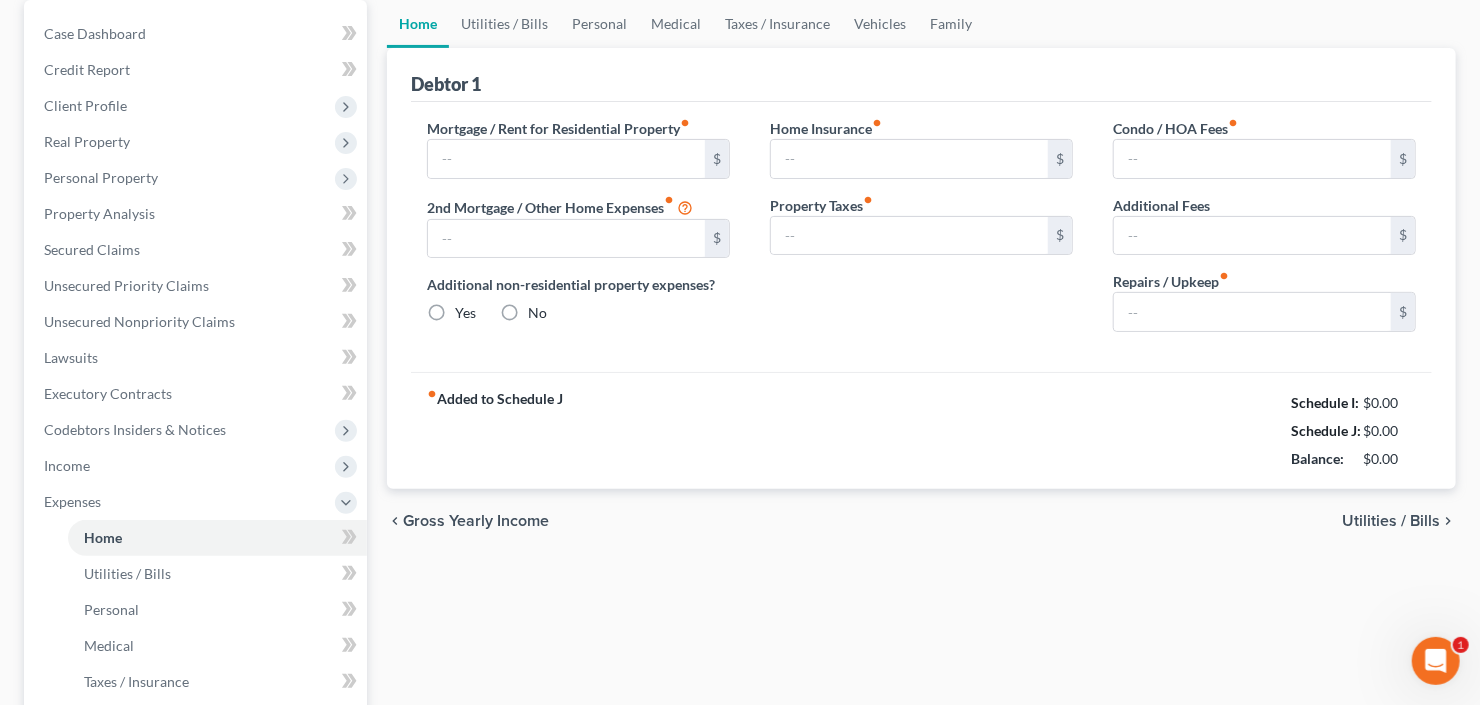 type on "2,951.00" 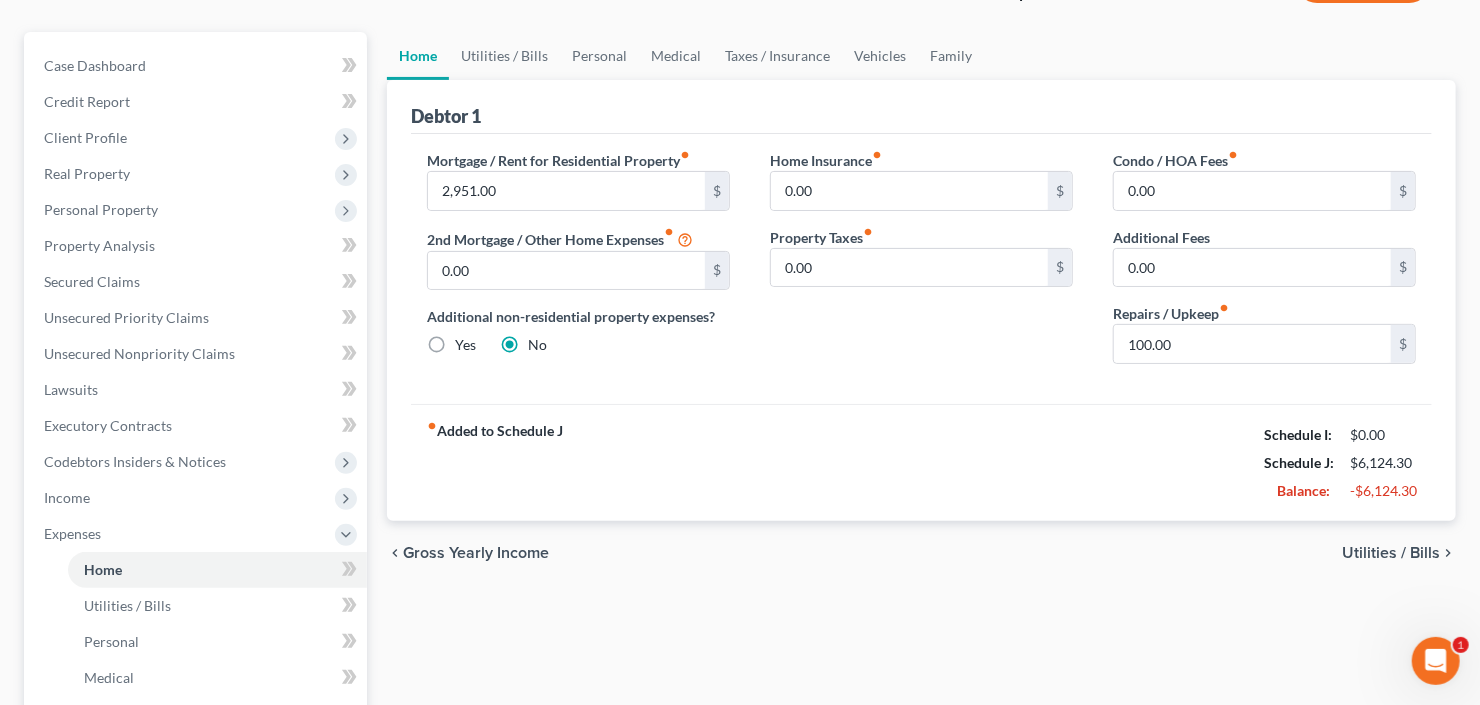 scroll, scrollTop: 0, scrollLeft: 0, axis: both 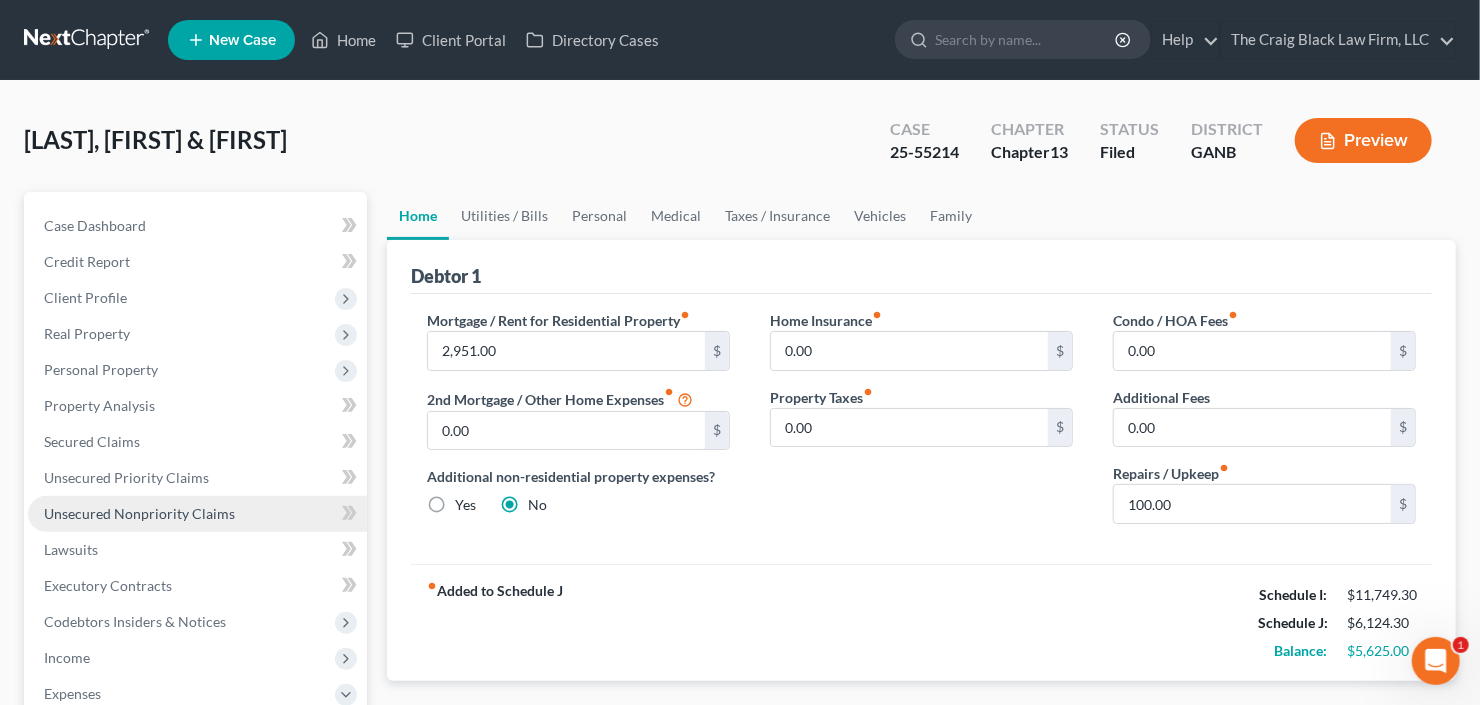 click on "Unsecured Nonpriority Claims" at bounding box center (139, 513) 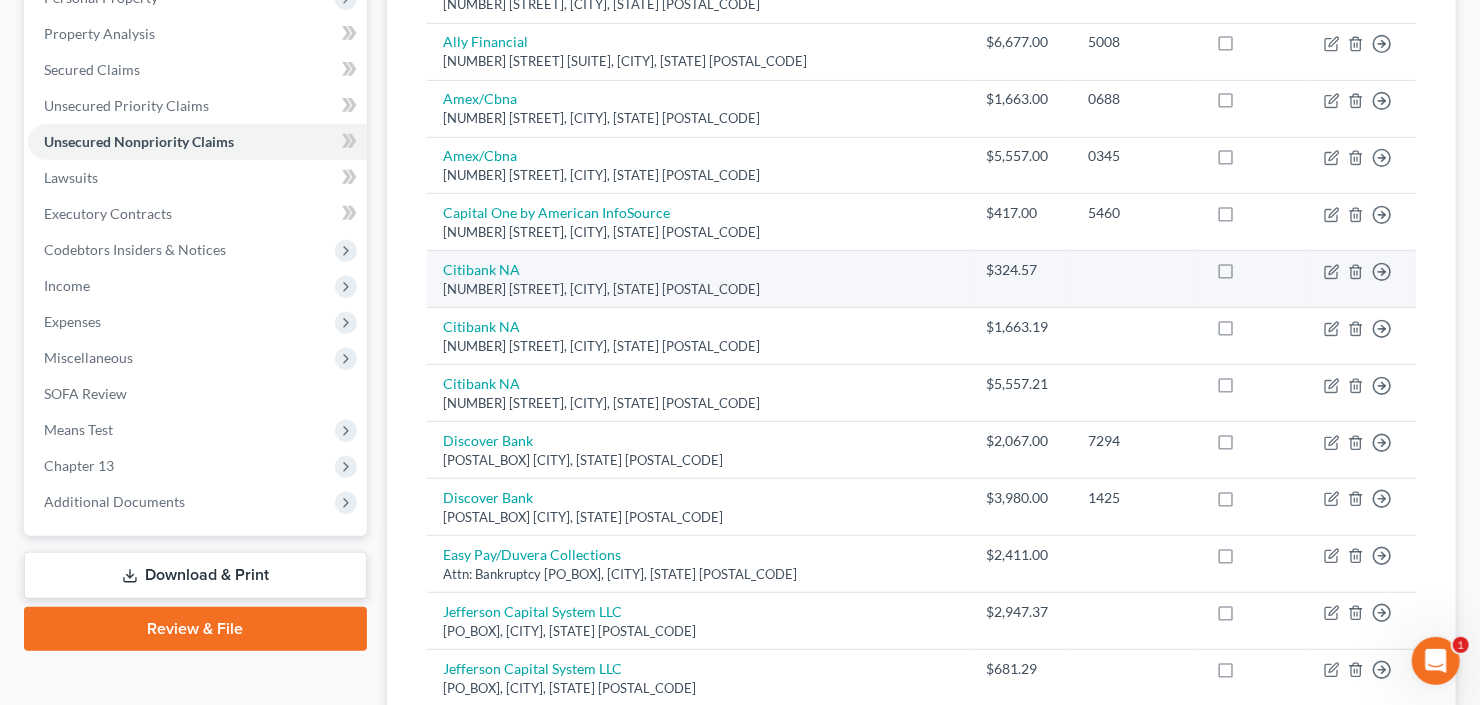 scroll, scrollTop: 400, scrollLeft: 0, axis: vertical 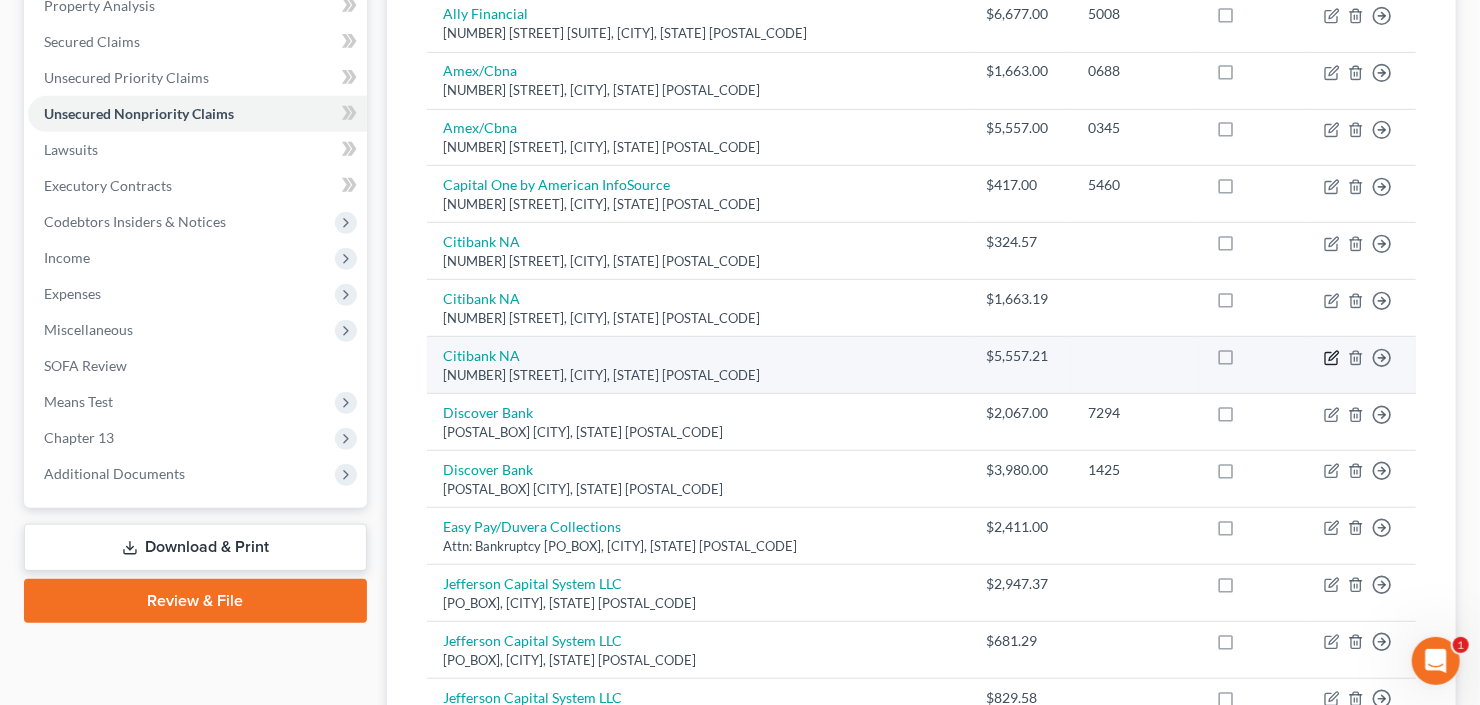 click 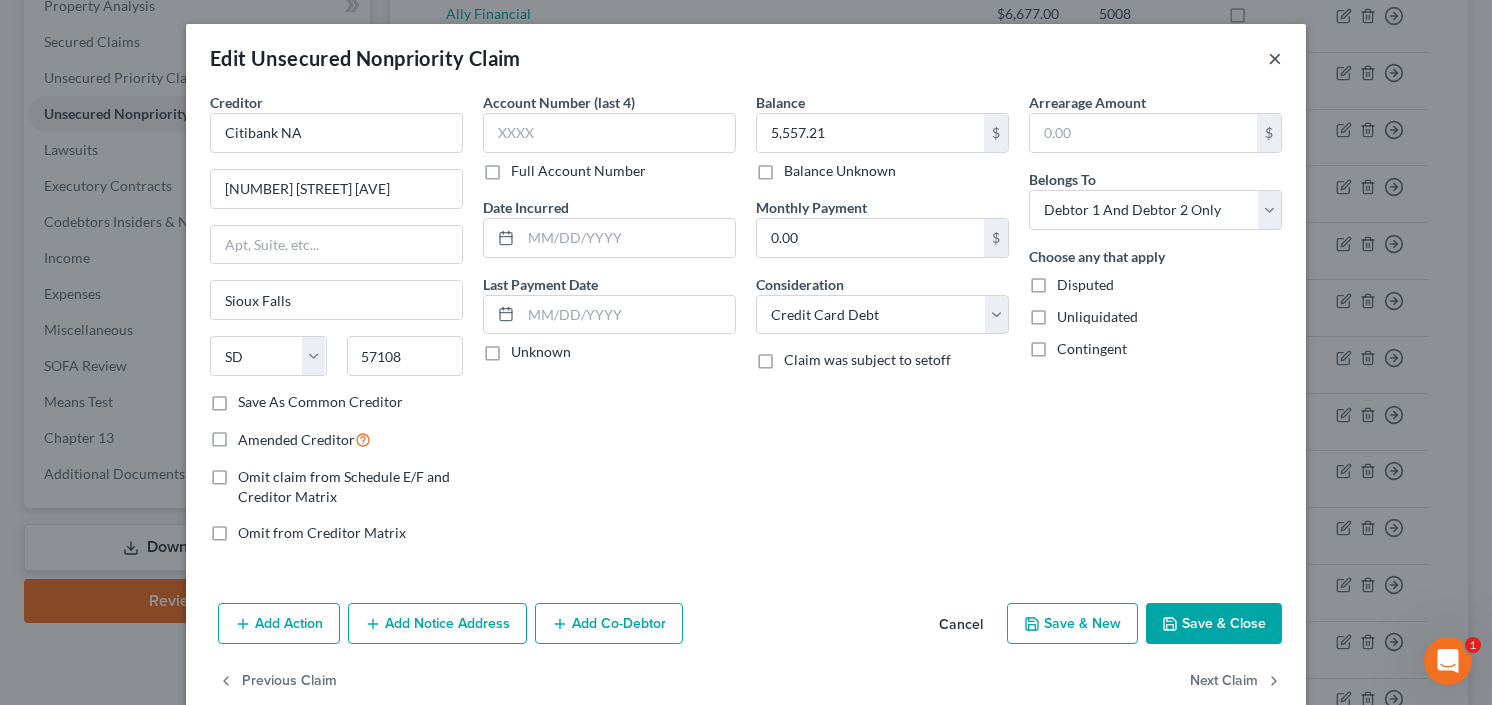 click on "×" at bounding box center (1275, 58) 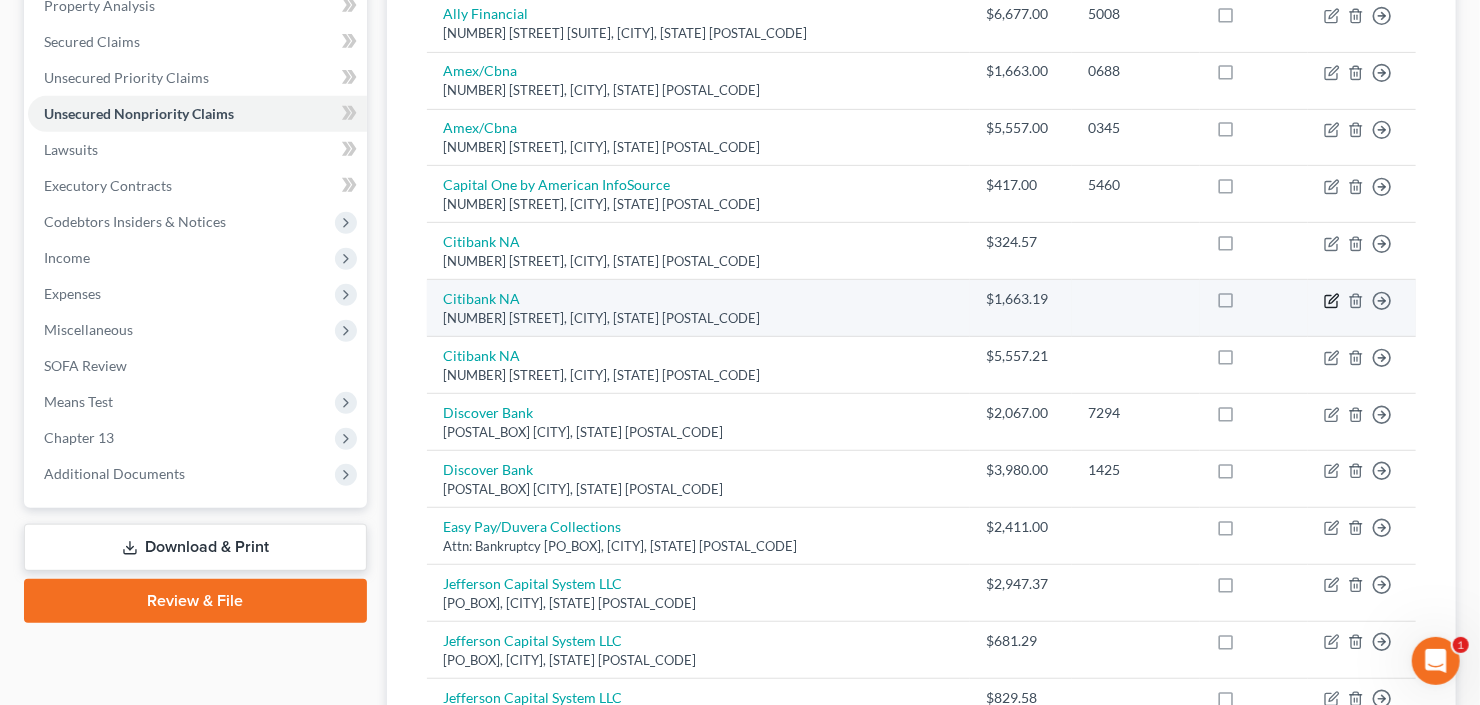 click 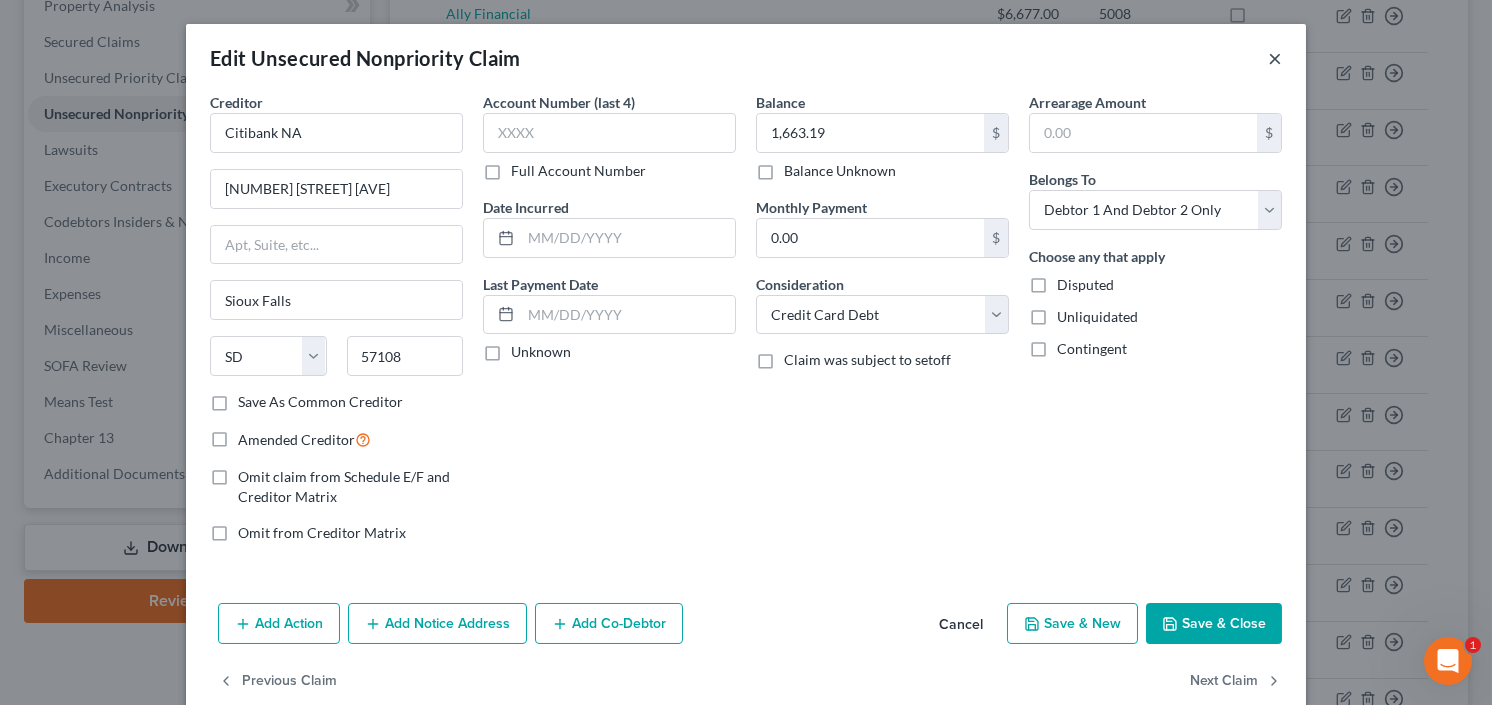 click on "×" at bounding box center (1275, 58) 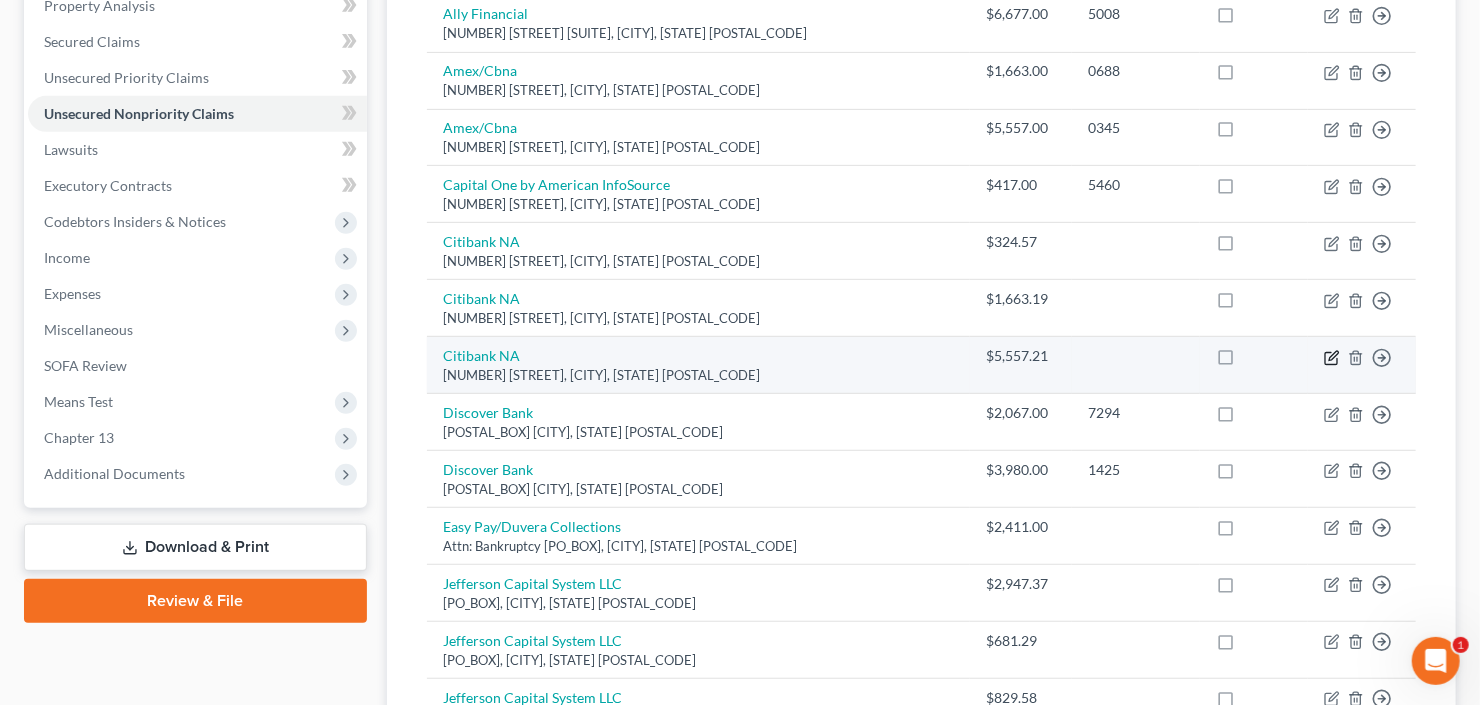 click 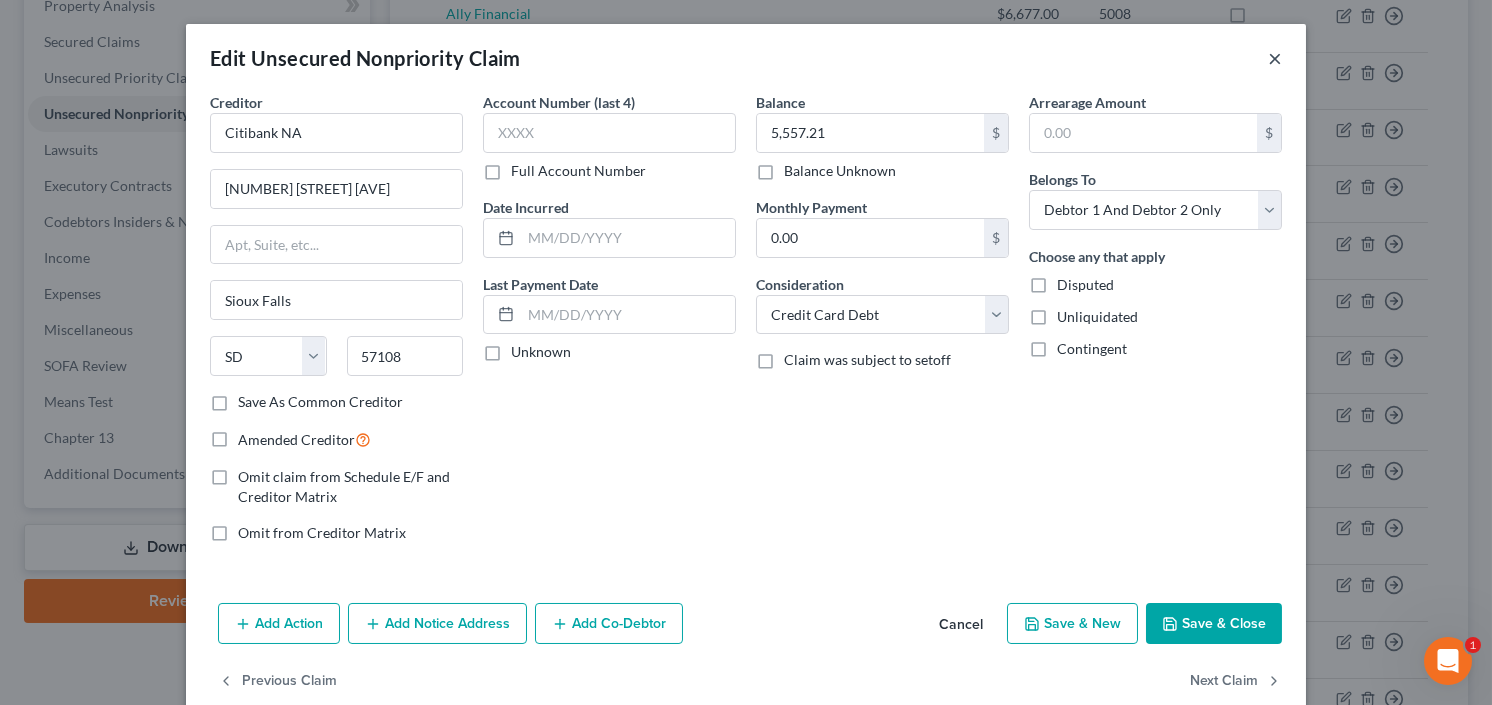 click on "×" at bounding box center (1275, 58) 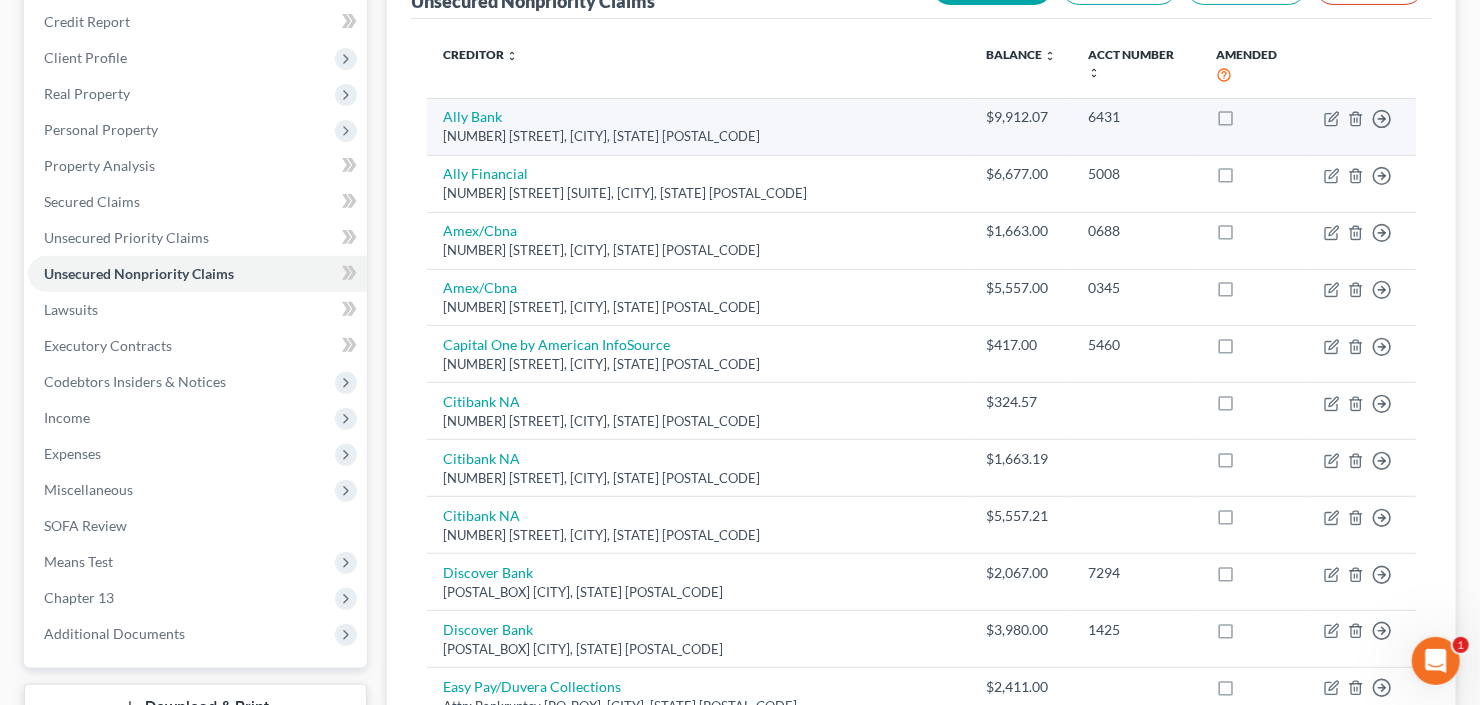 scroll, scrollTop: 0, scrollLeft: 0, axis: both 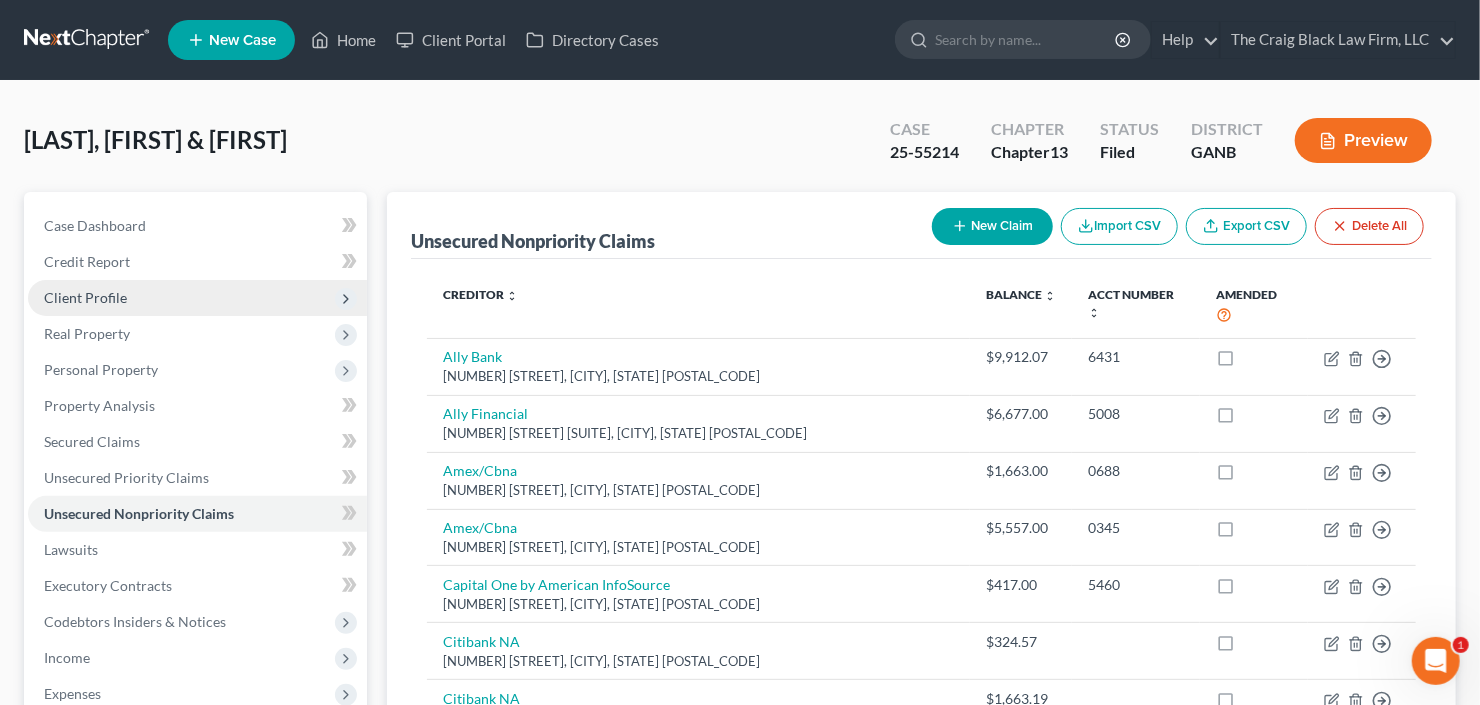 click on "Client Profile" at bounding box center [85, 297] 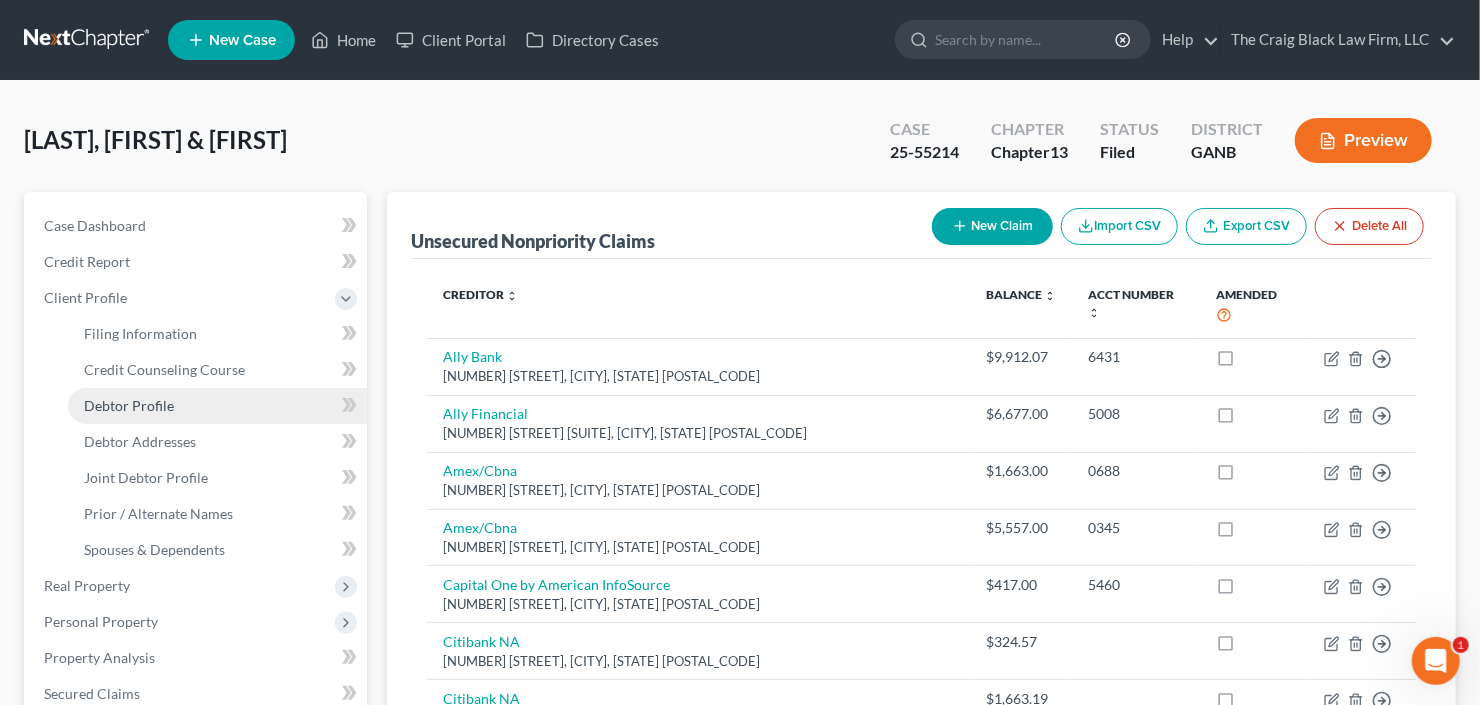 click on "Debtor Profile" at bounding box center [217, 406] 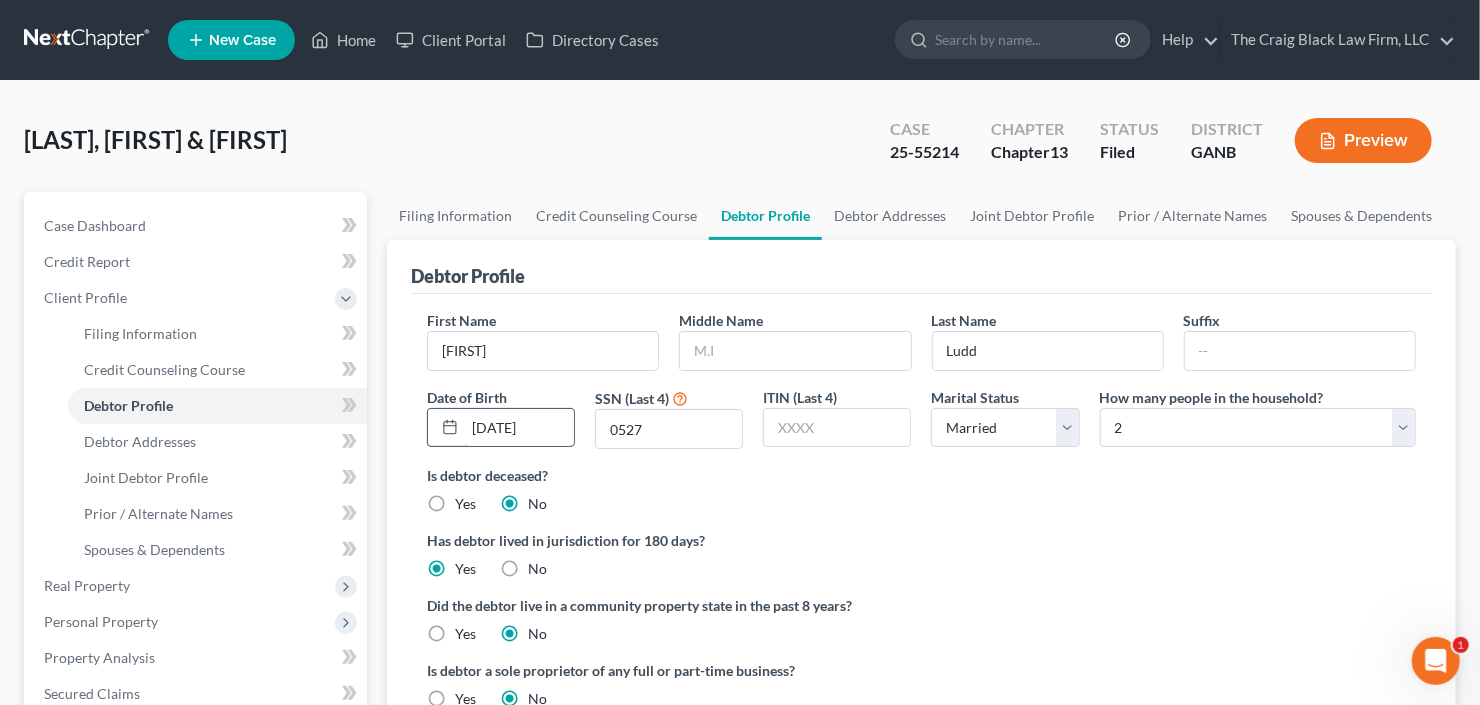 radio on "true" 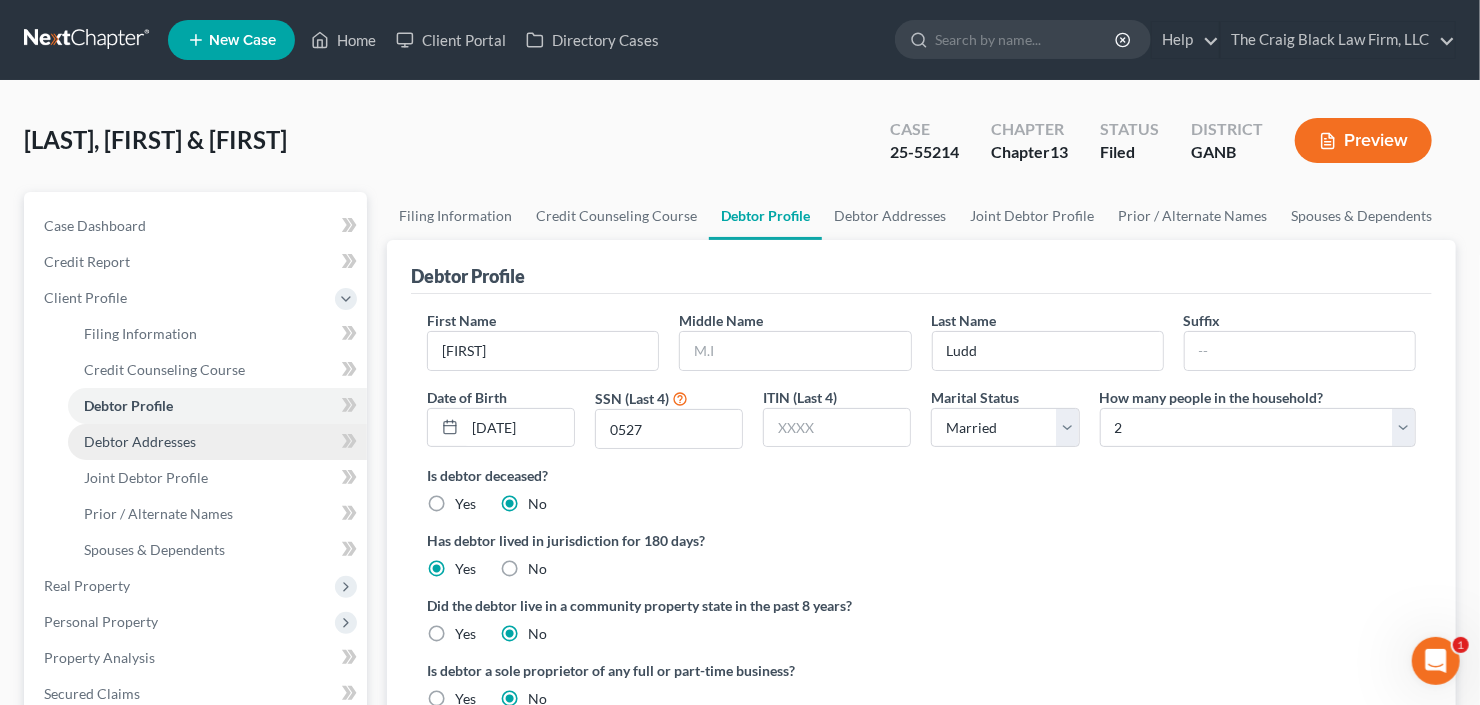 click on "Debtor Addresses" at bounding box center [140, 441] 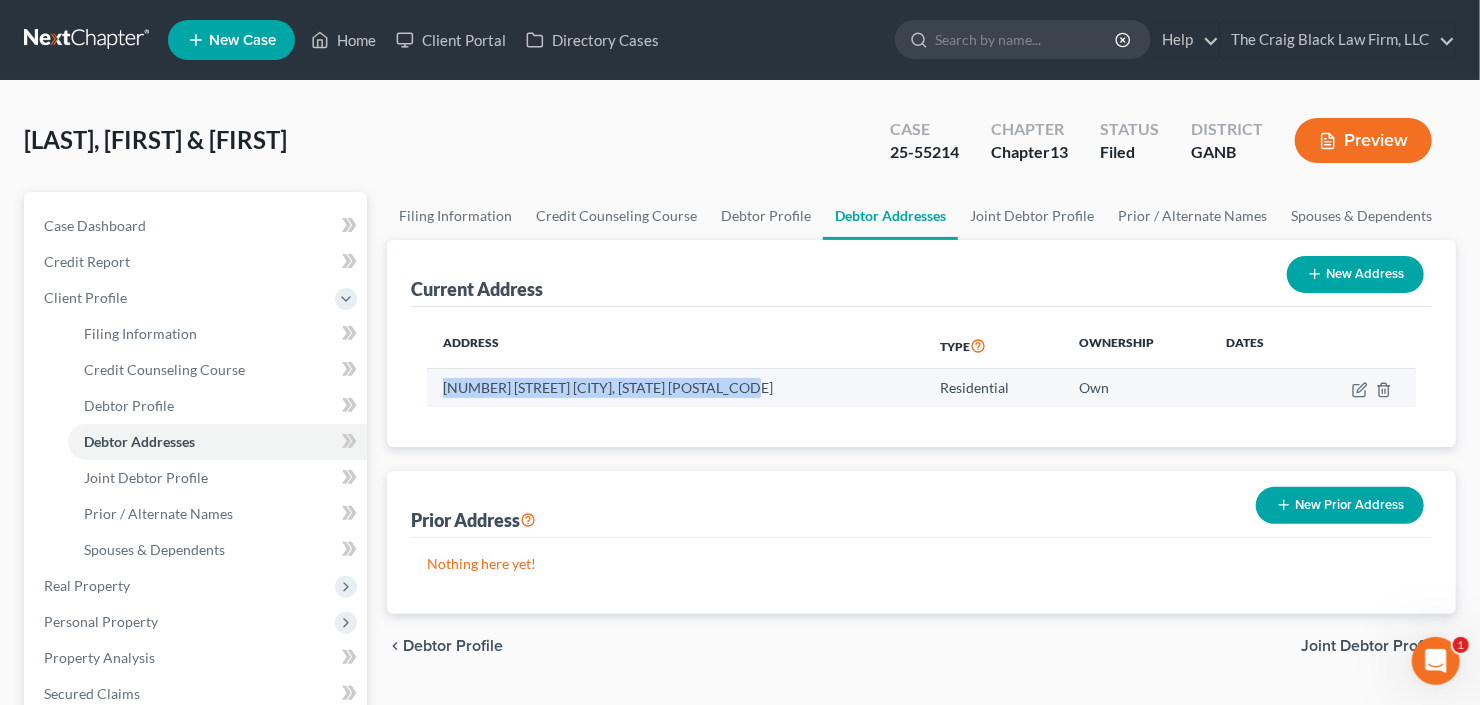 drag, startPoint x: 441, startPoint y: 385, endPoint x: 799, endPoint y: 391, distance: 358.05026 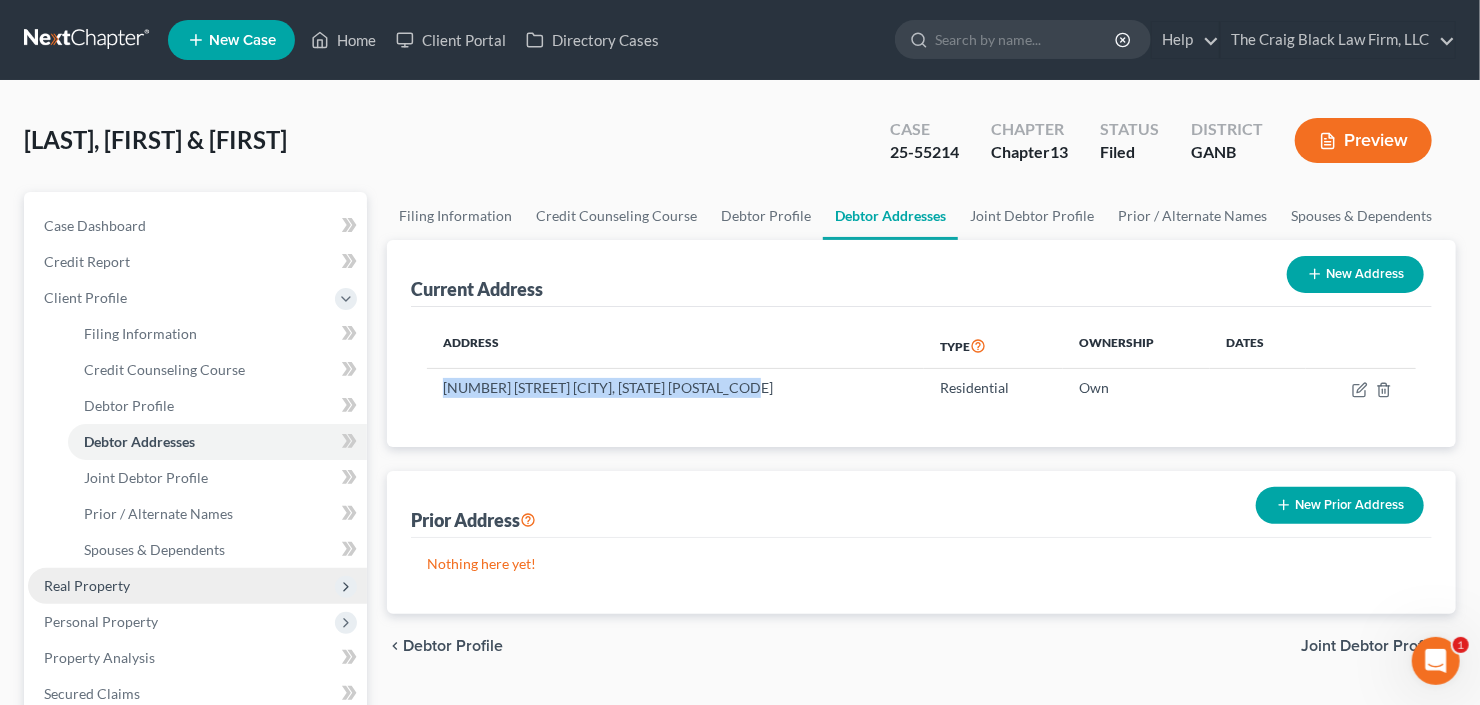 scroll, scrollTop: 160, scrollLeft: 0, axis: vertical 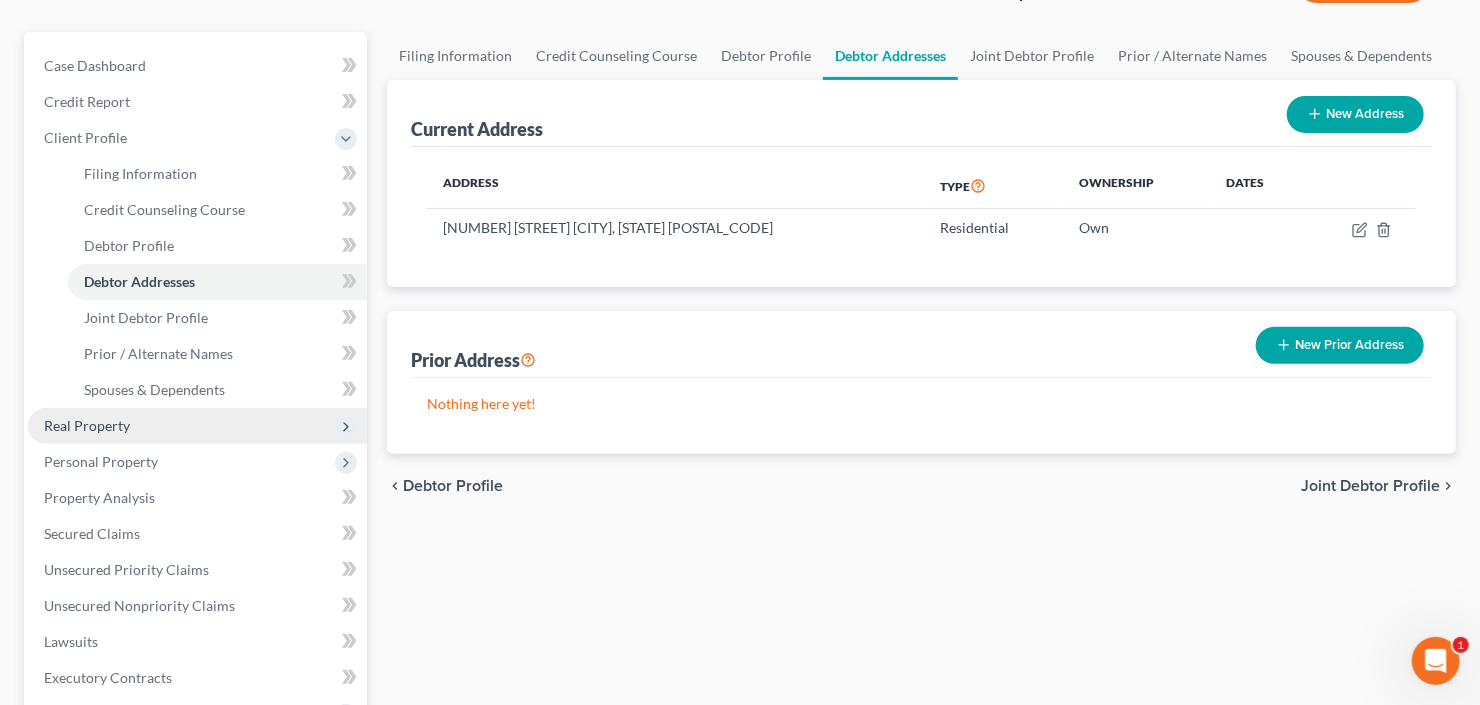click on "Real Property" at bounding box center [197, 426] 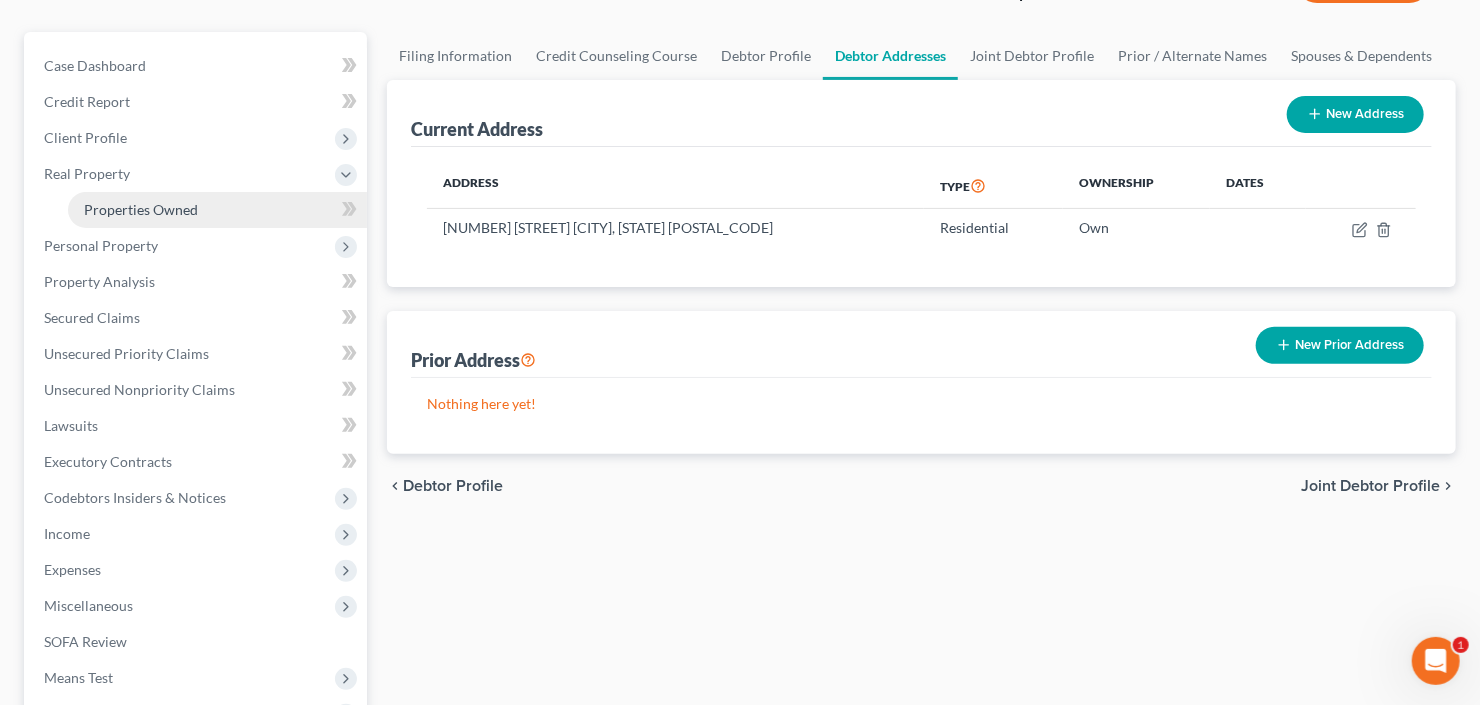 click on "Properties Owned" at bounding box center (141, 209) 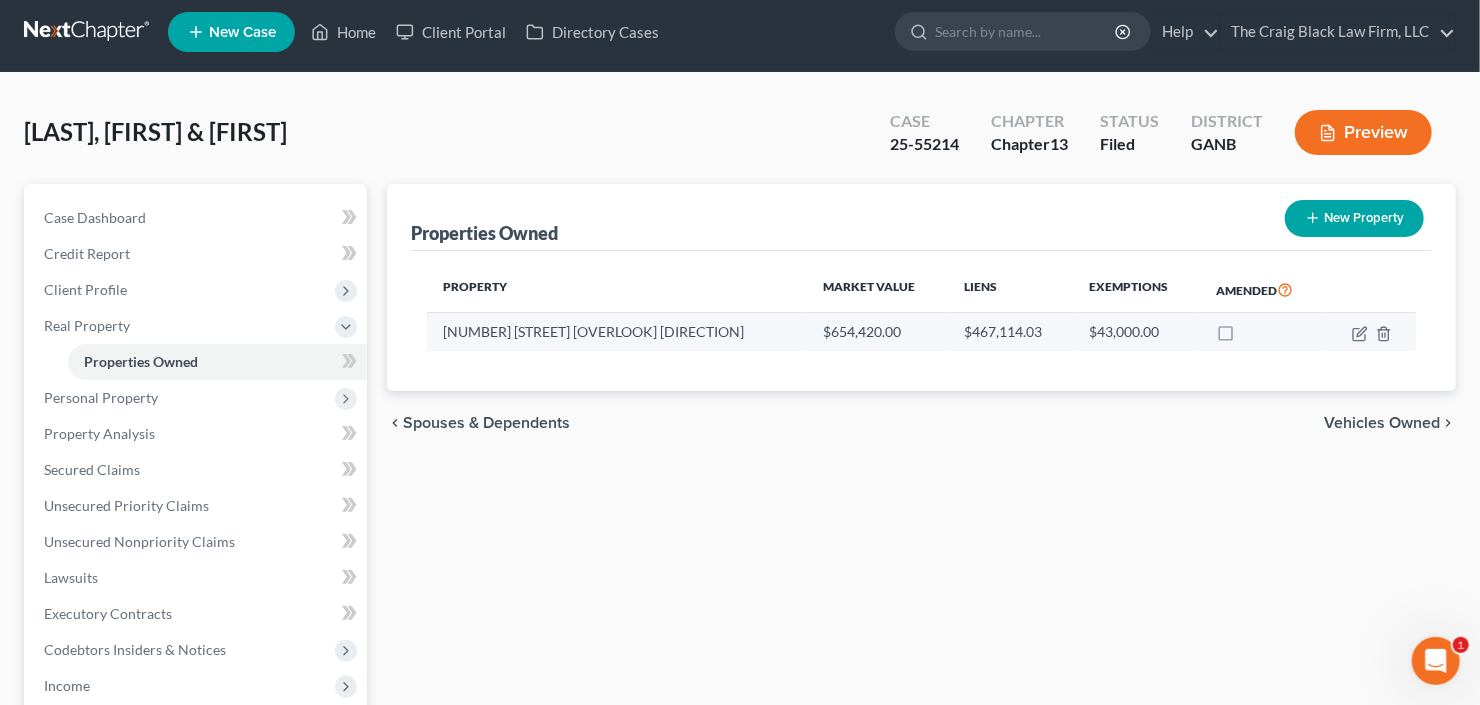 scroll, scrollTop: 0, scrollLeft: 0, axis: both 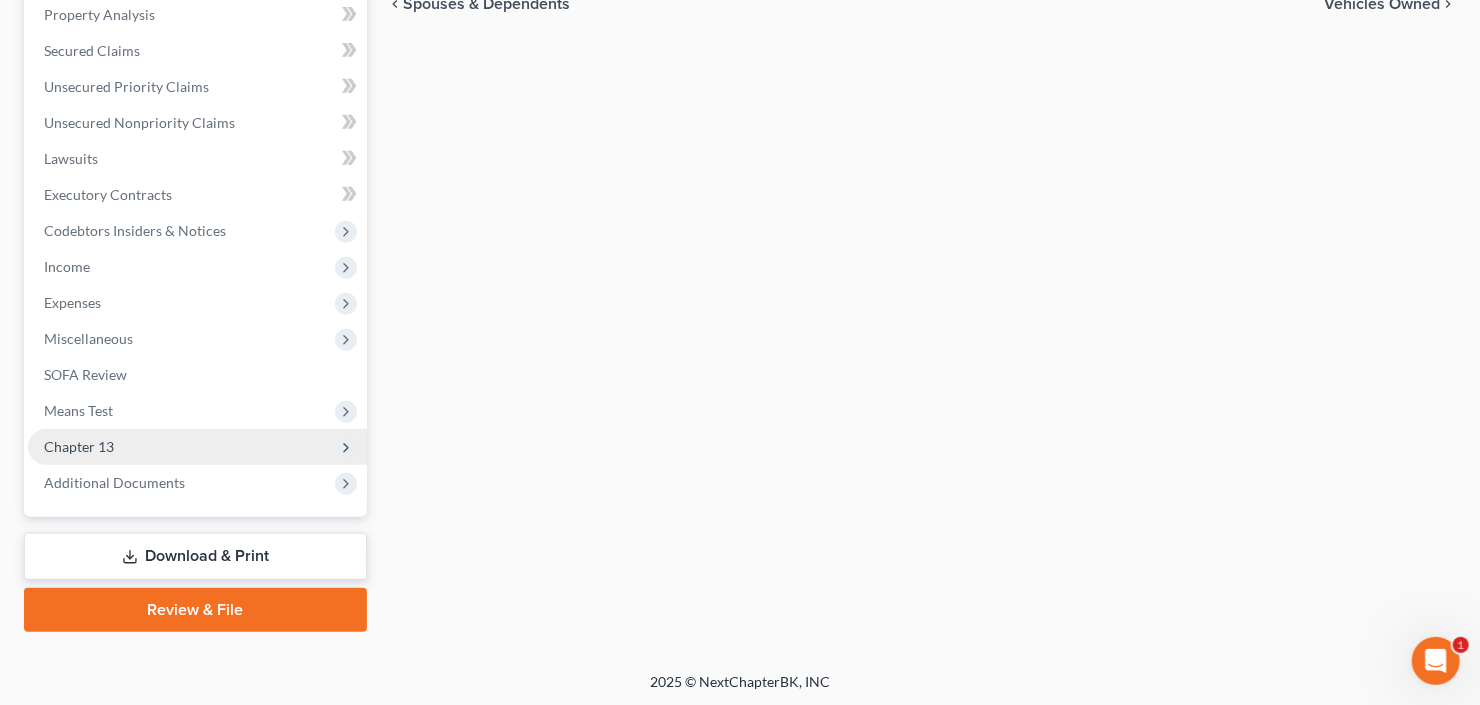drag, startPoint x: 117, startPoint y: 490, endPoint x: 120, endPoint y: 428, distance: 62.072536 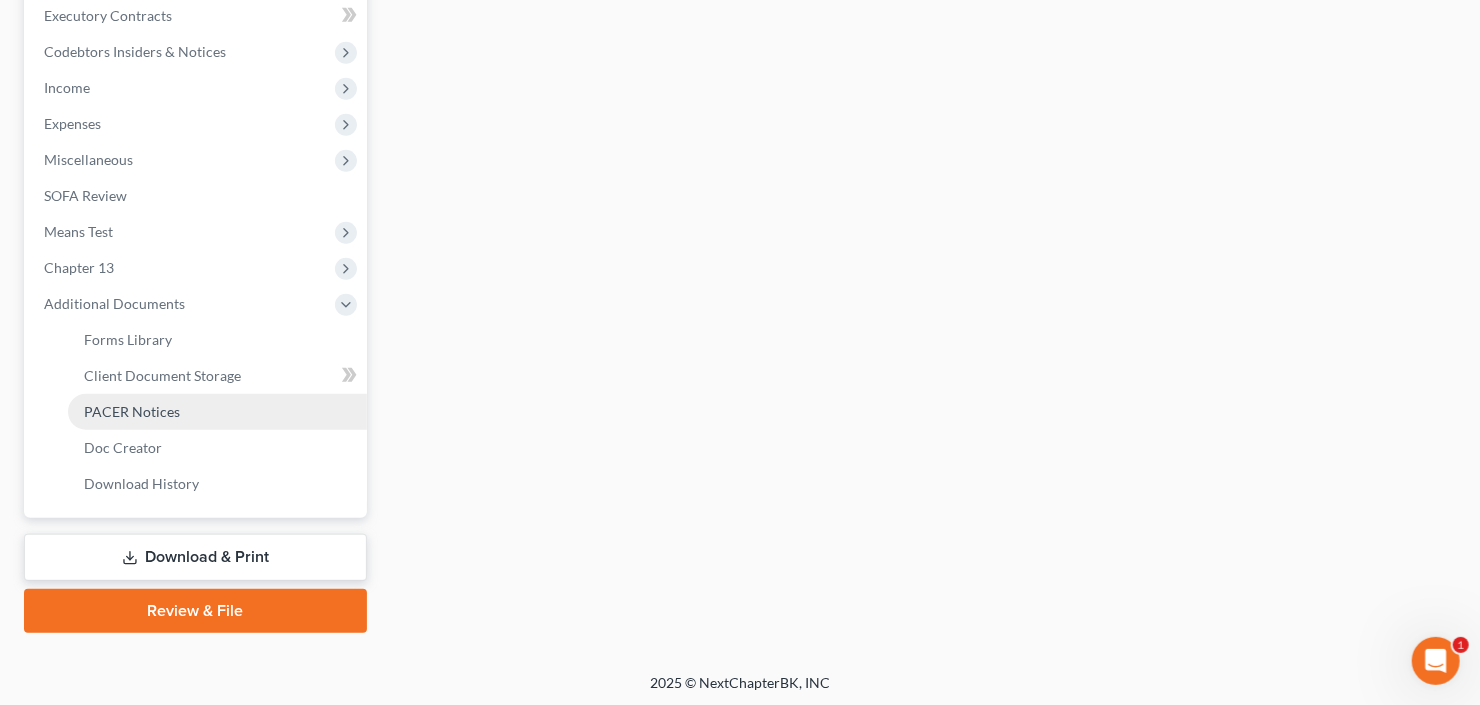 click on "PACER Notices" at bounding box center [132, 411] 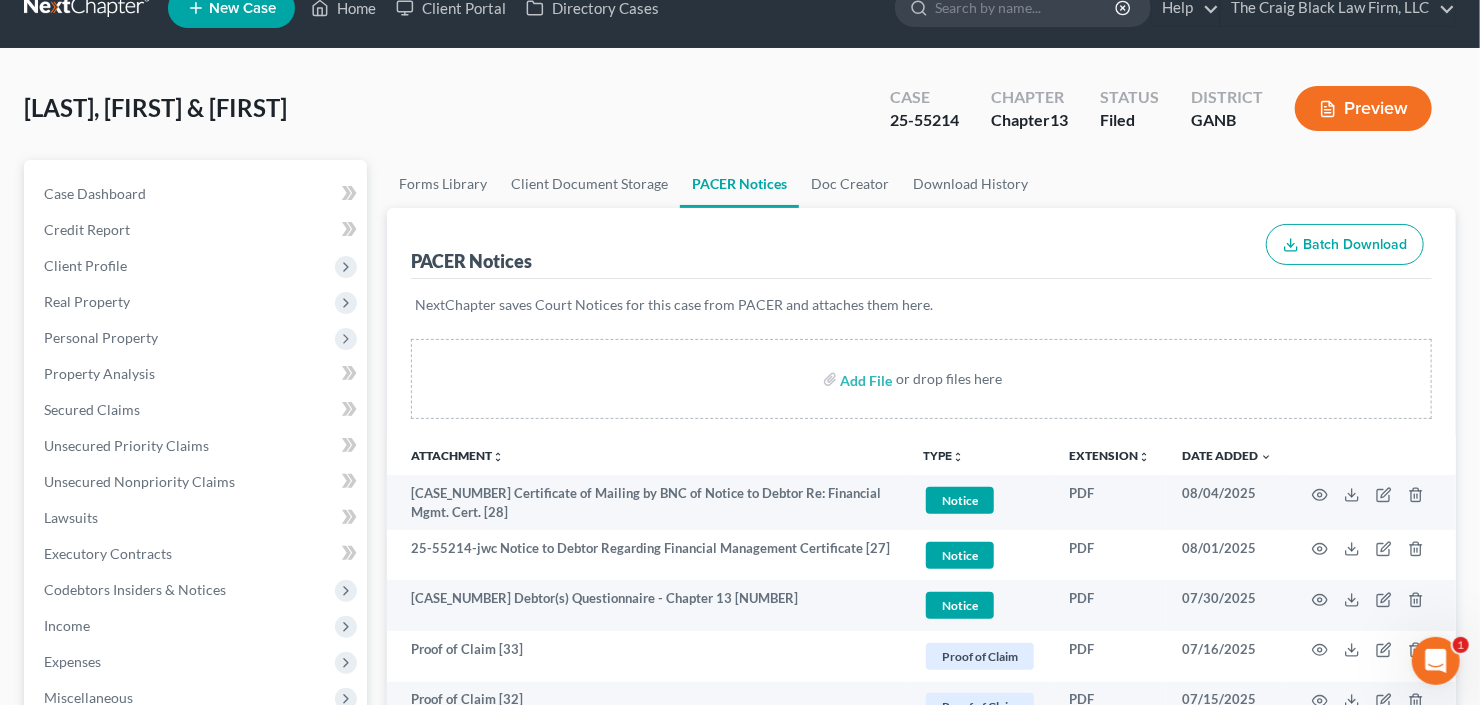 scroll, scrollTop: 0, scrollLeft: 0, axis: both 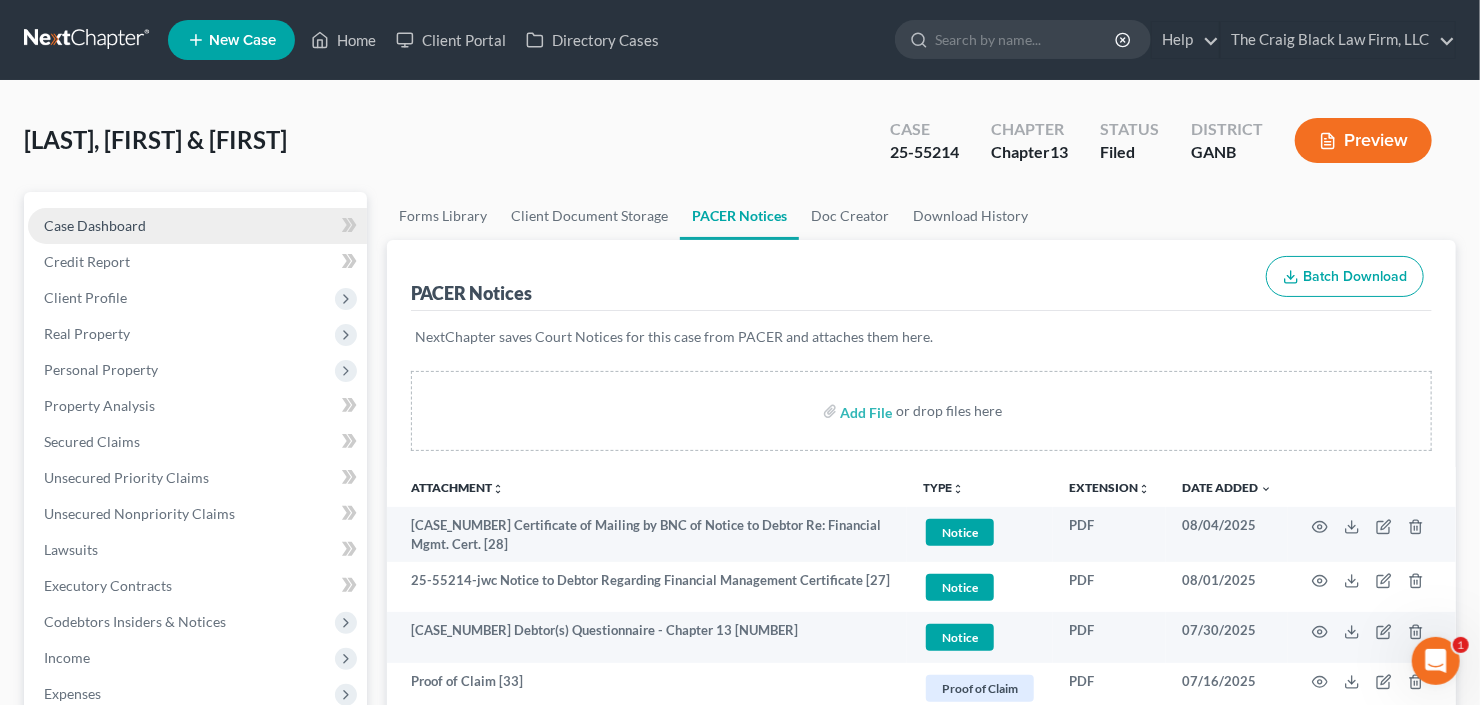 click on "Case Dashboard" at bounding box center (197, 226) 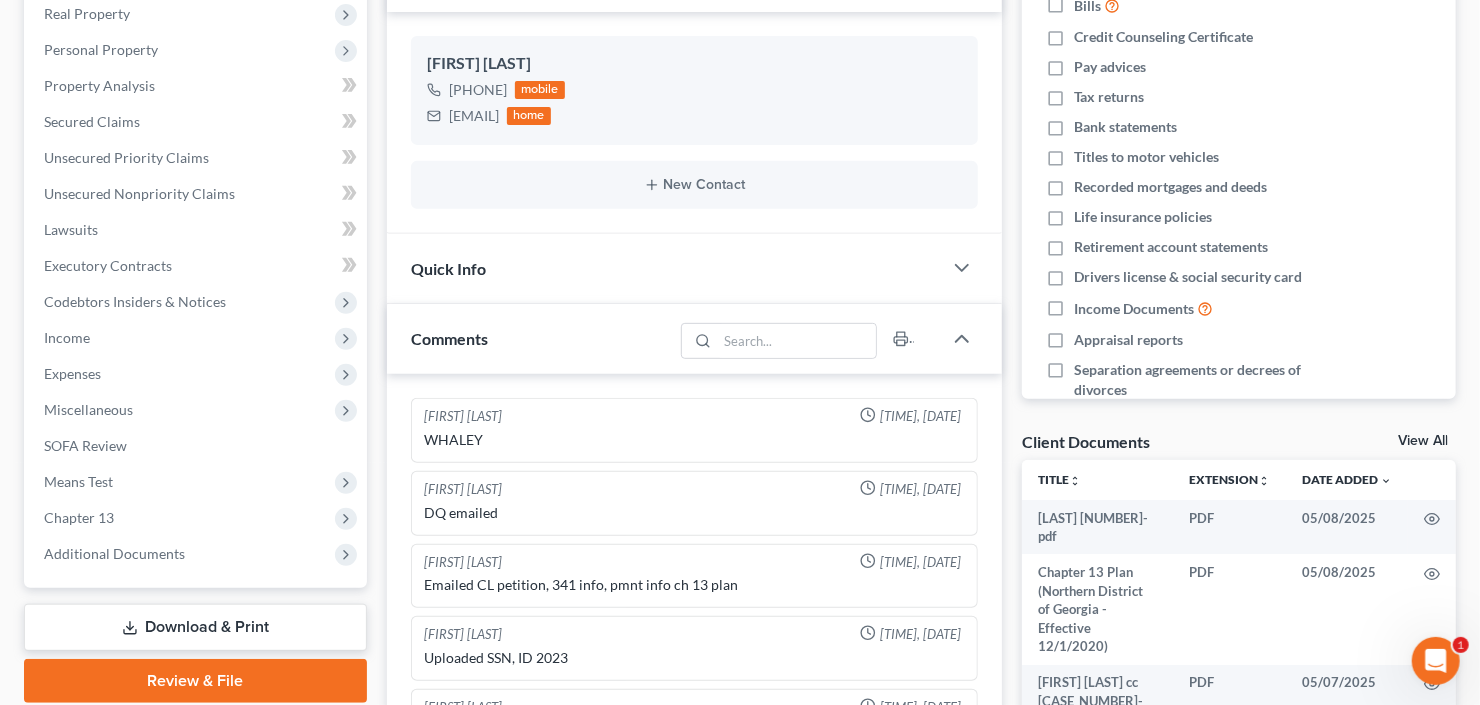 scroll, scrollTop: 462, scrollLeft: 0, axis: vertical 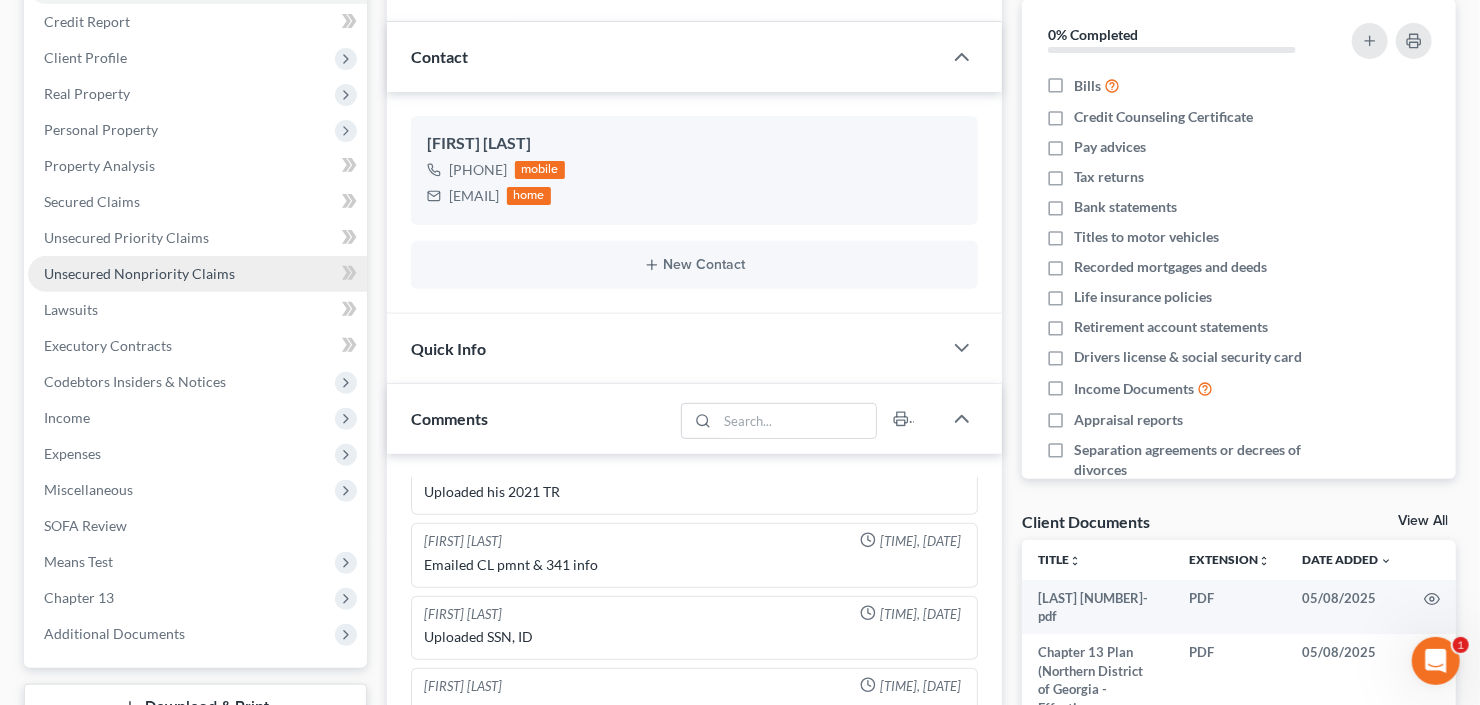 click on "Unsecured Nonpriority Claims" at bounding box center (139, 273) 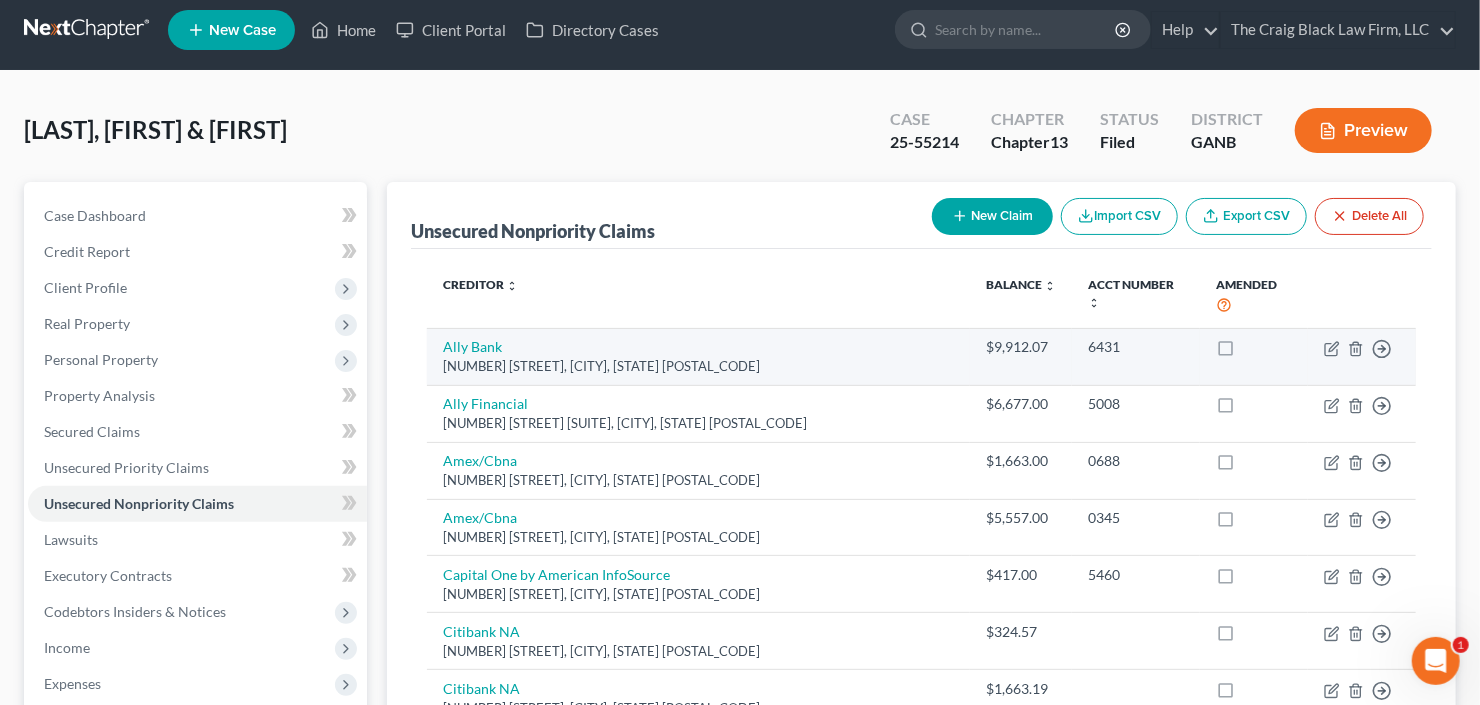 scroll, scrollTop: 0, scrollLeft: 0, axis: both 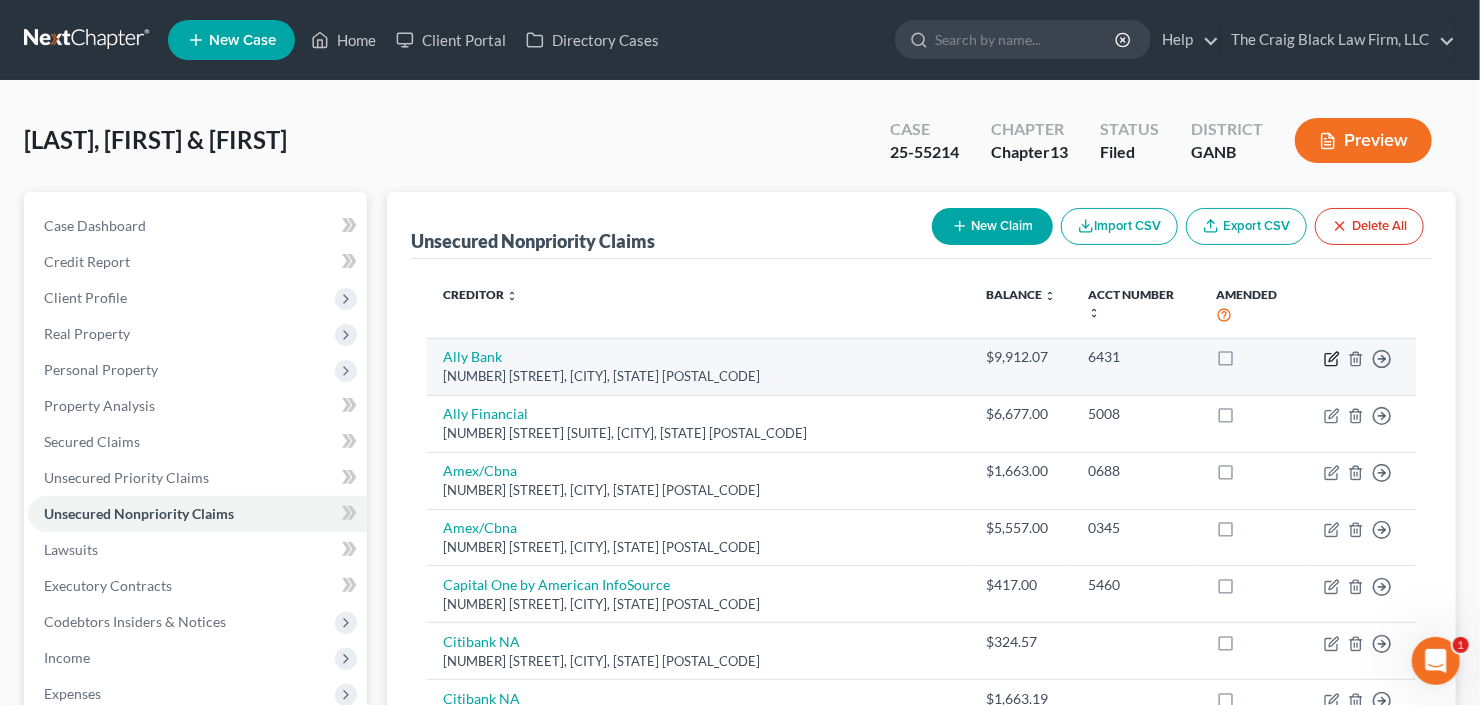 click 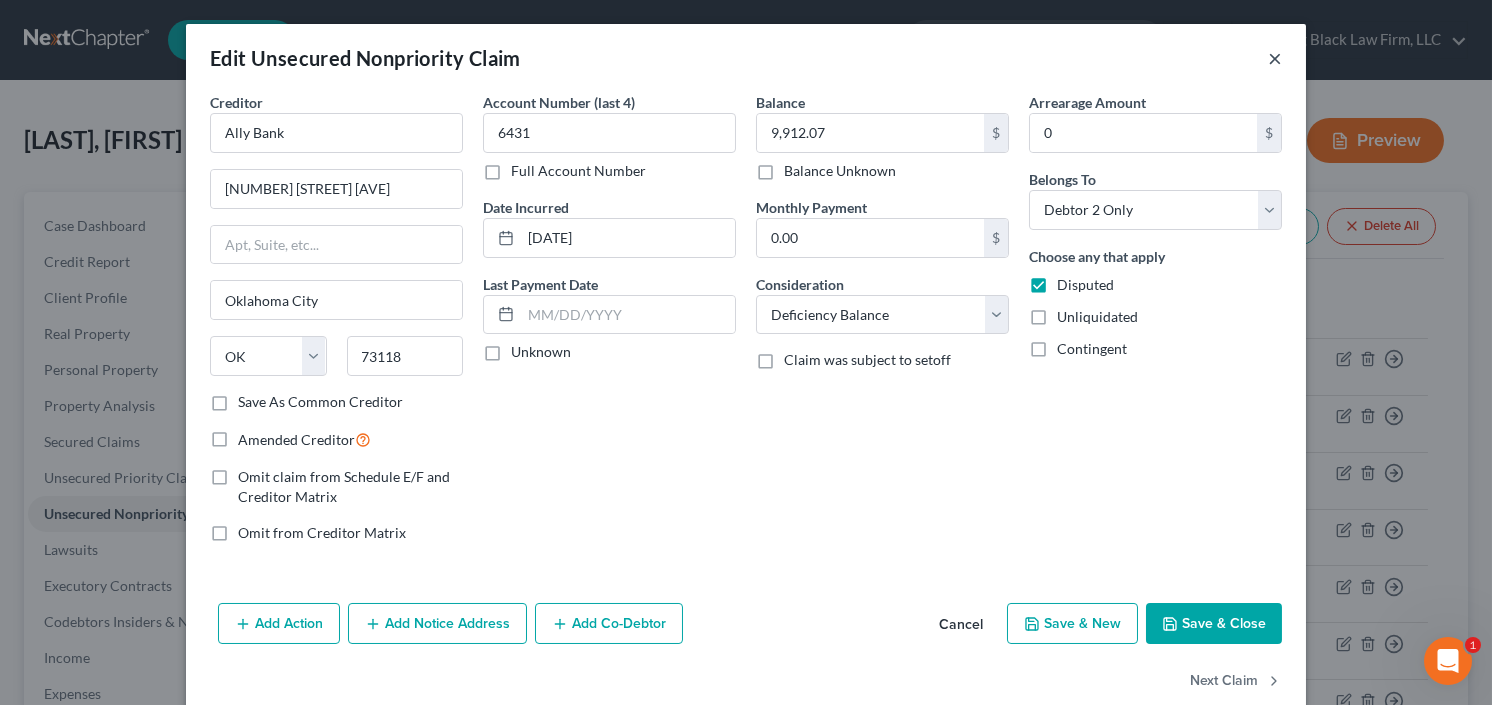 click on "×" at bounding box center (1275, 58) 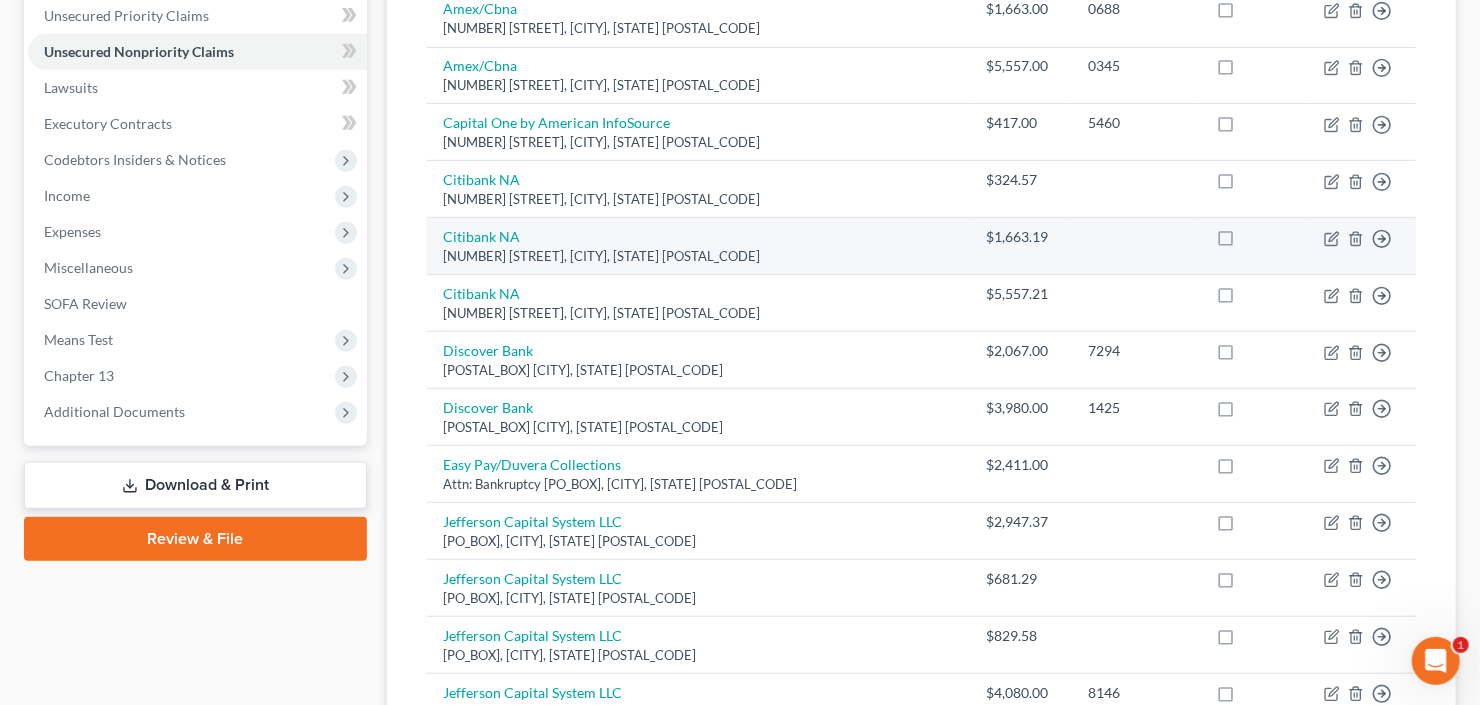 scroll, scrollTop: 480, scrollLeft: 0, axis: vertical 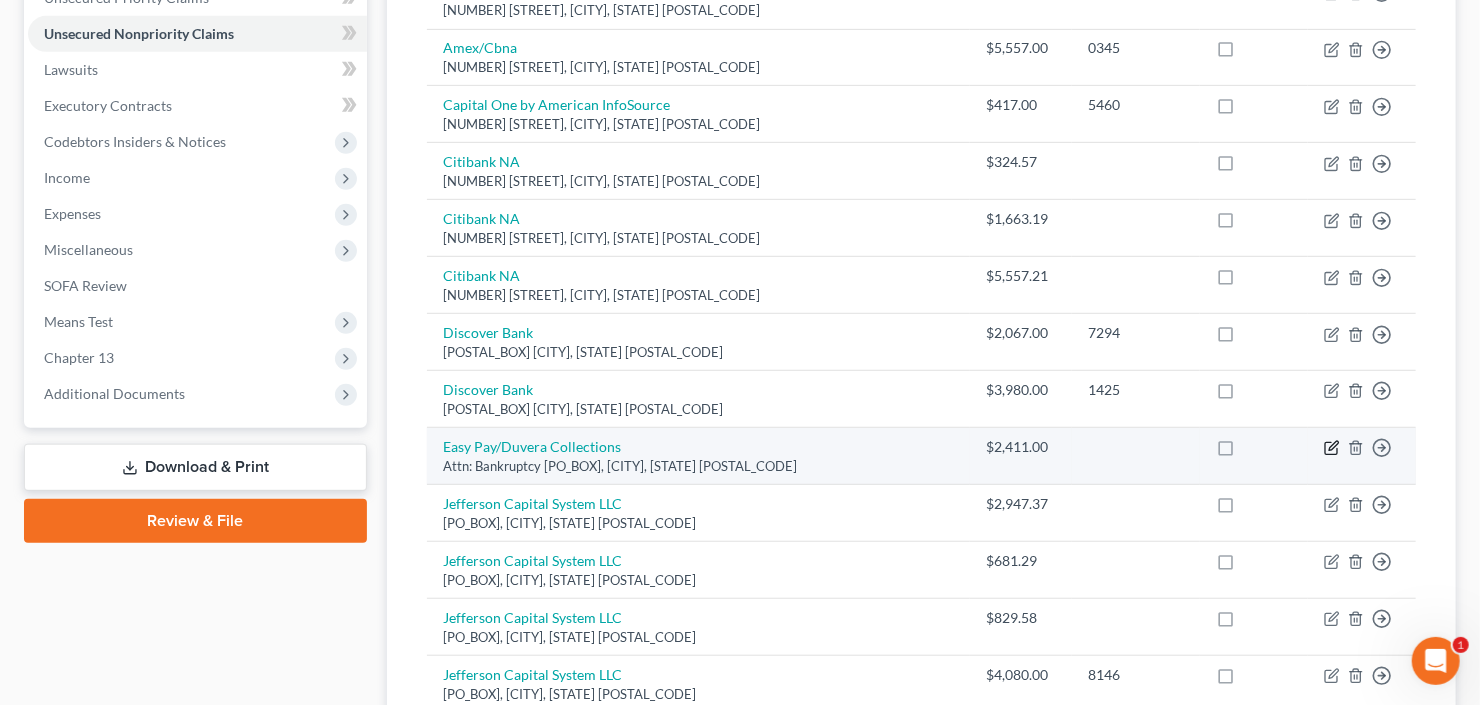 click 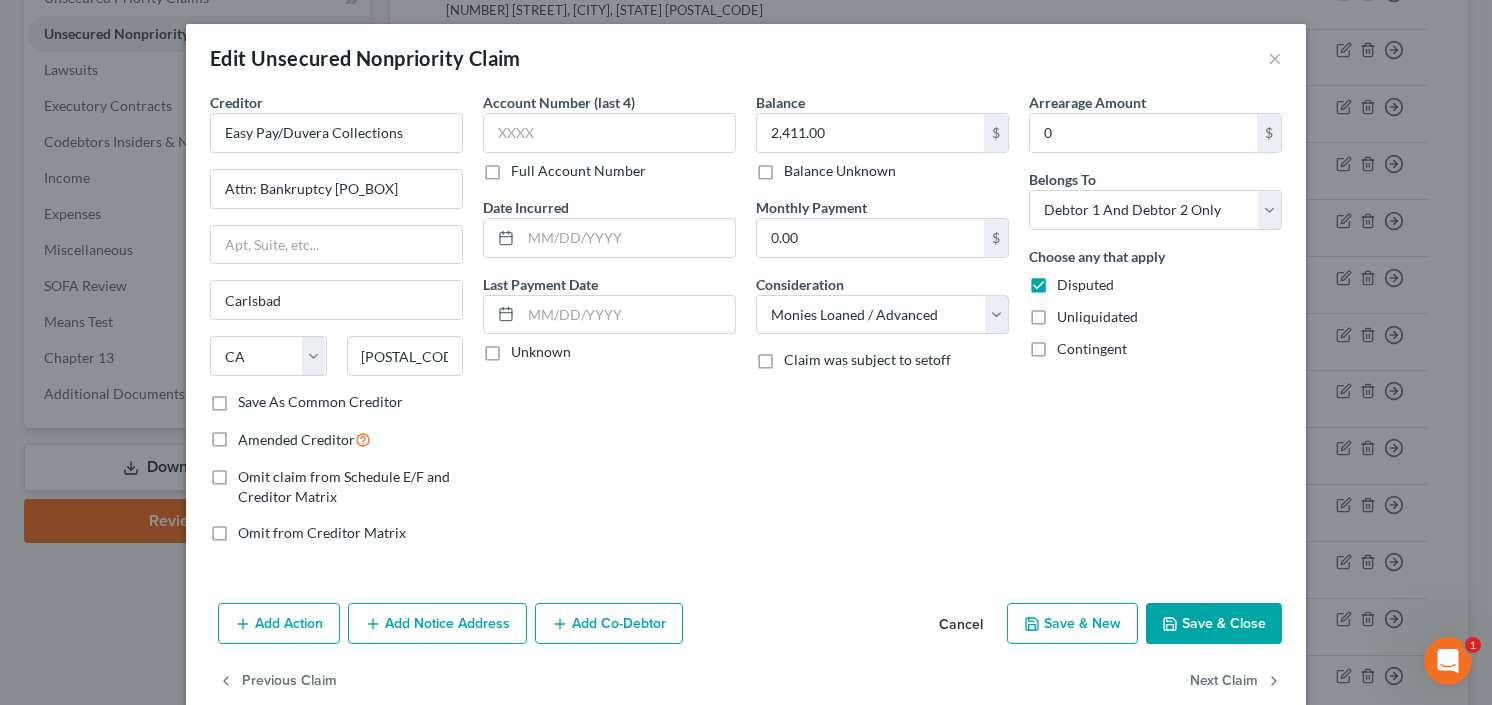 click on "Save & Close" at bounding box center (1214, 624) 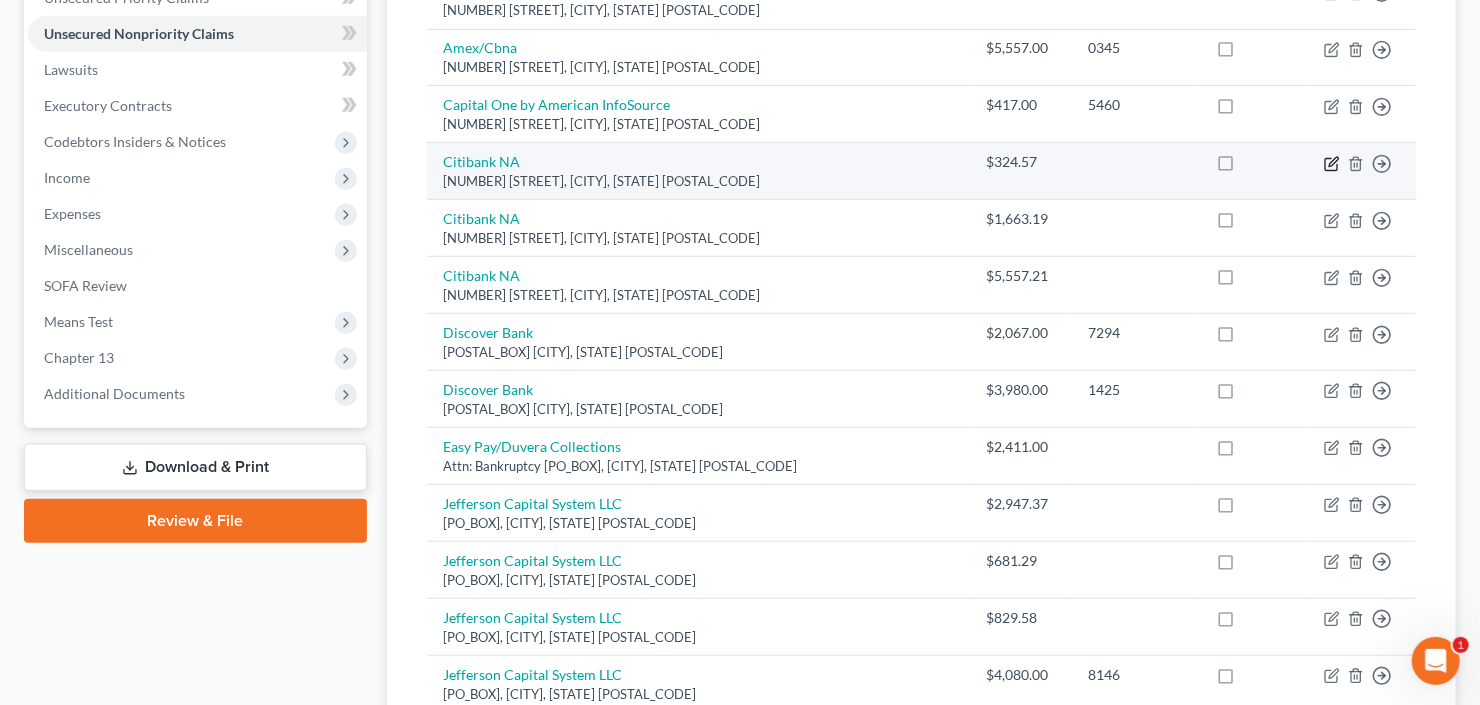 click 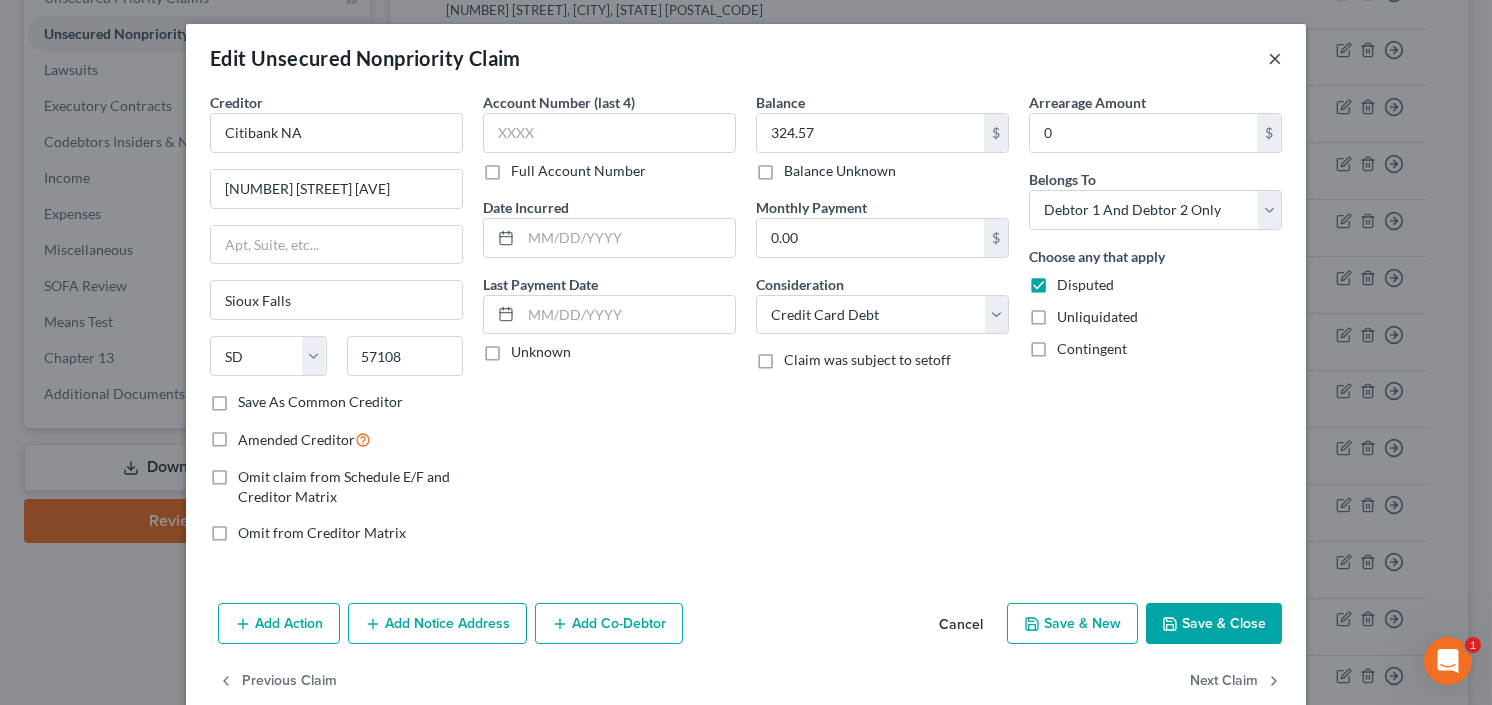 click on "×" at bounding box center (1275, 58) 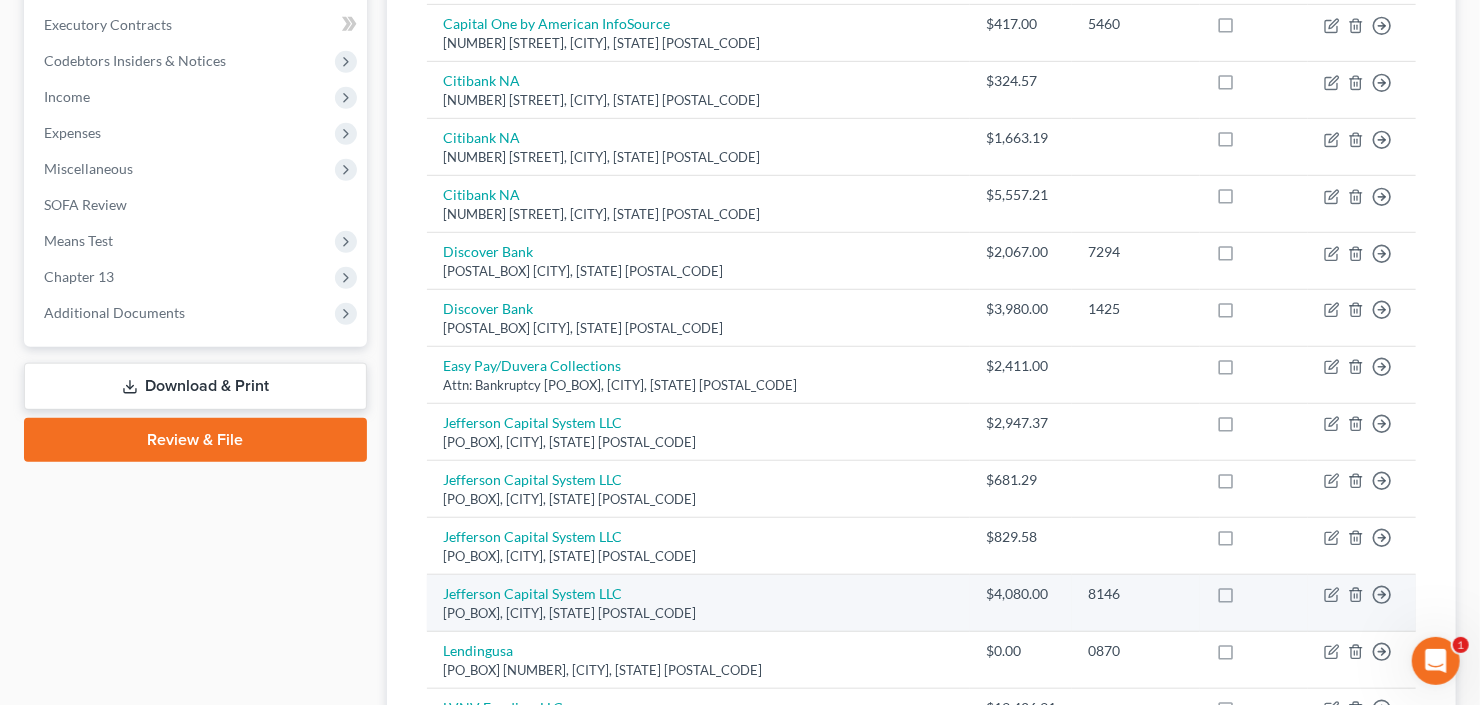 scroll, scrollTop: 560, scrollLeft: 0, axis: vertical 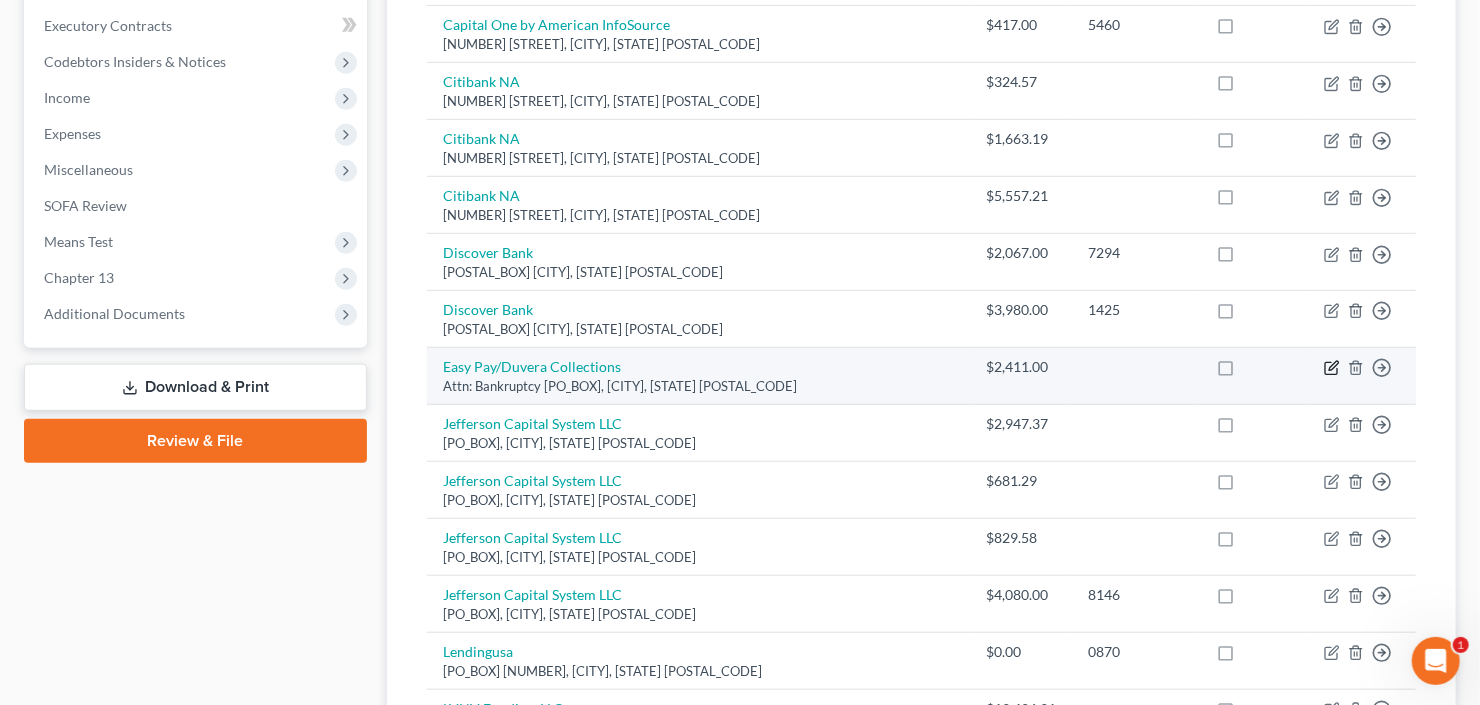 click 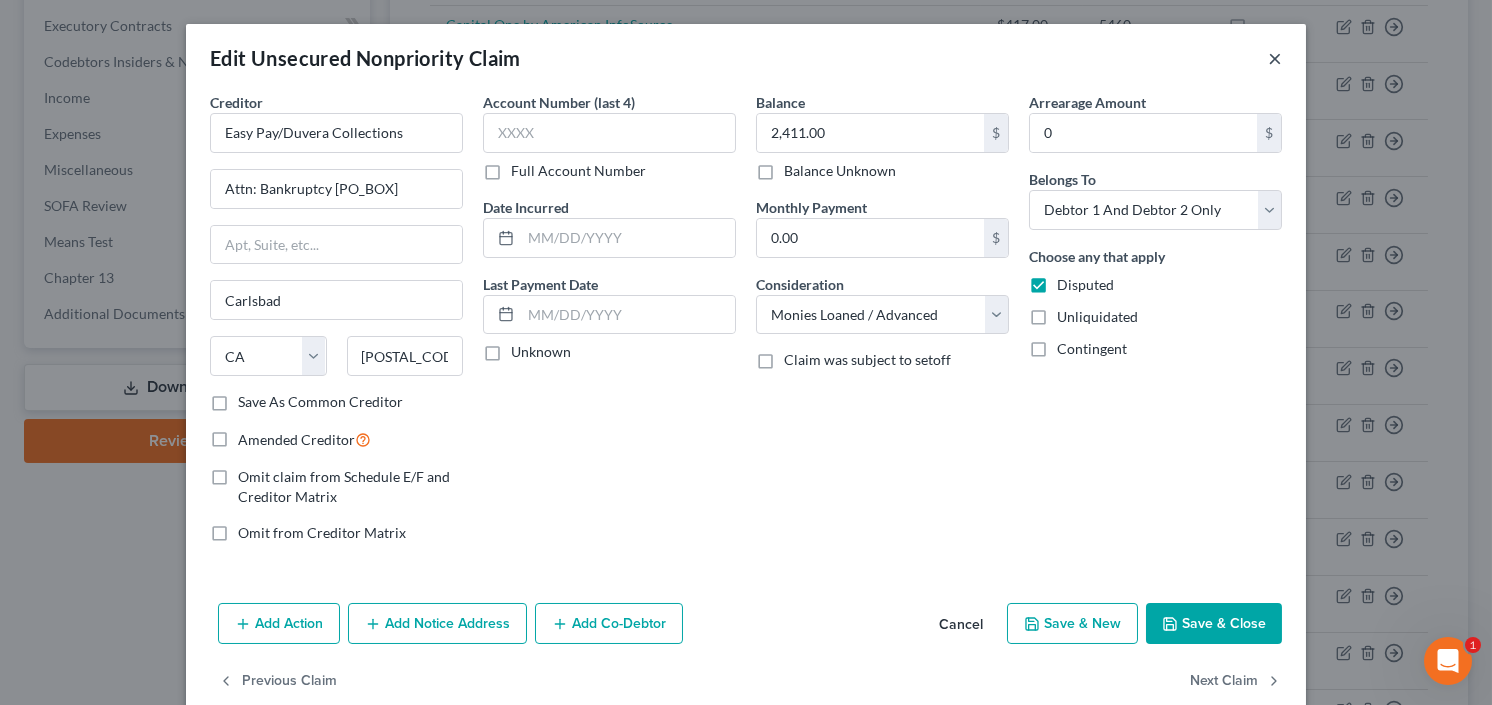 click on "×" at bounding box center (1275, 58) 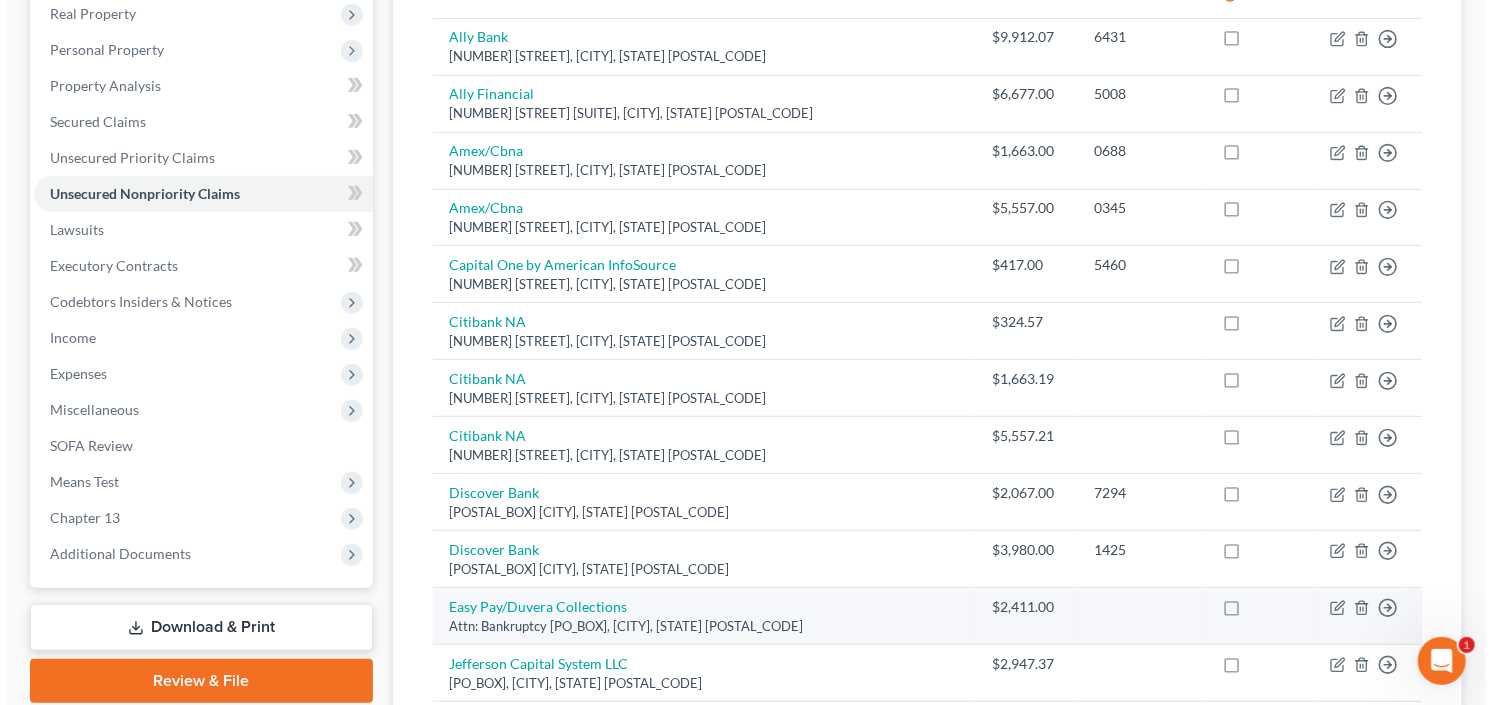 scroll, scrollTop: 0, scrollLeft: 0, axis: both 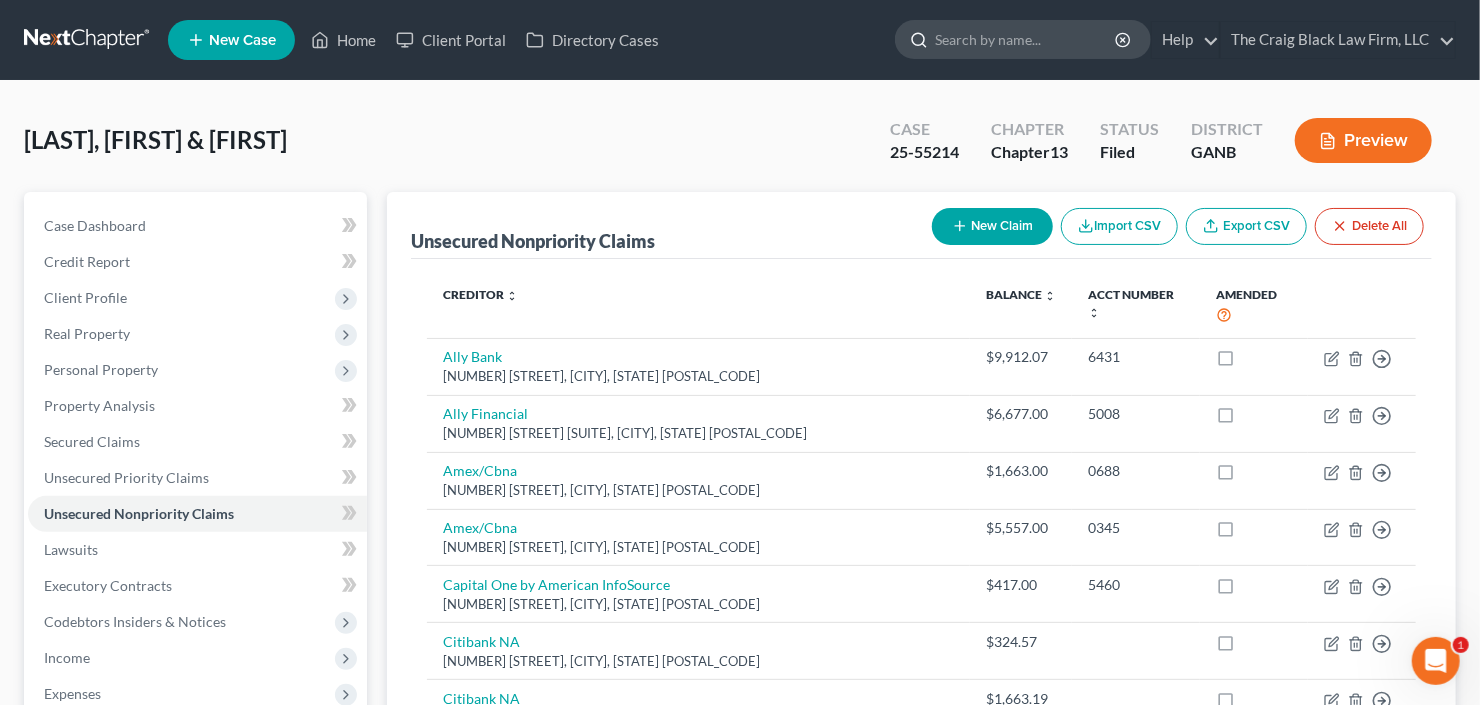 click at bounding box center [1026, 39] 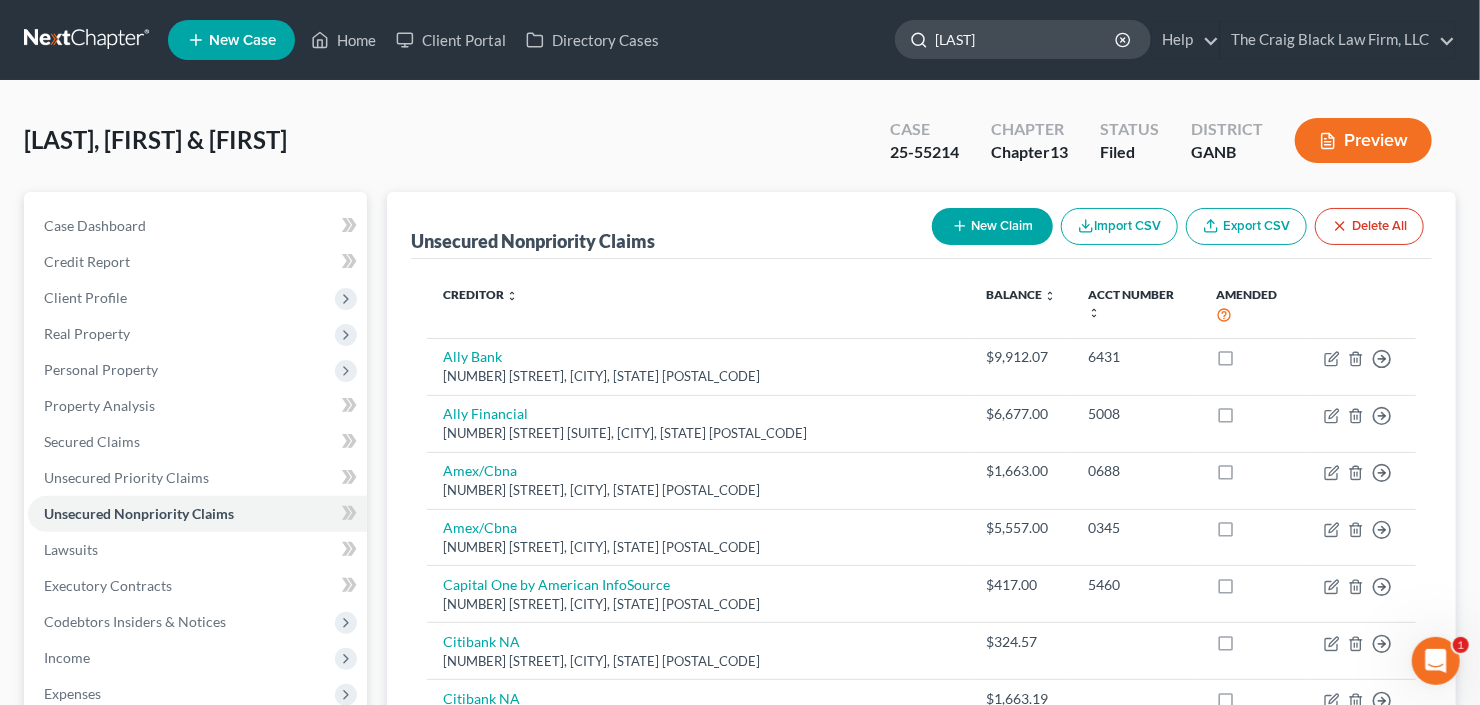 type on "ottley" 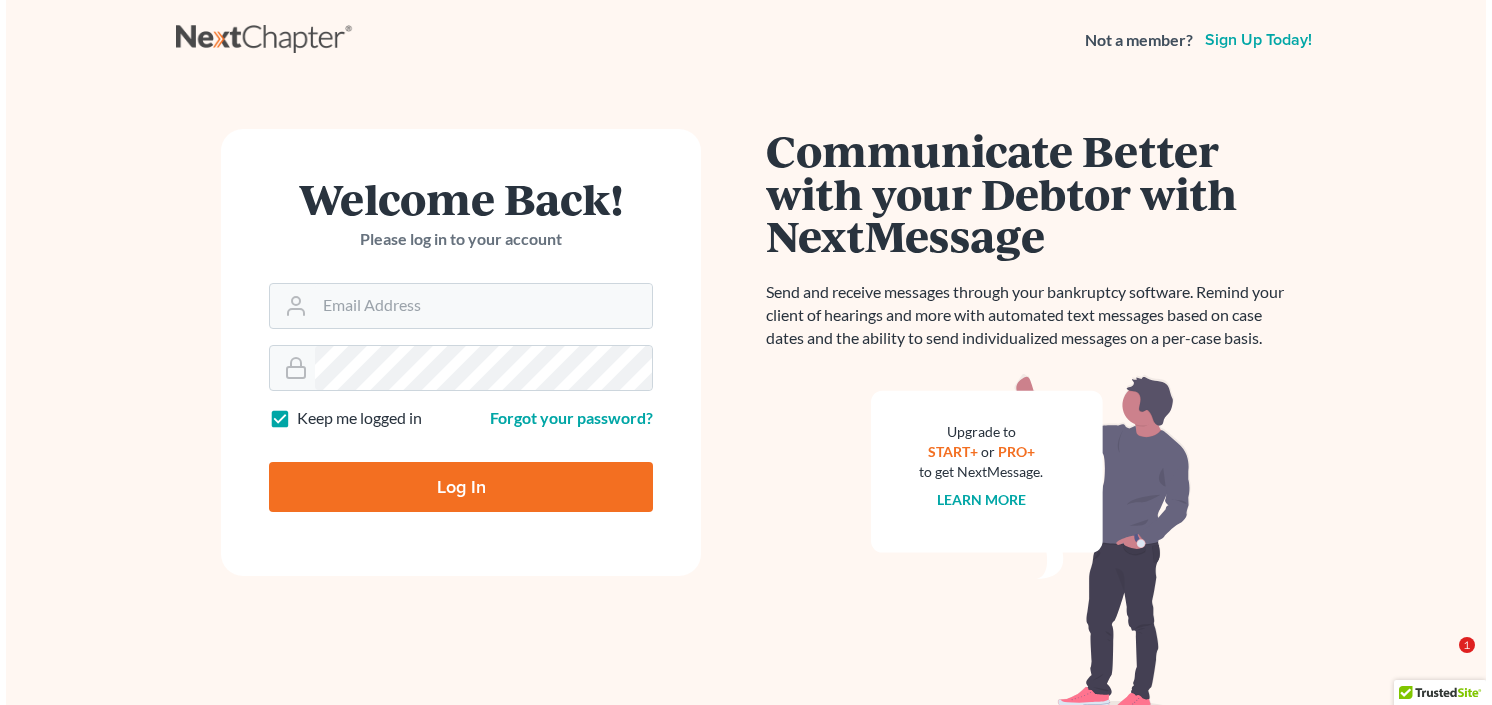 scroll, scrollTop: 0, scrollLeft: 0, axis: both 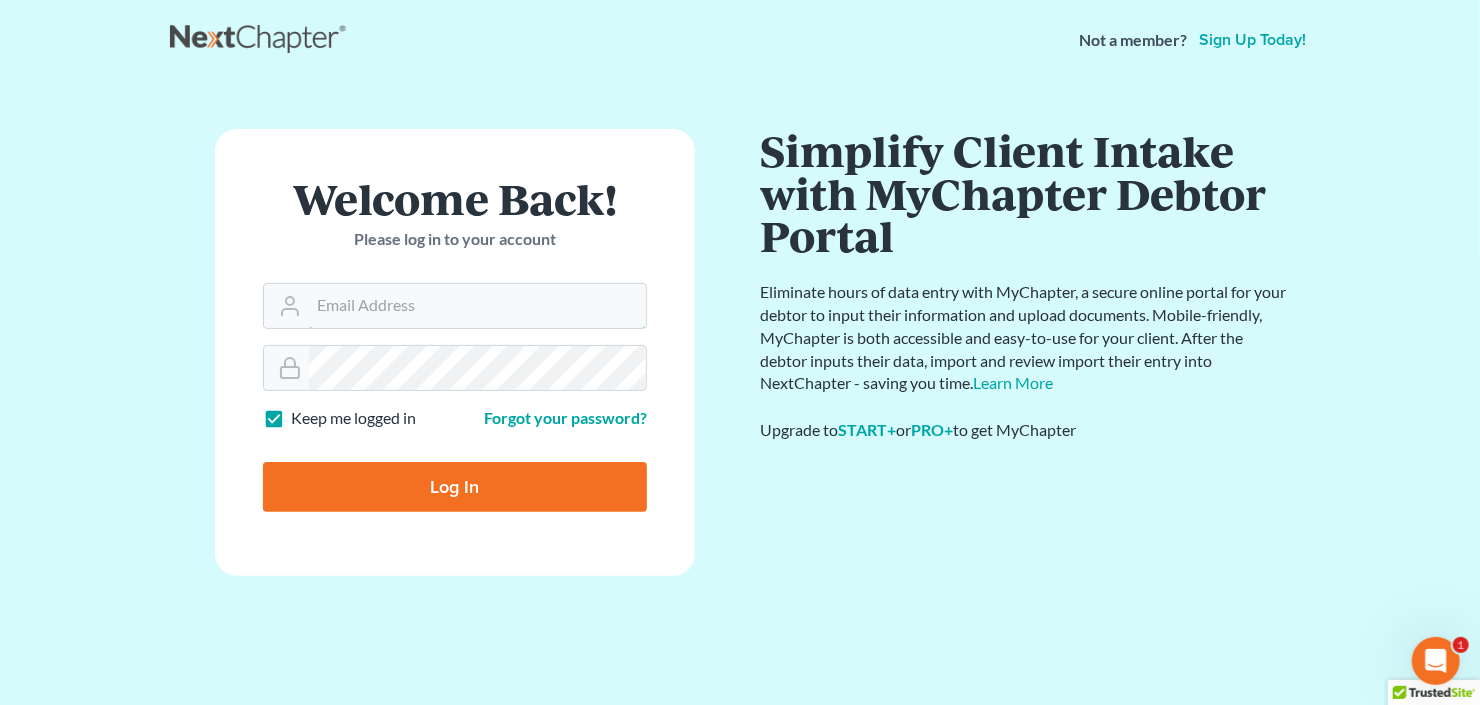 type on "cb@craigblacklaw.com" 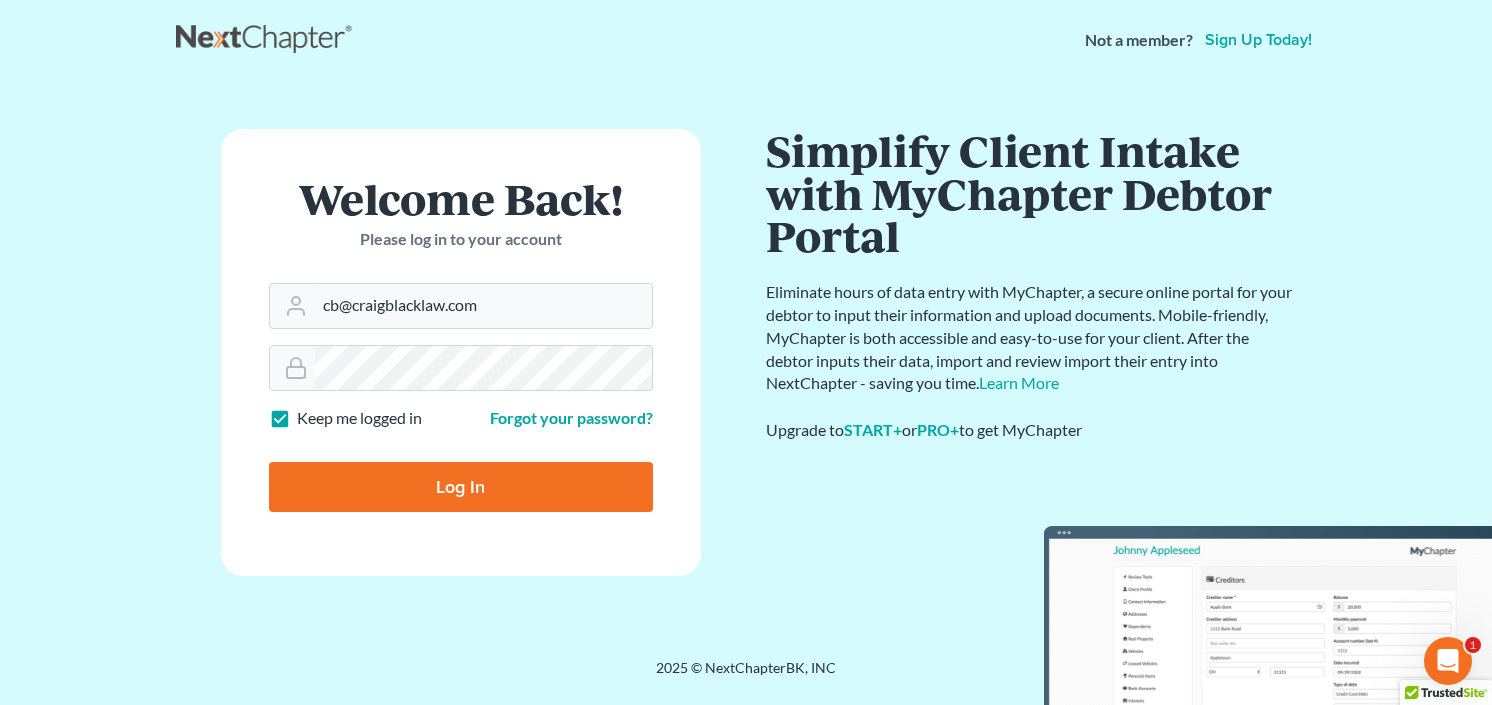 click on "Log In" at bounding box center (461, 487) 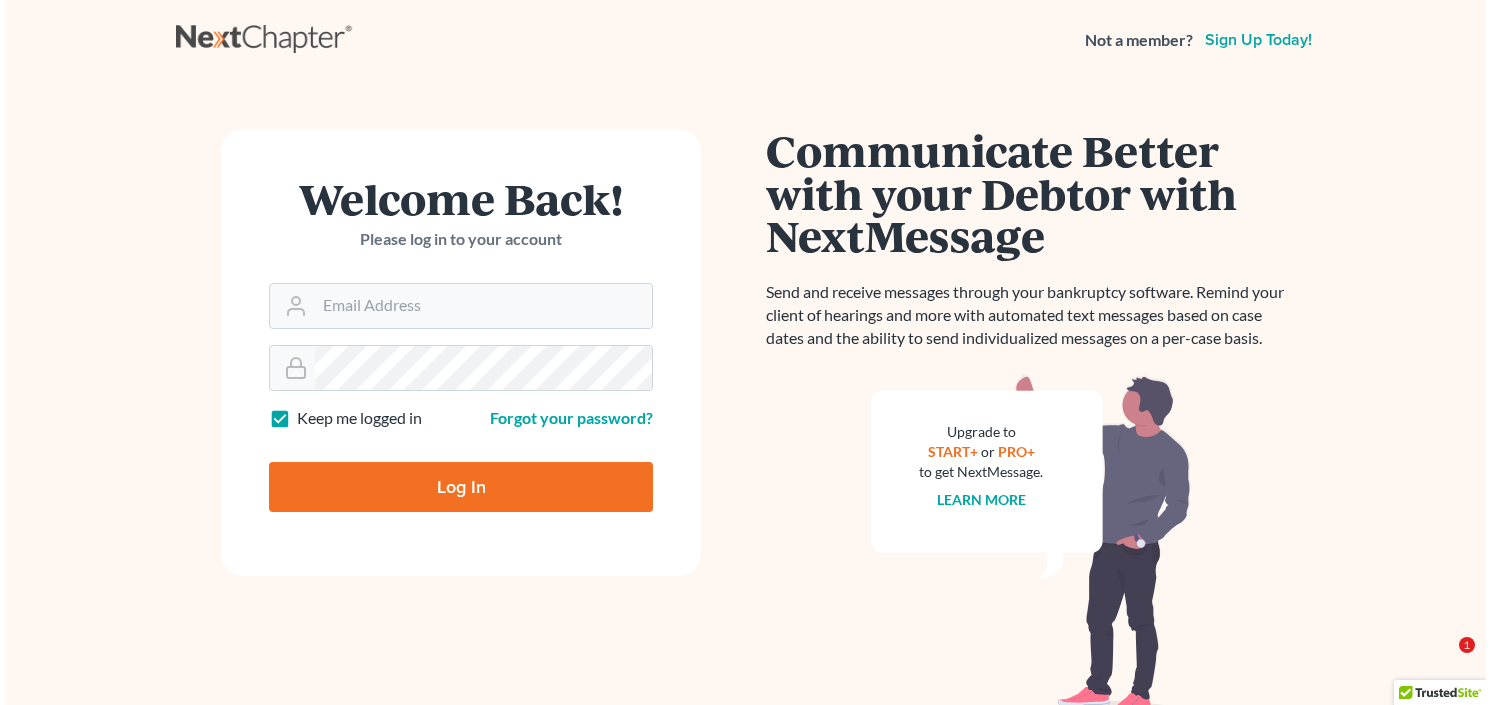 scroll, scrollTop: 0, scrollLeft: 0, axis: both 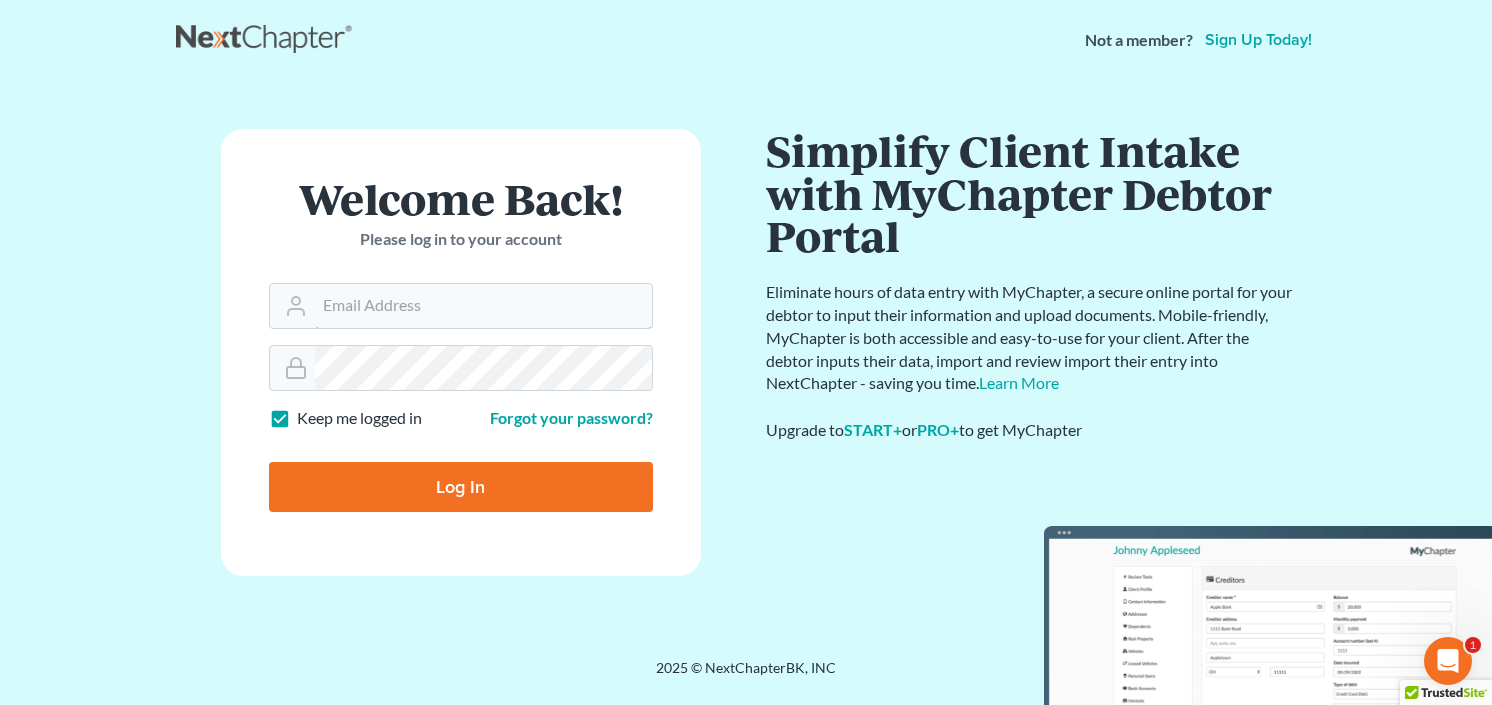 type on "cb@craigblacklaw.com" 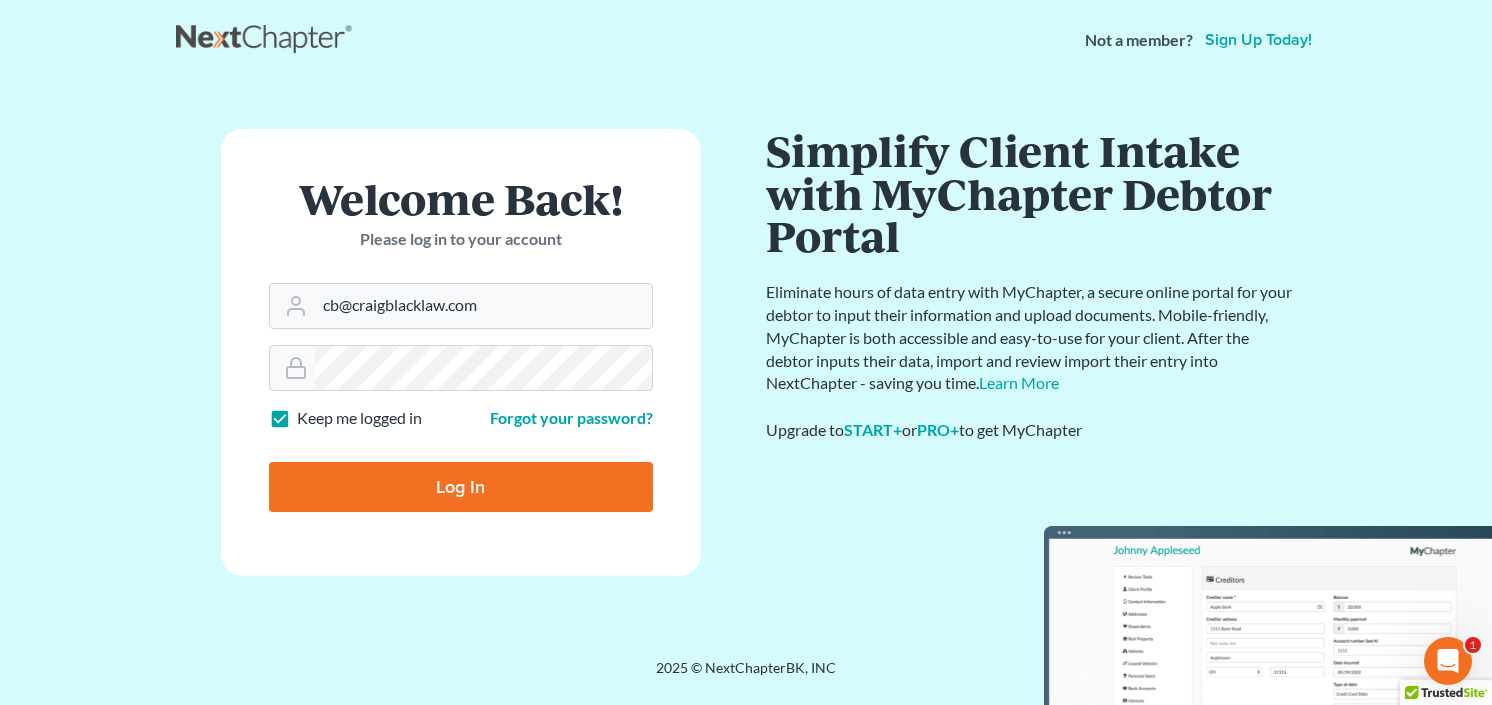 click on "Log In" at bounding box center [461, 487] 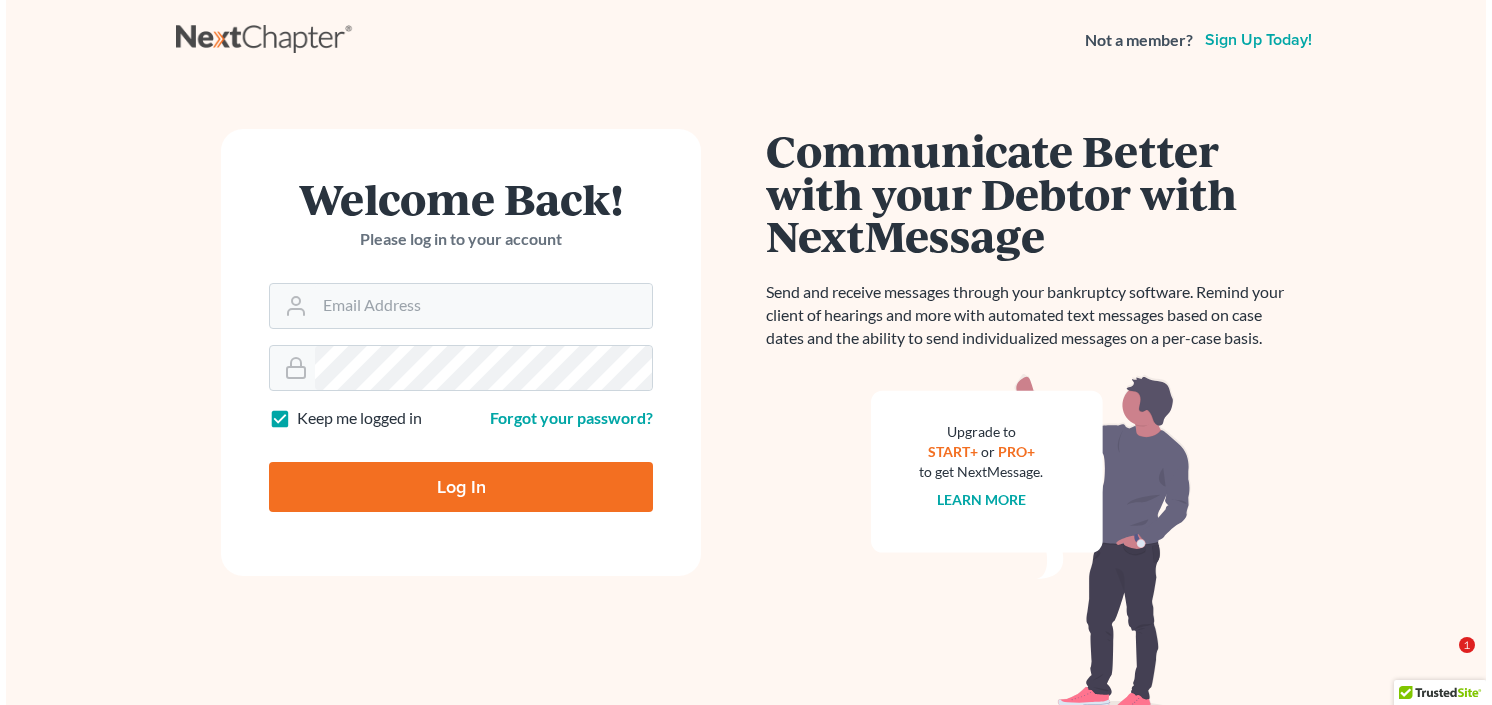 scroll, scrollTop: 0, scrollLeft: 0, axis: both 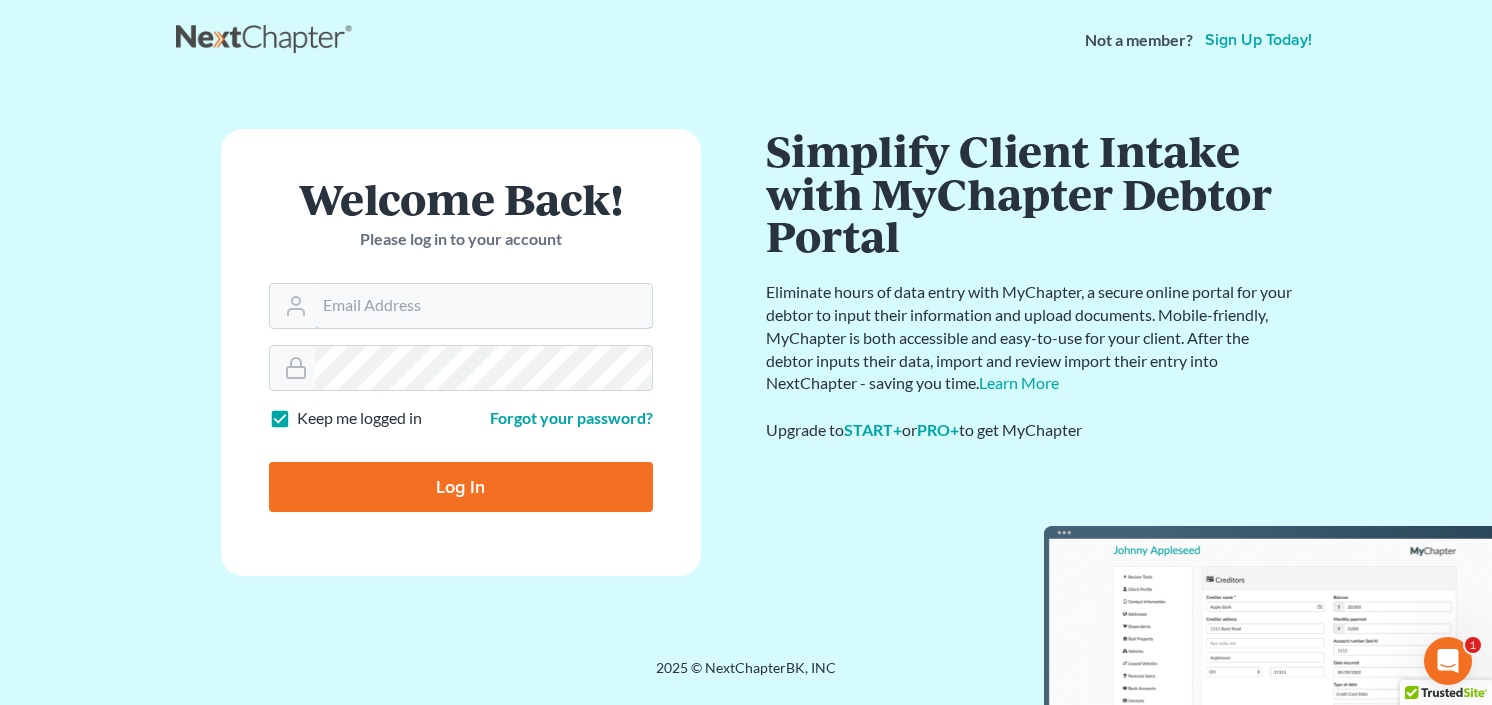 type on "cb@craigblacklaw.com" 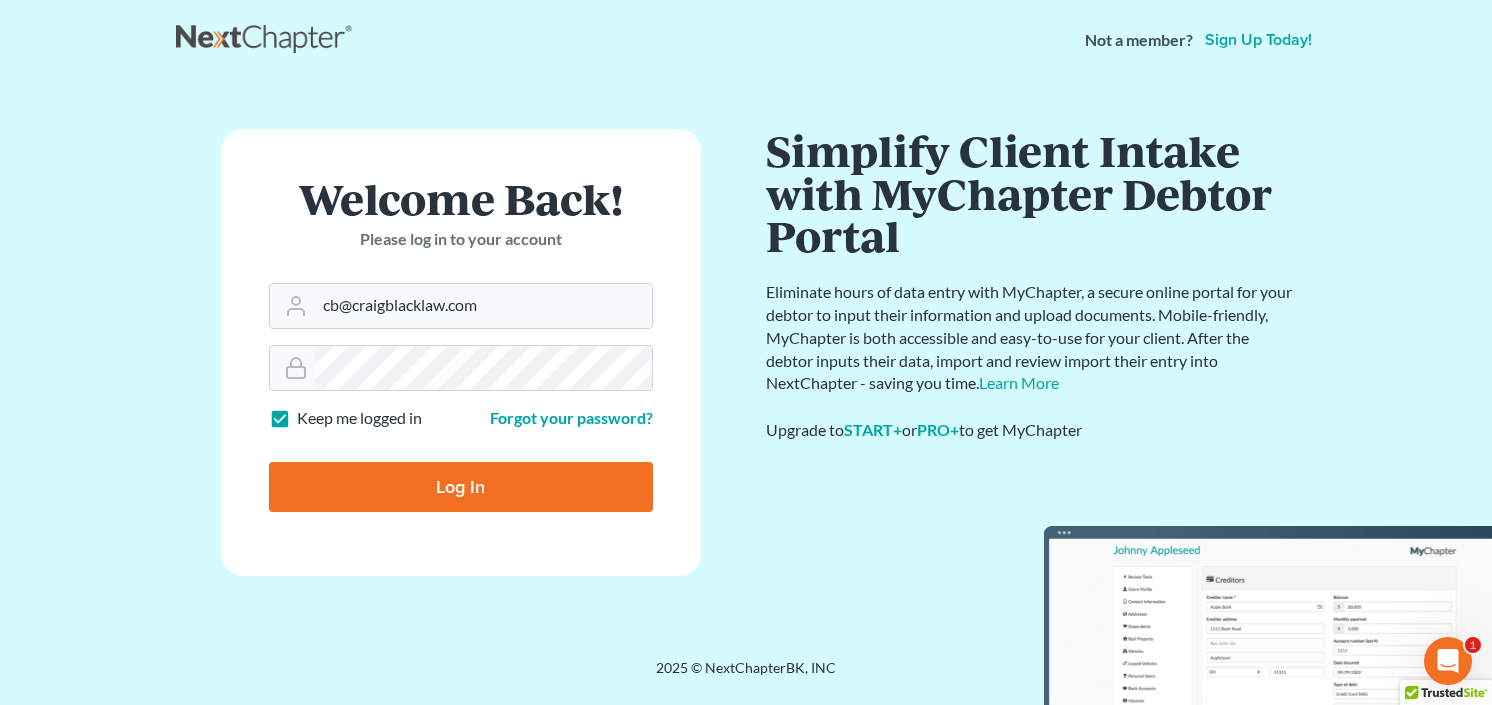 click on "Log In" at bounding box center [461, 487] 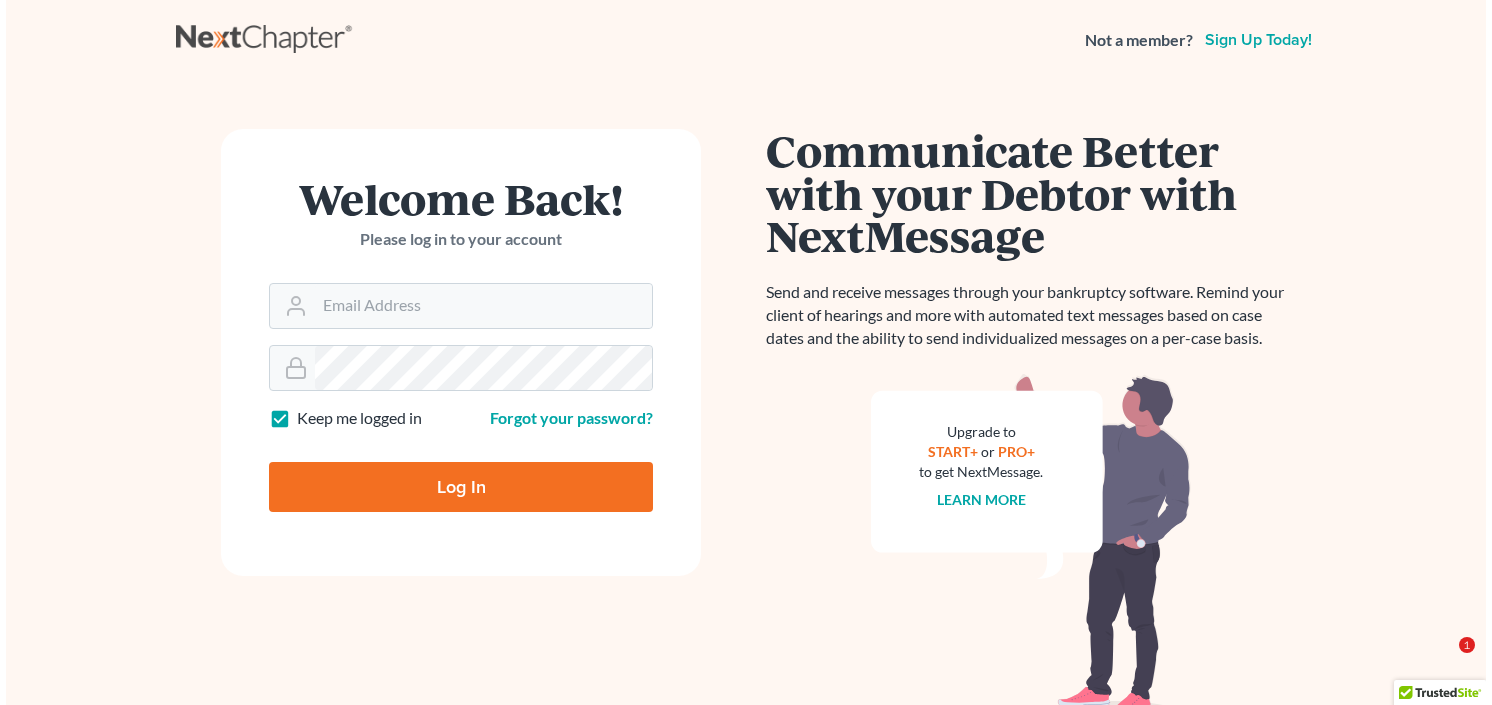 scroll, scrollTop: 0, scrollLeft: 0, axis: both 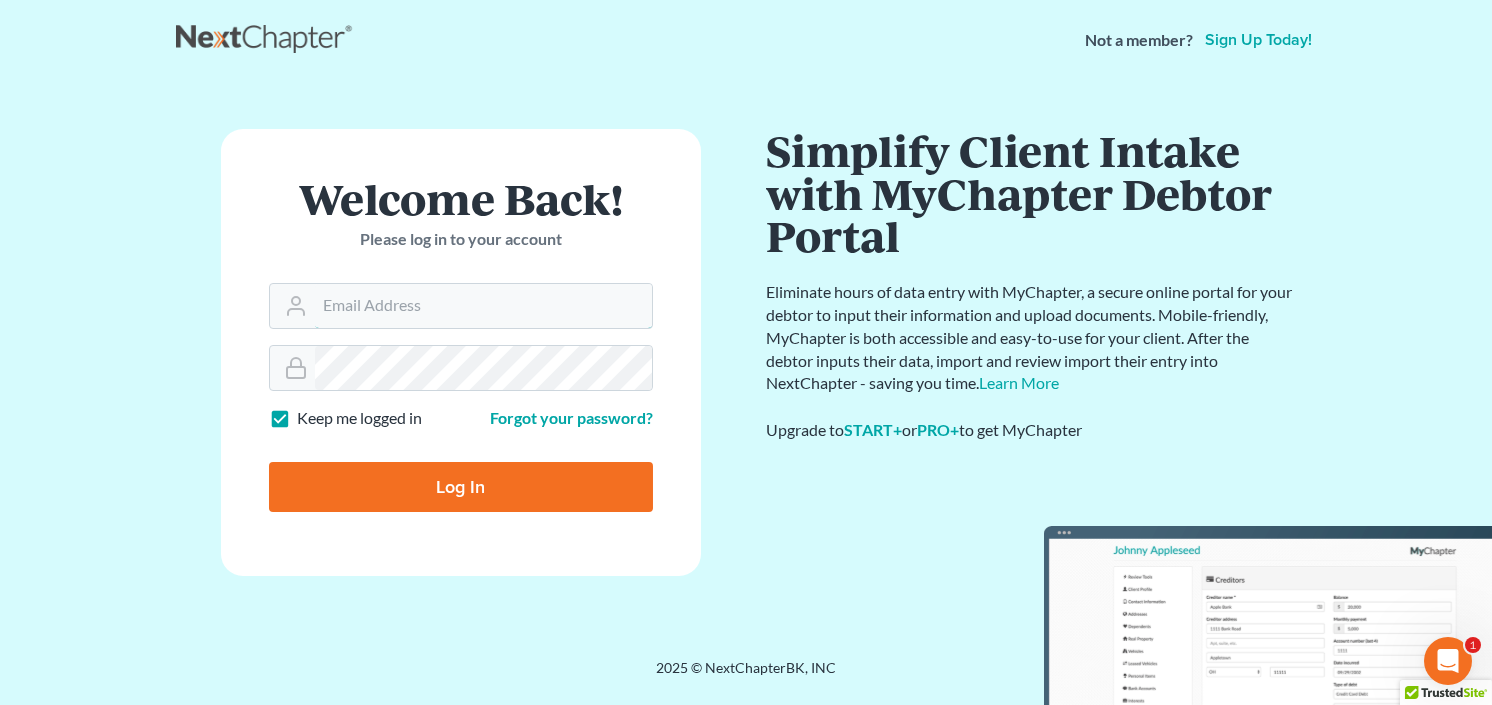 type on "cb@craigblacklaw.com" 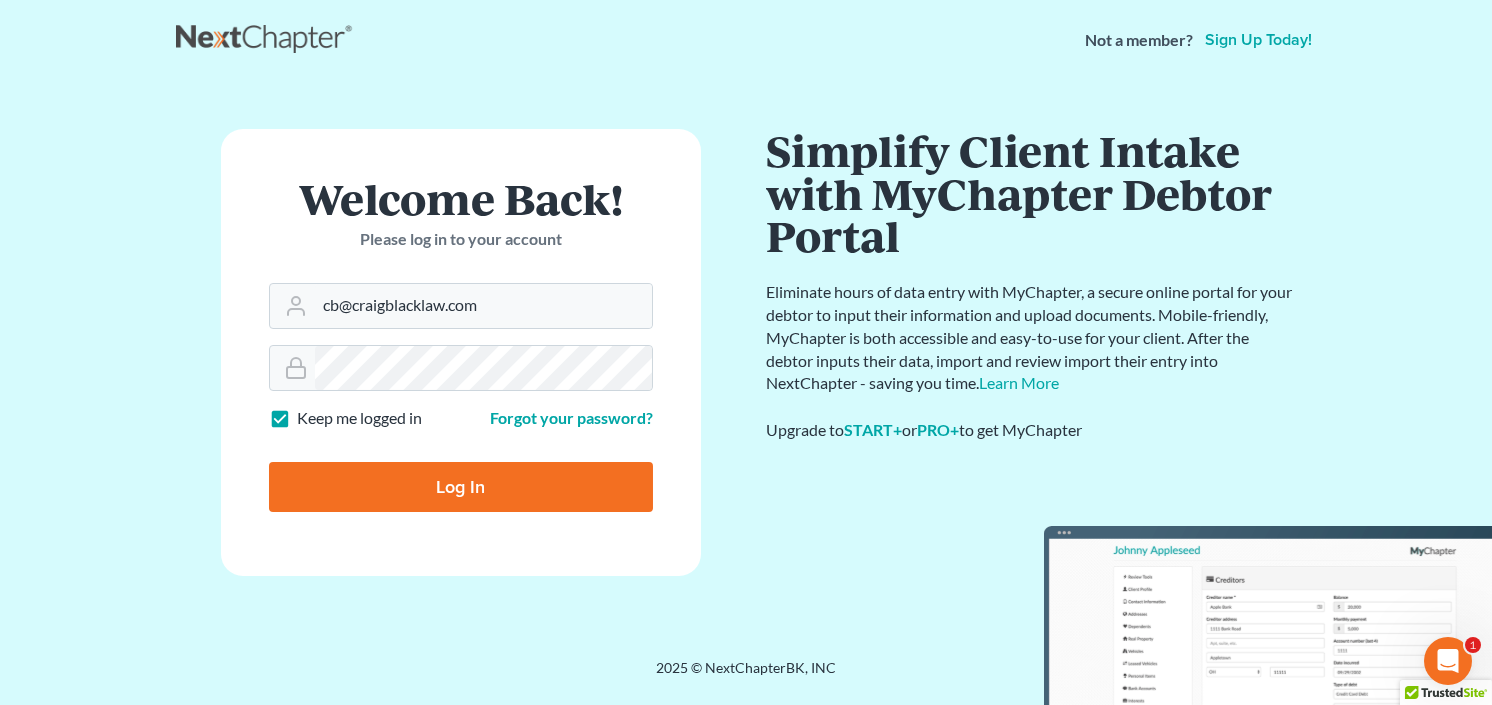 click on "Log In" at bounding box center [461, 487] 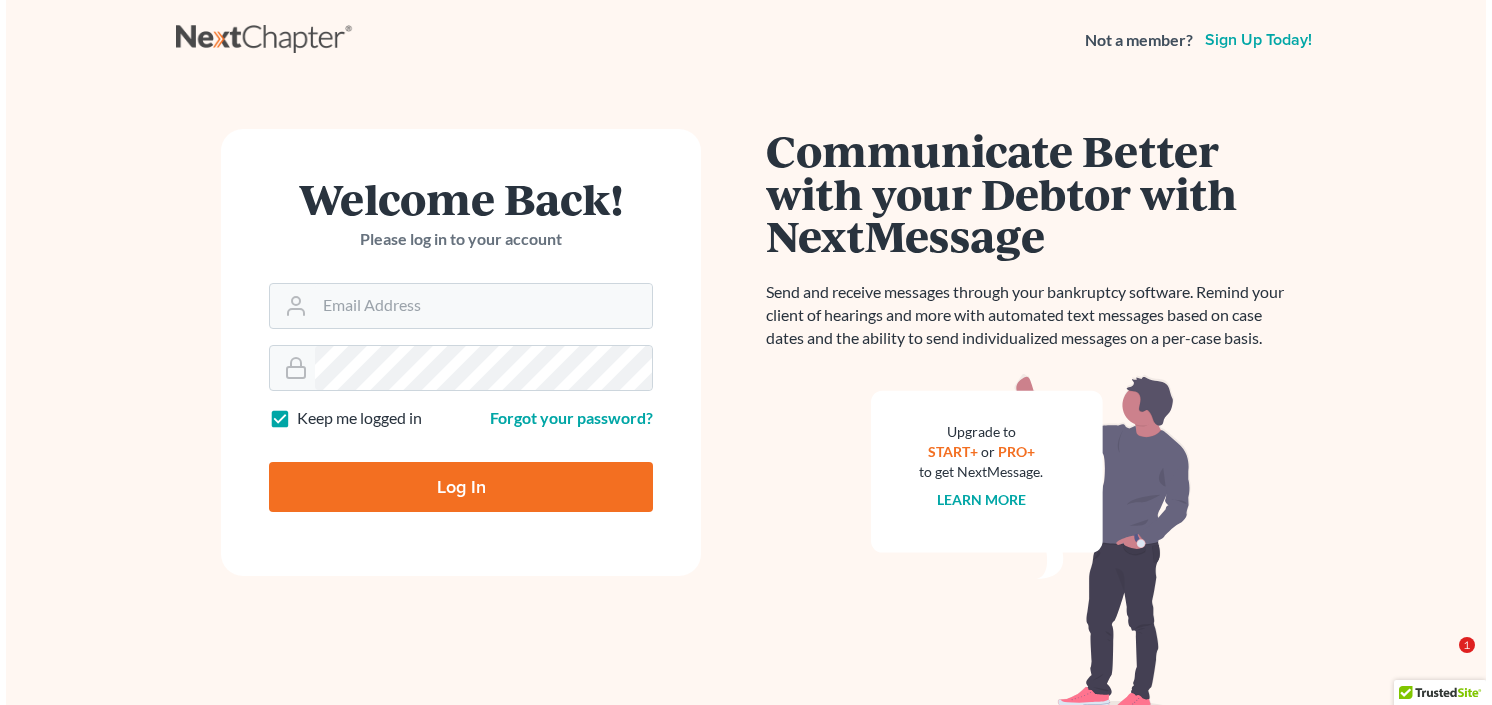 scroll, scrollTop: 0, scrollLeft: 0, axis: both 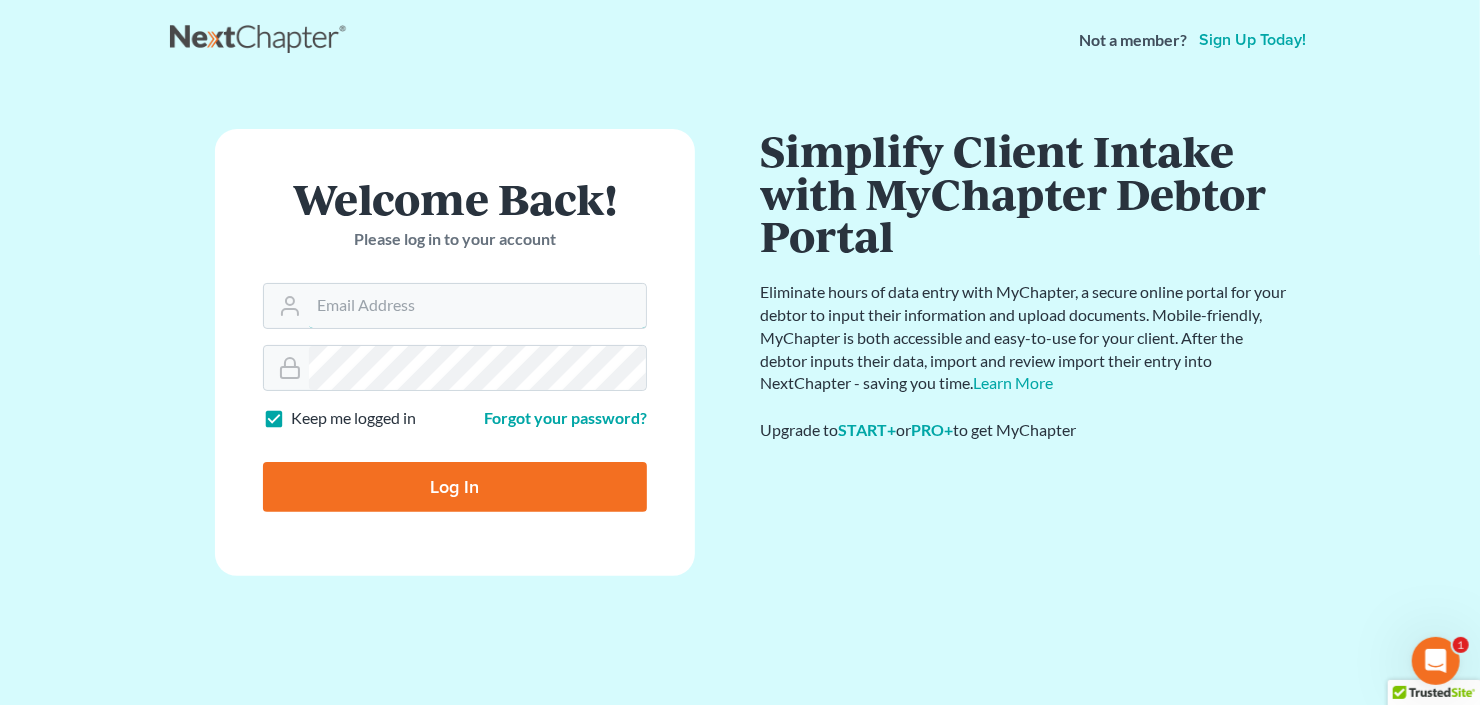 type on "cb@craigblacklaw.com" 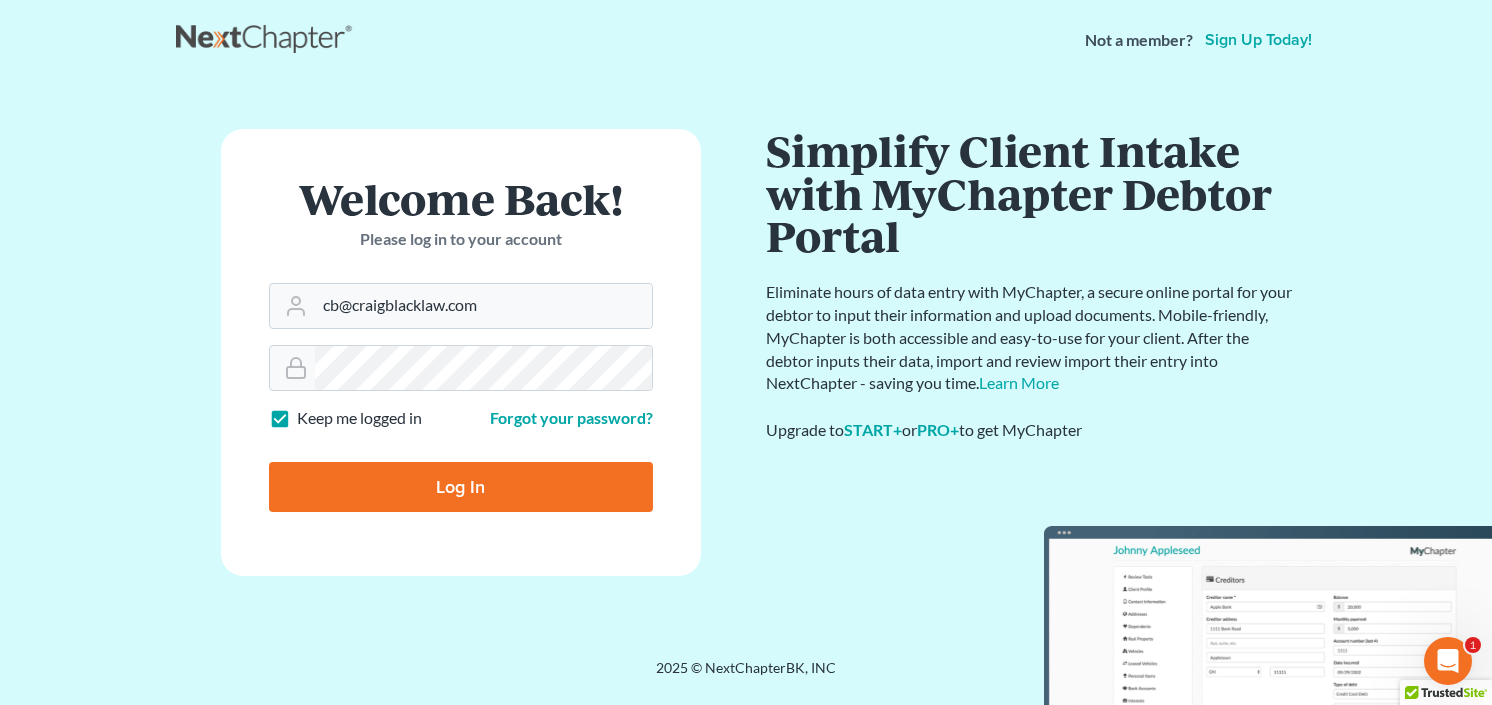 click on "Log In" at bounding box center [461, 487] 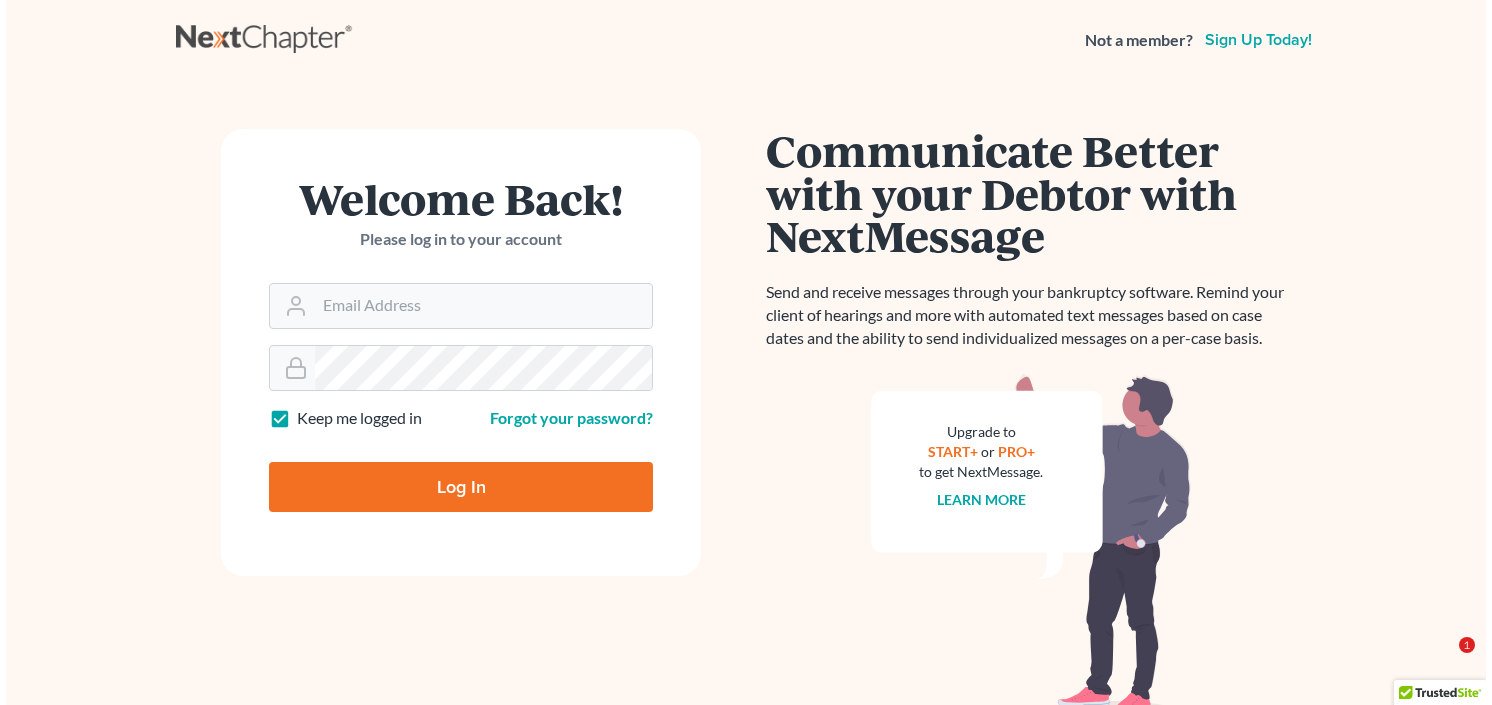 scroll, scrollTop: 0, scrollLeft: 0, axis: both 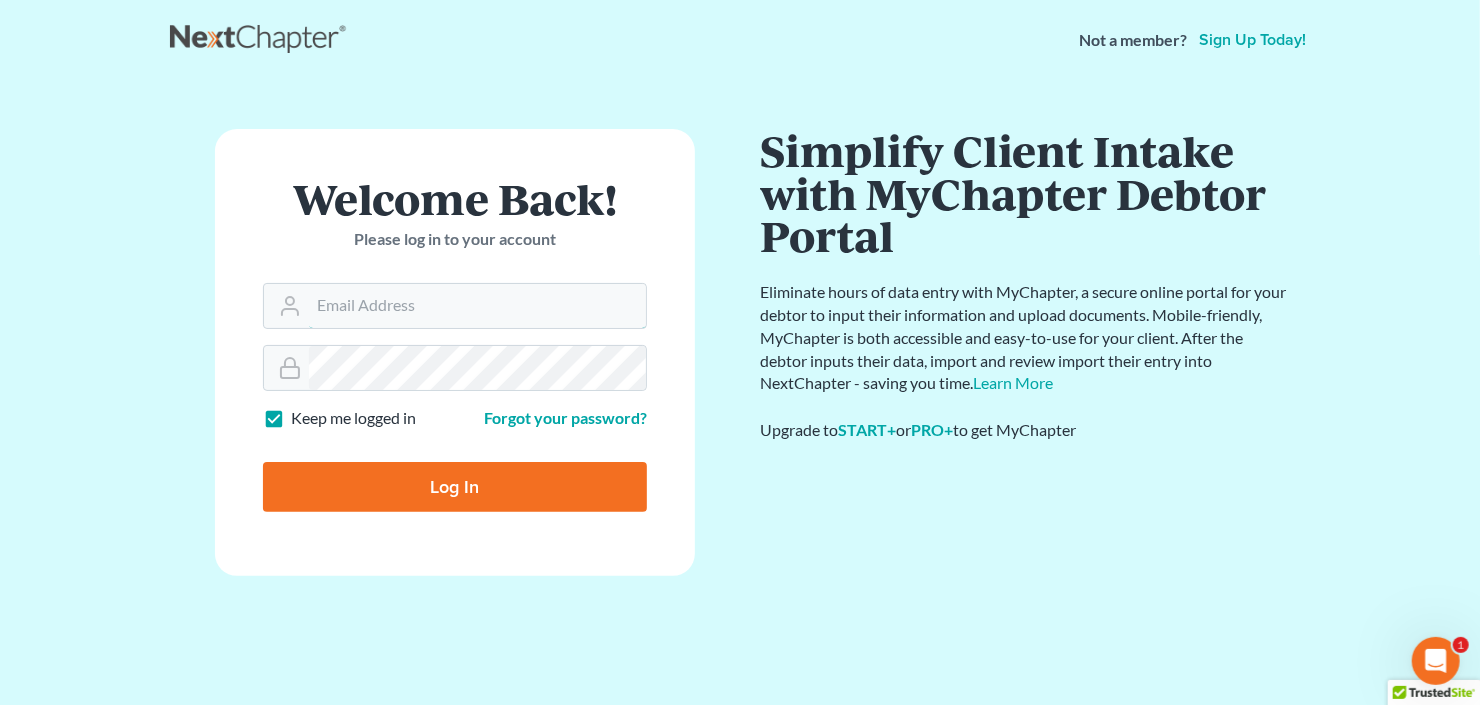 type on "cb@craigblacklaw.com" 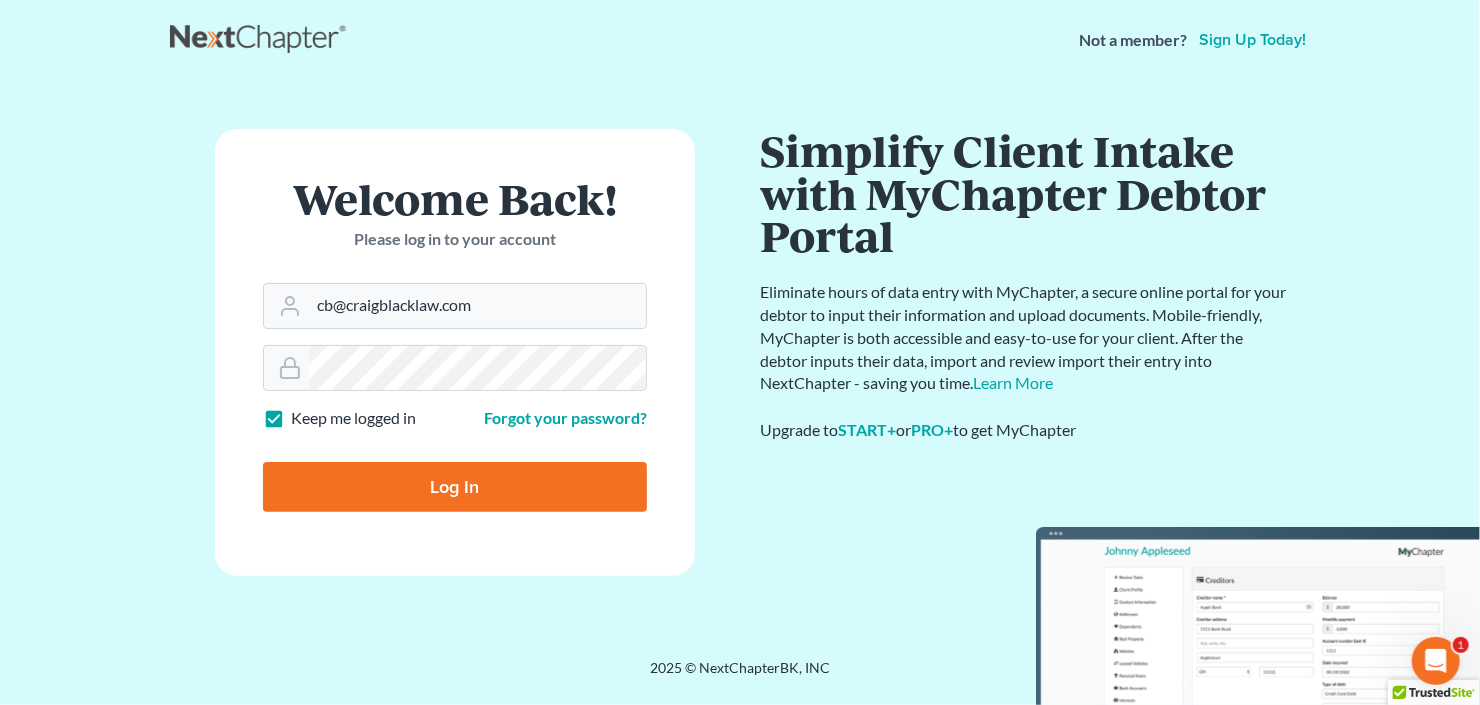 click on "Log In" at bounding box center (455, 487) 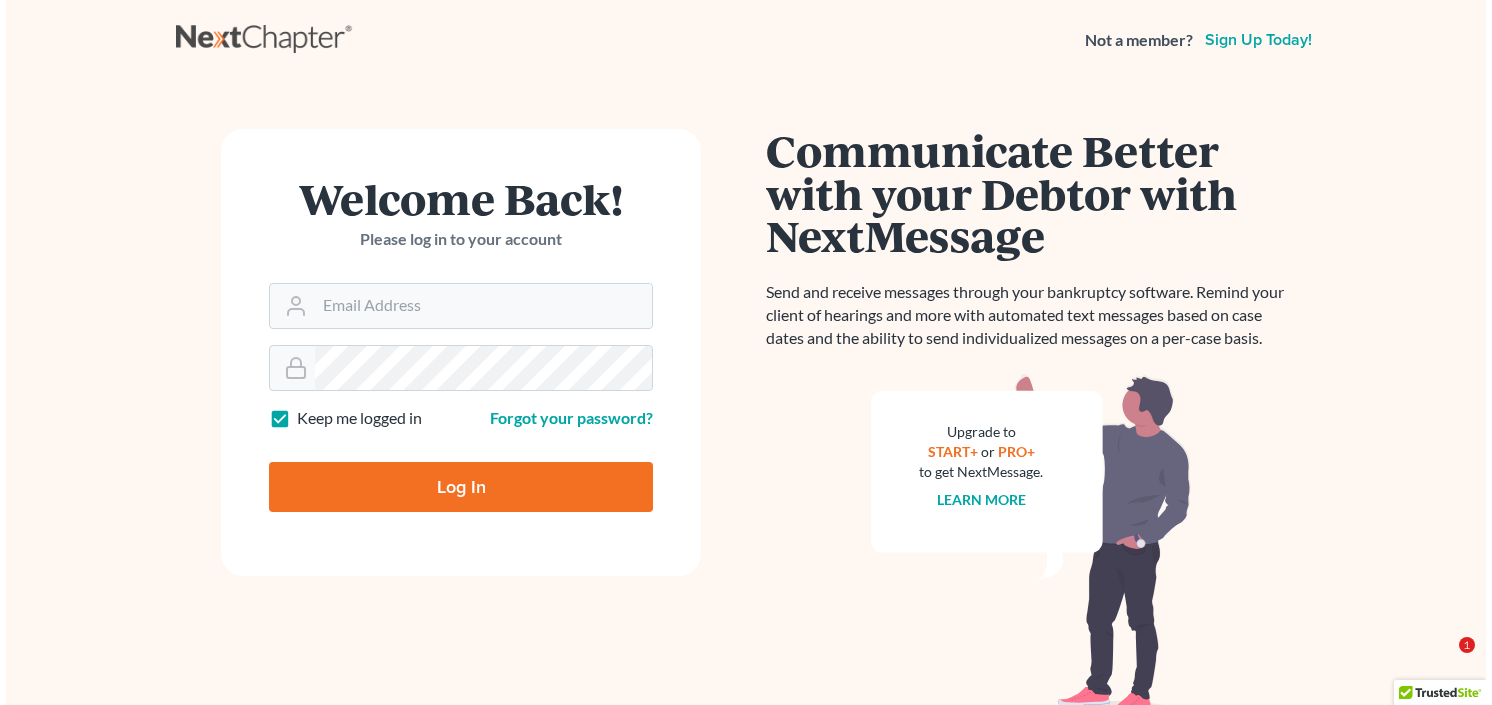 scroll, scrollTop: 0, scrollLeft: 0, axis: both 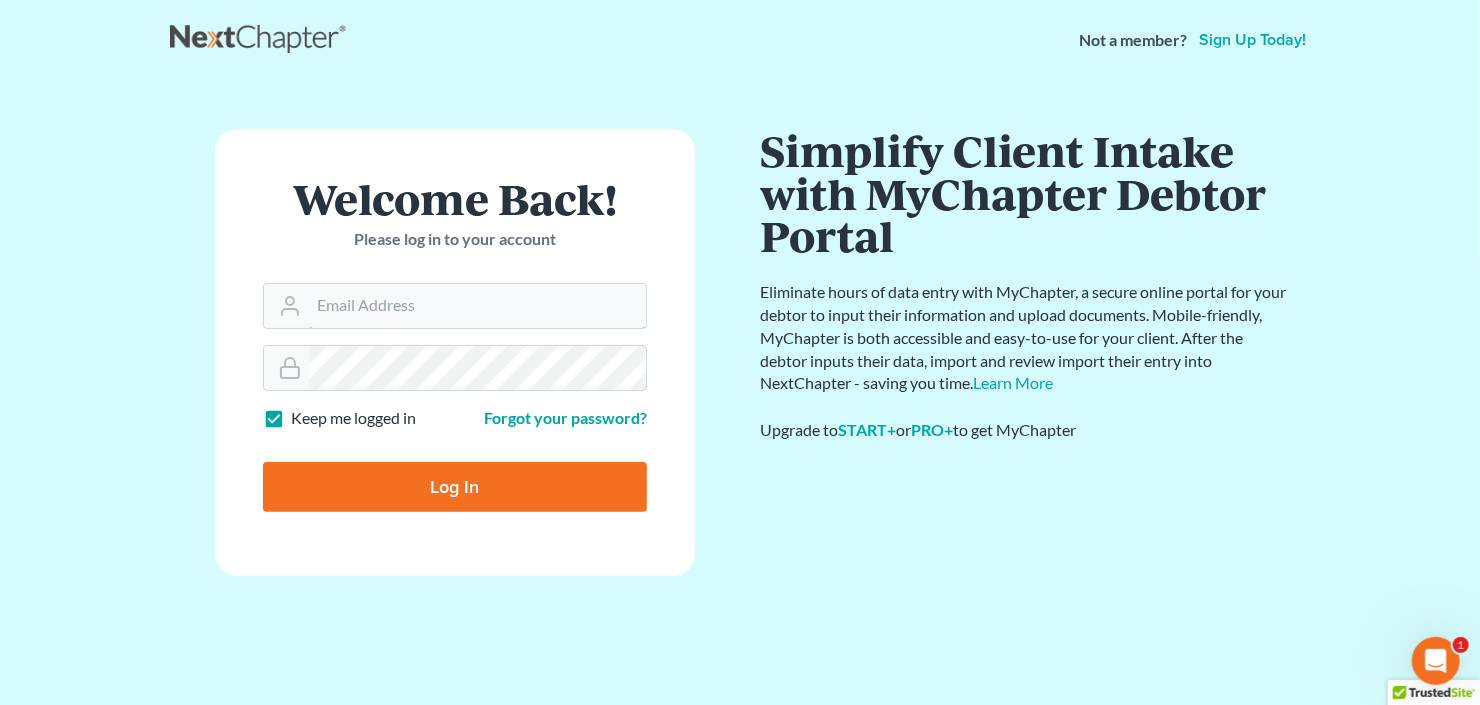 type on "cb@craigblacklaw.com" 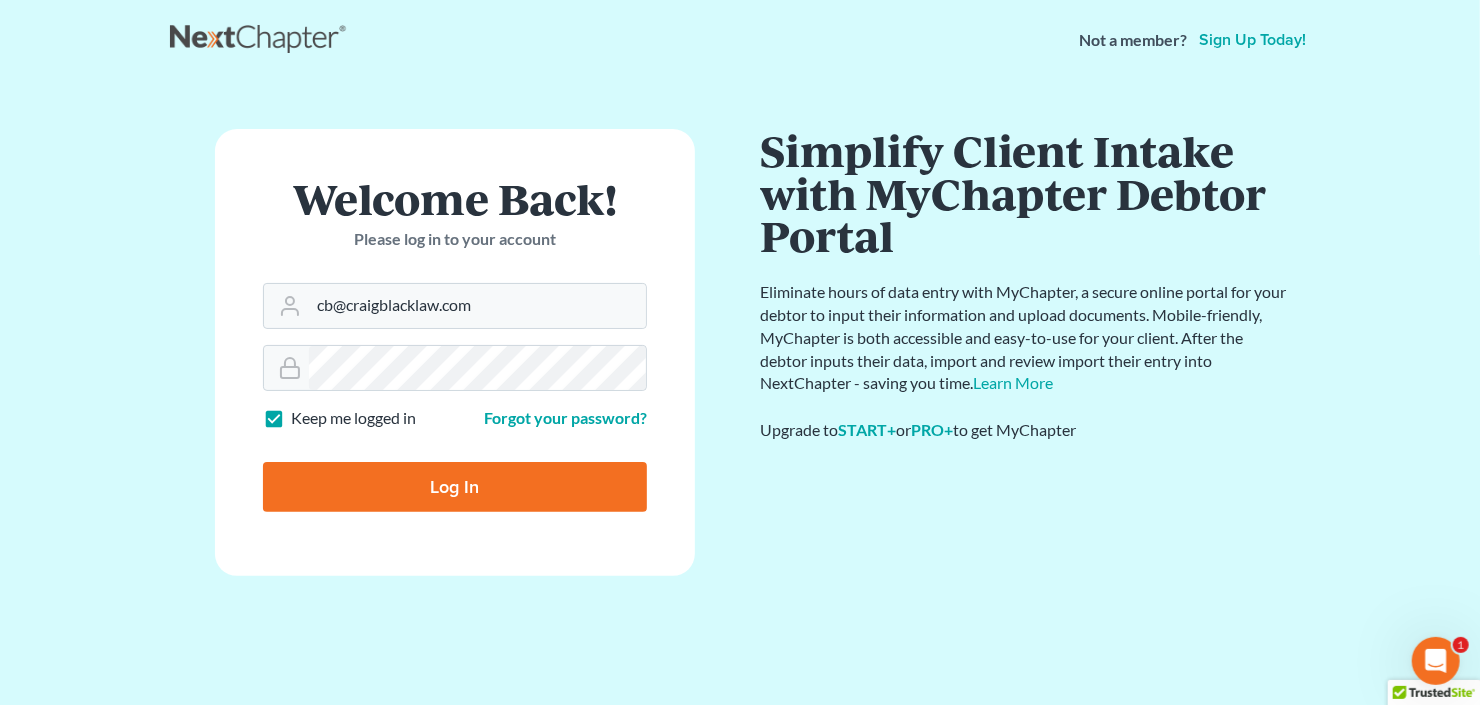 click on "Log In" at bounding box center (455, 487) 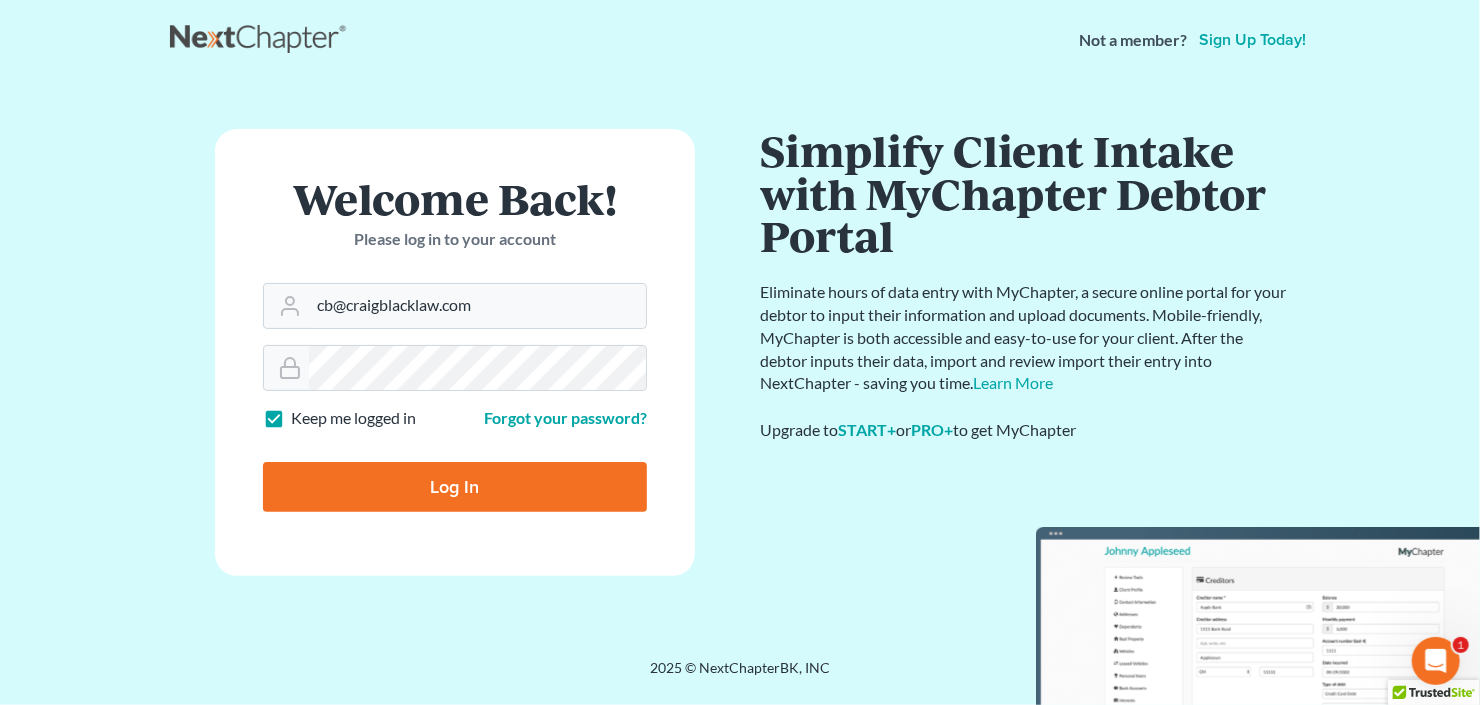 type on "Thinking..." 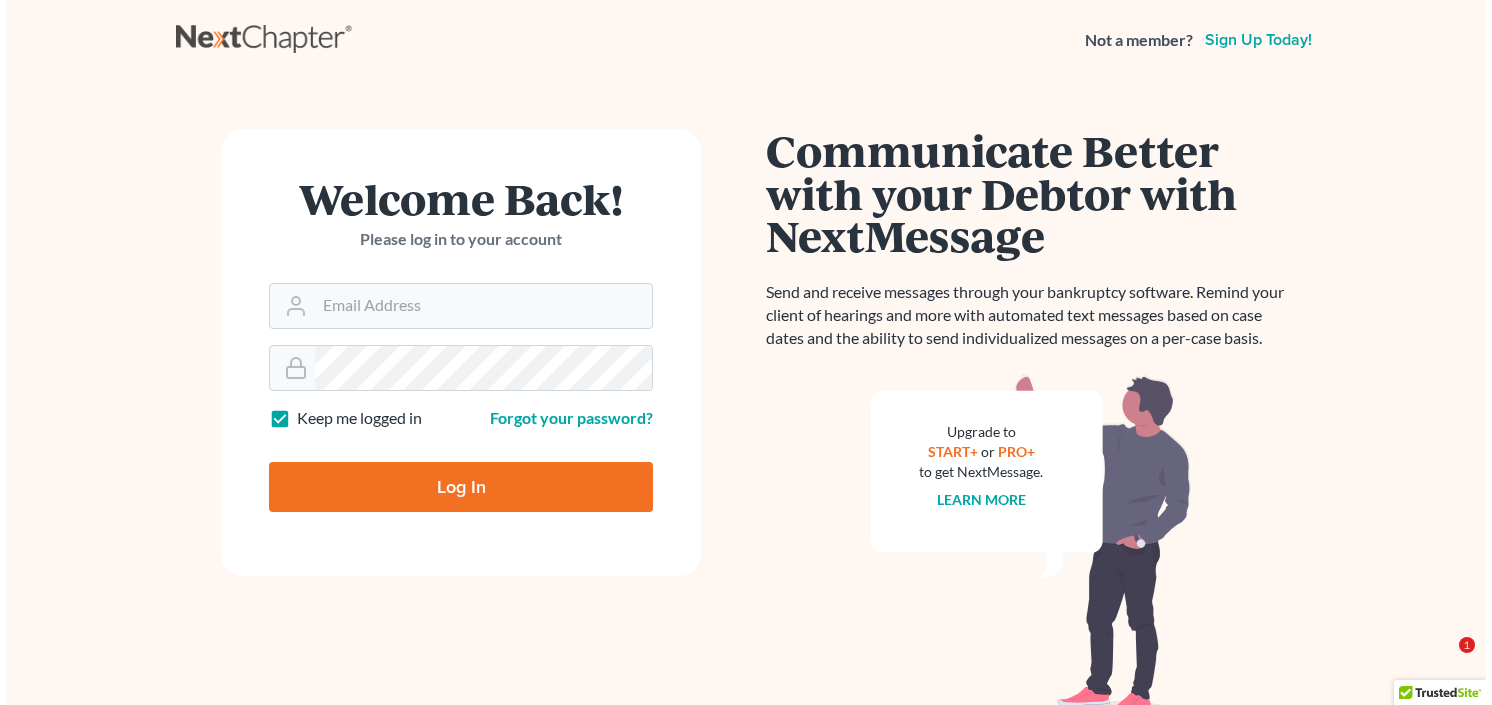 scroll, scrollTop: 0, scrollLeft: 0, axis: both 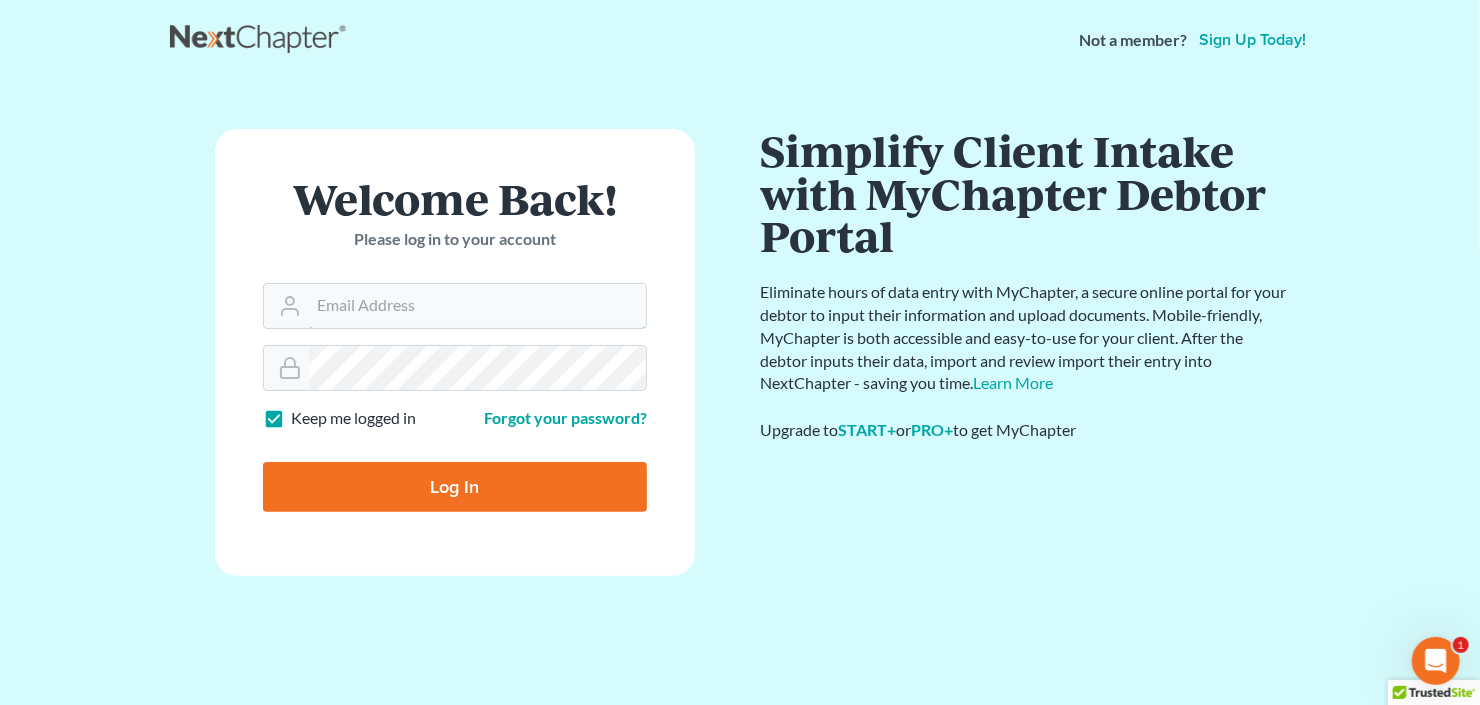type on "cb@craigblacklaw.com" 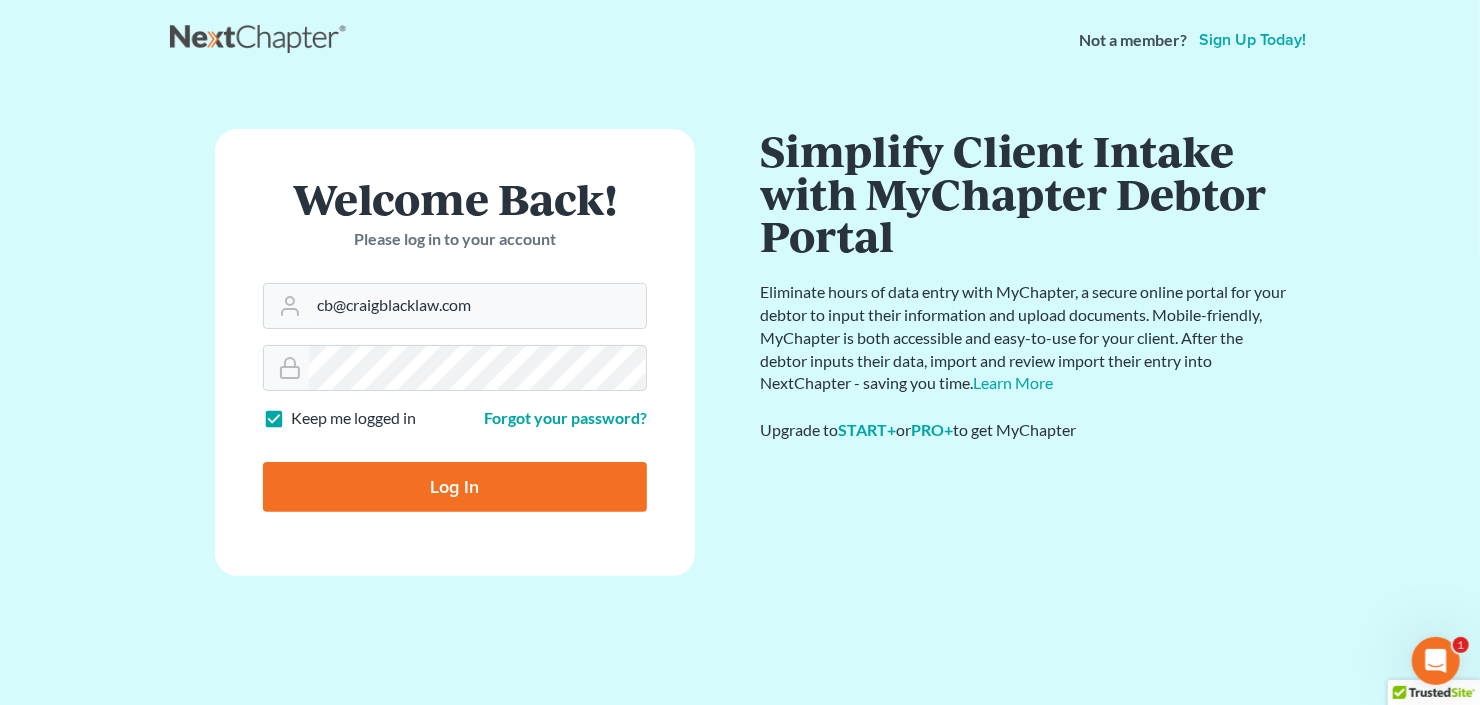 click on "Log In" at bounding box center [455, 487] 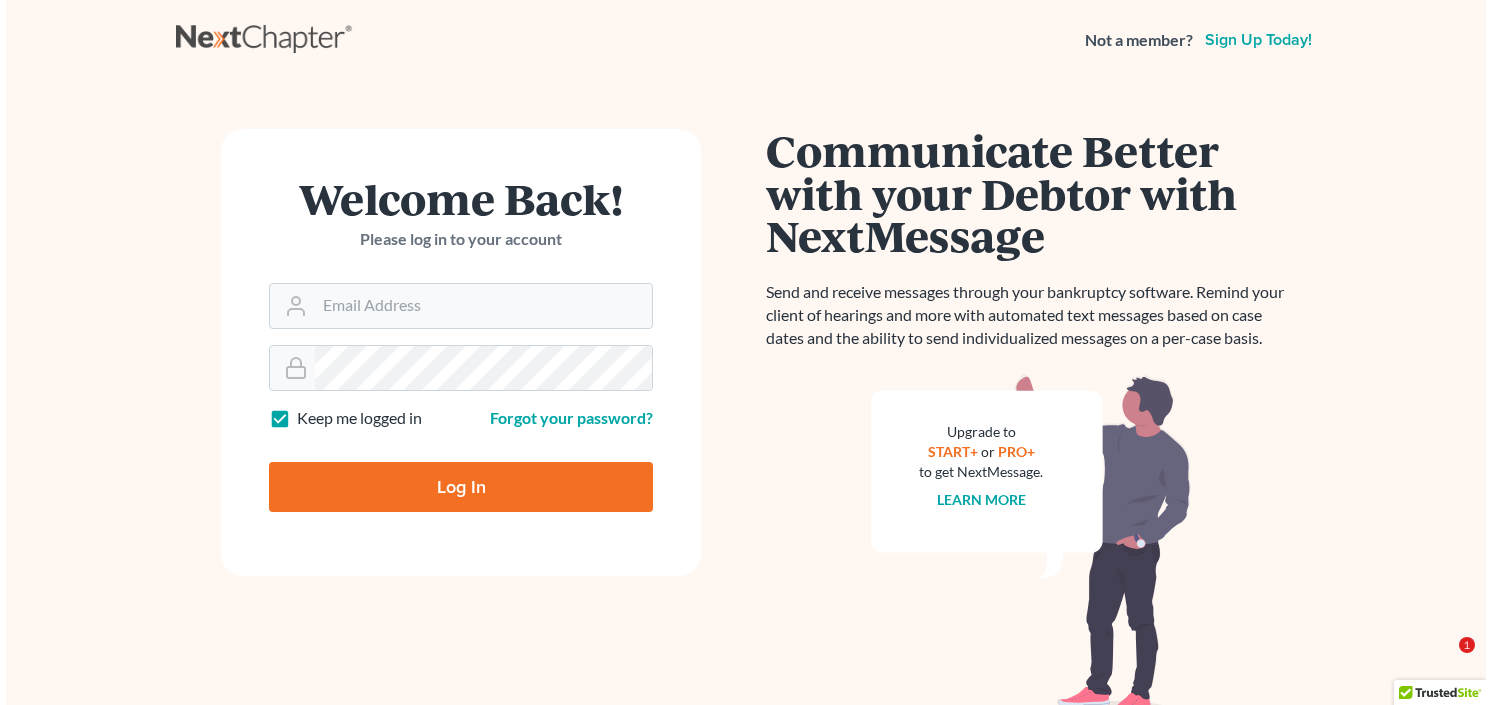 scroll, scrollTop: 0, scrollLeft: 0, axis: both 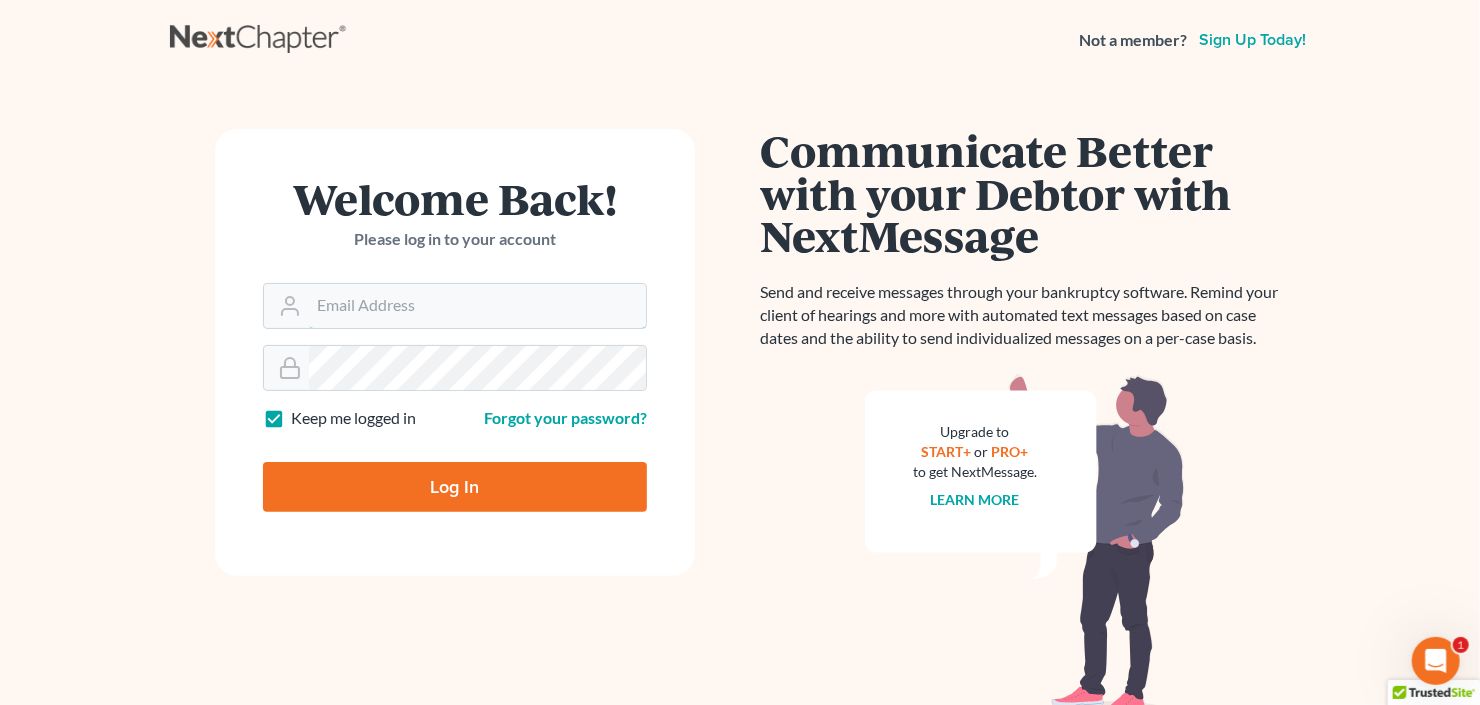 type on "cb@craigblacklaw.com" 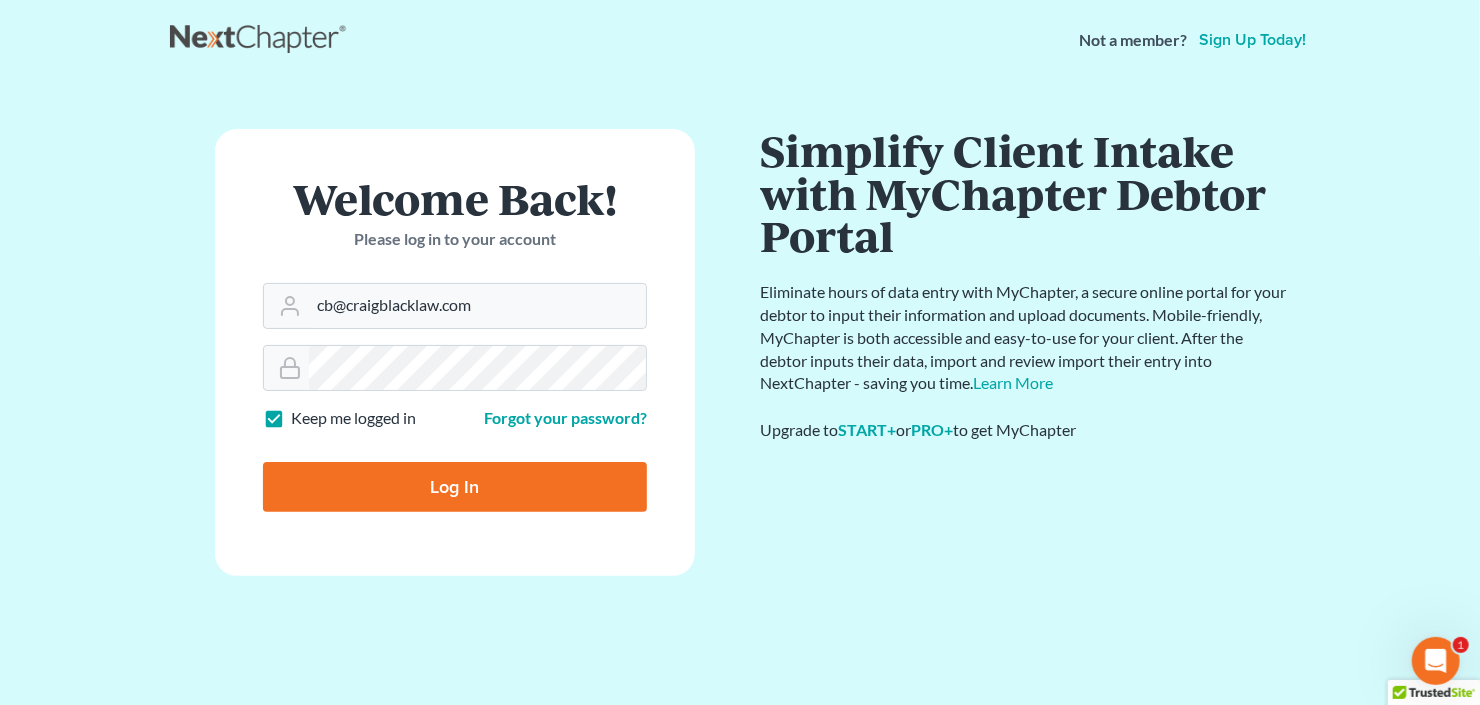 click on "Log In" at bounding box center [455, 487] 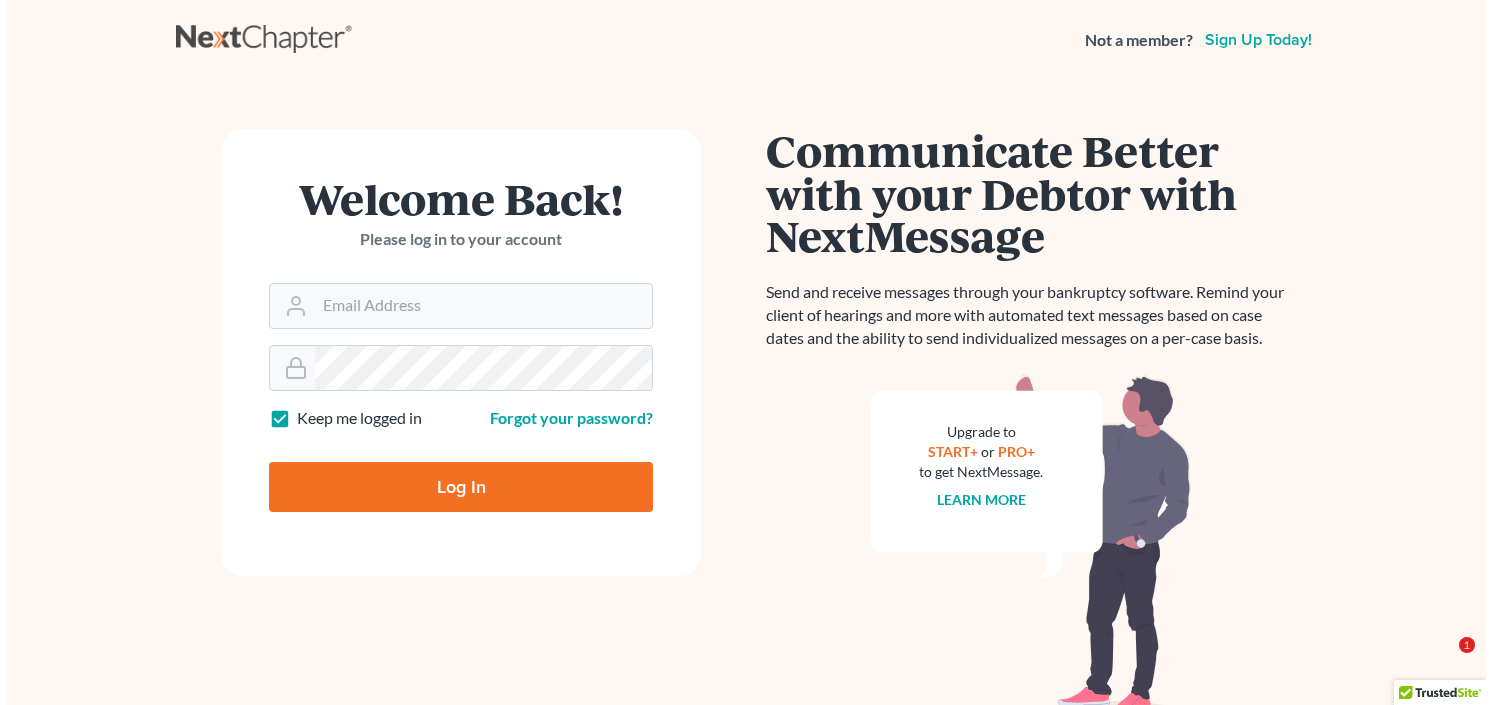 scroll, scrollTop: 0, scrollLeft: 0, axis: both 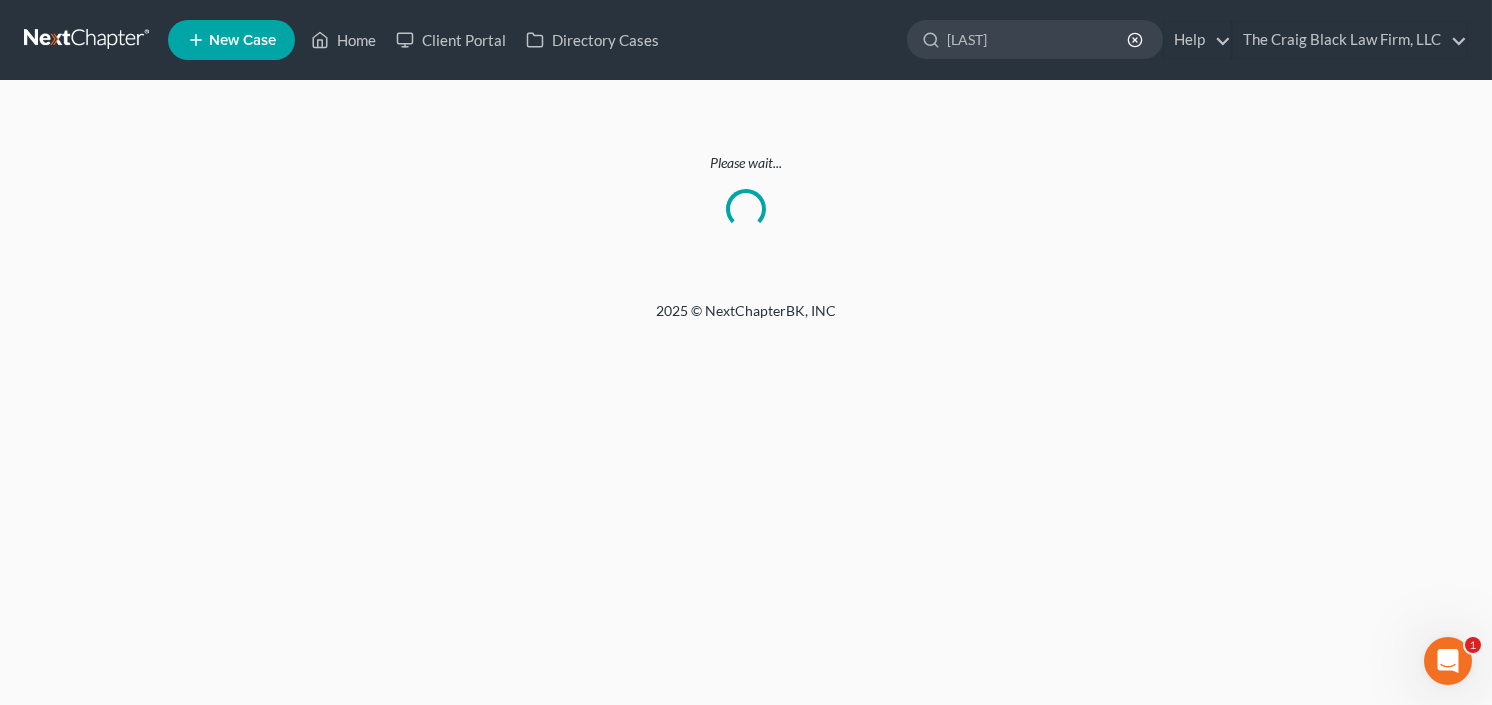 click at bounding box center [88, 40] 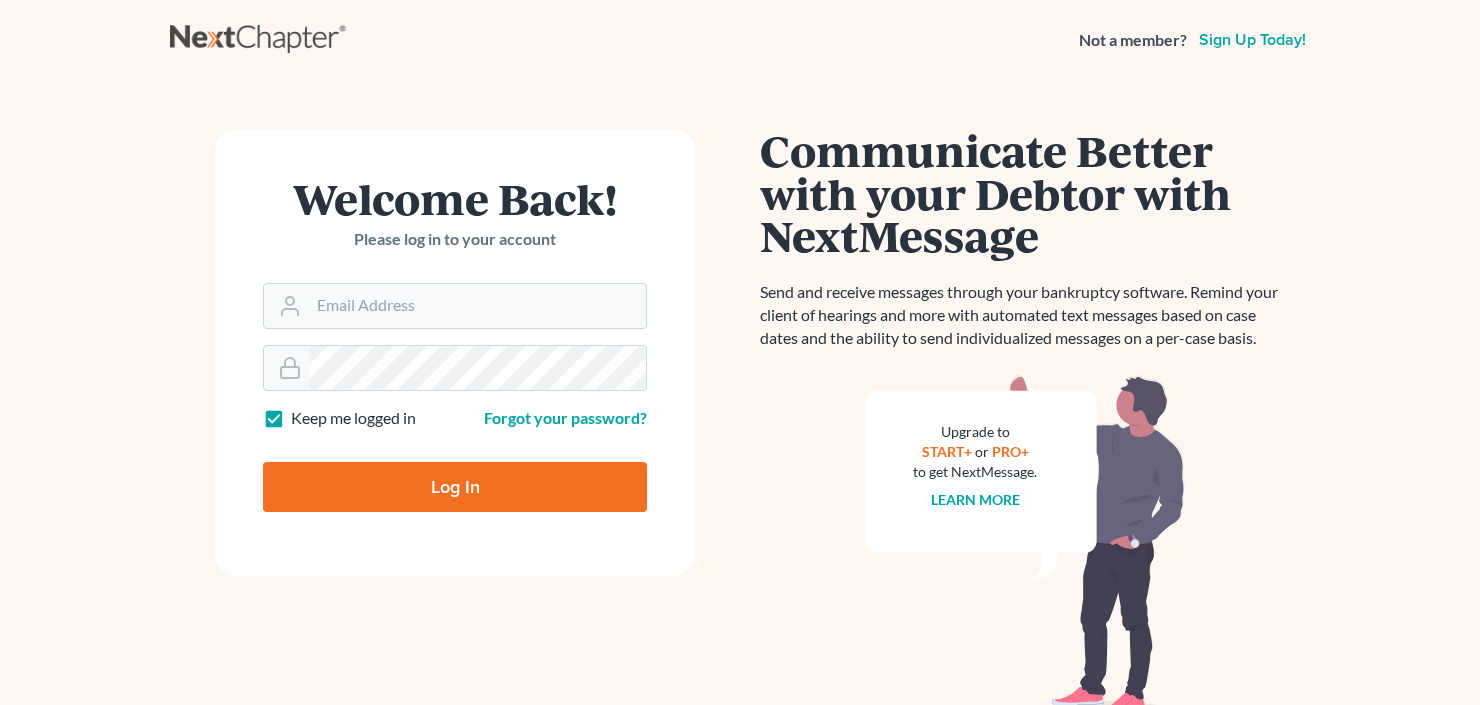 scroll, scrollTop: 0, scrollLeft: 0, axis: both 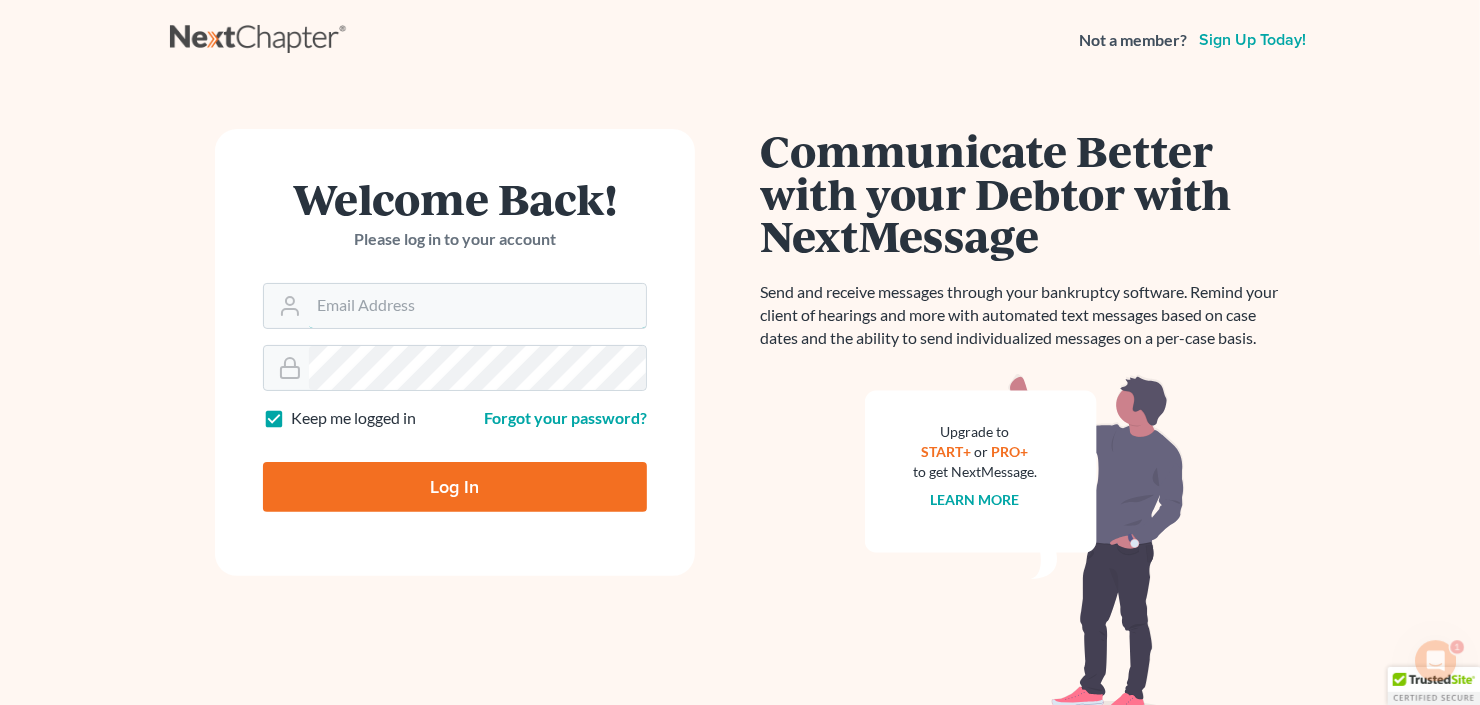 type on "cb@craigblacklaw.com" 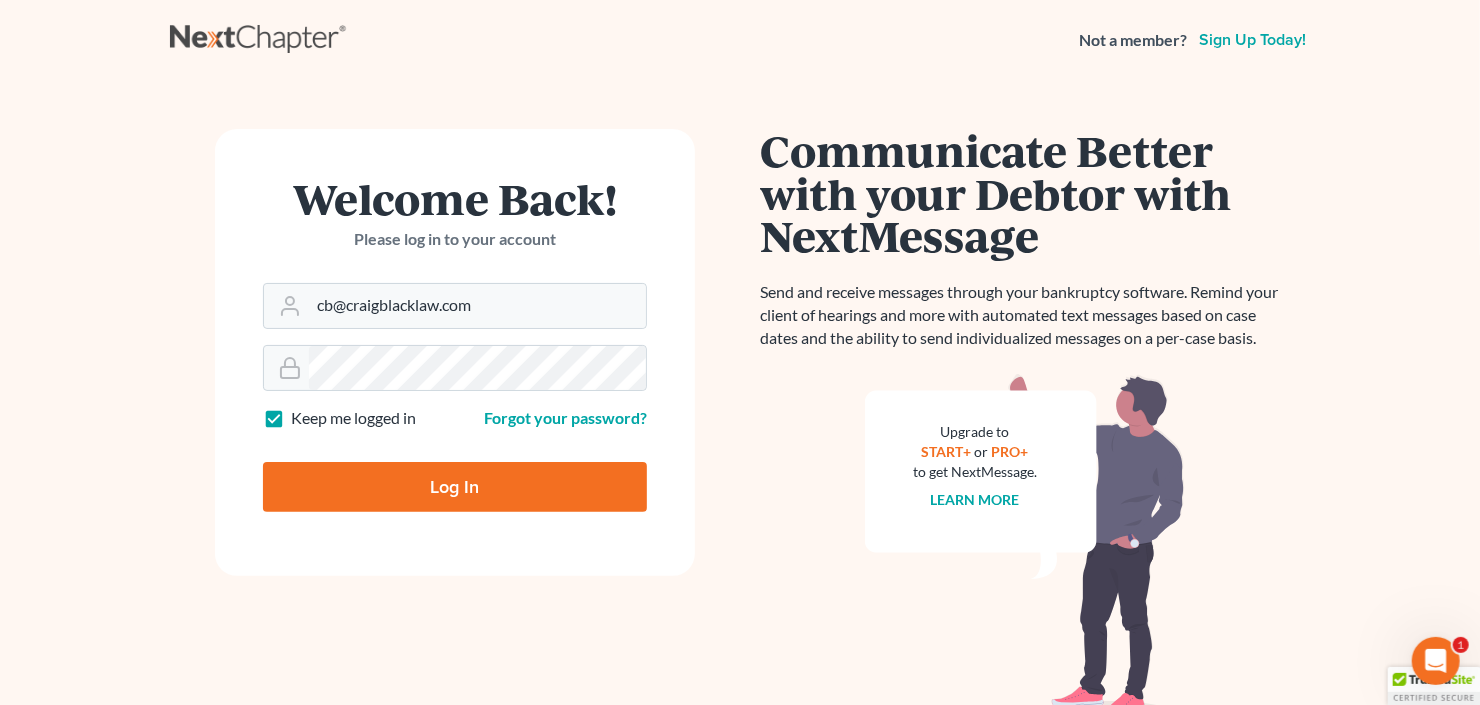 click on "Log In" at bounding box center (455, 487) 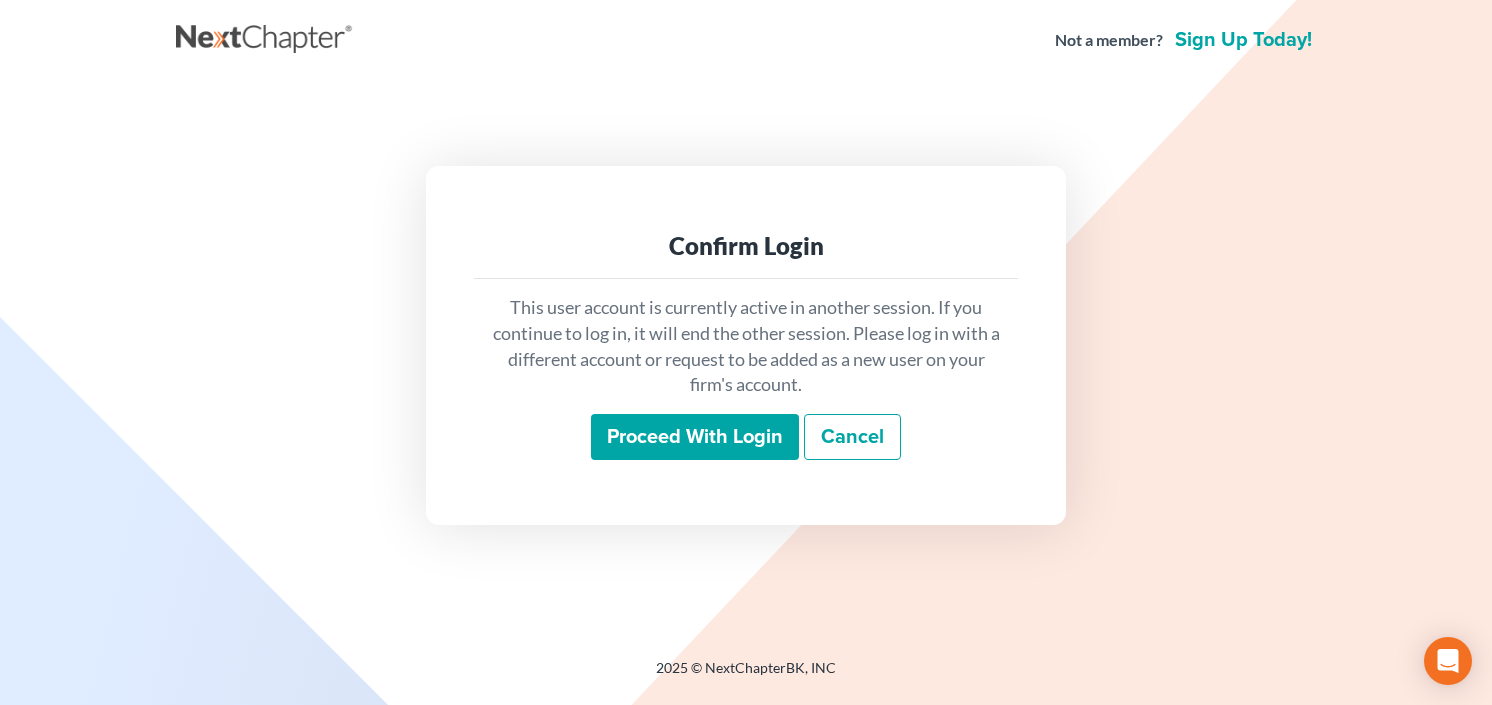scroll, scrollTop: 0, scrollLeft: 0, axis: both 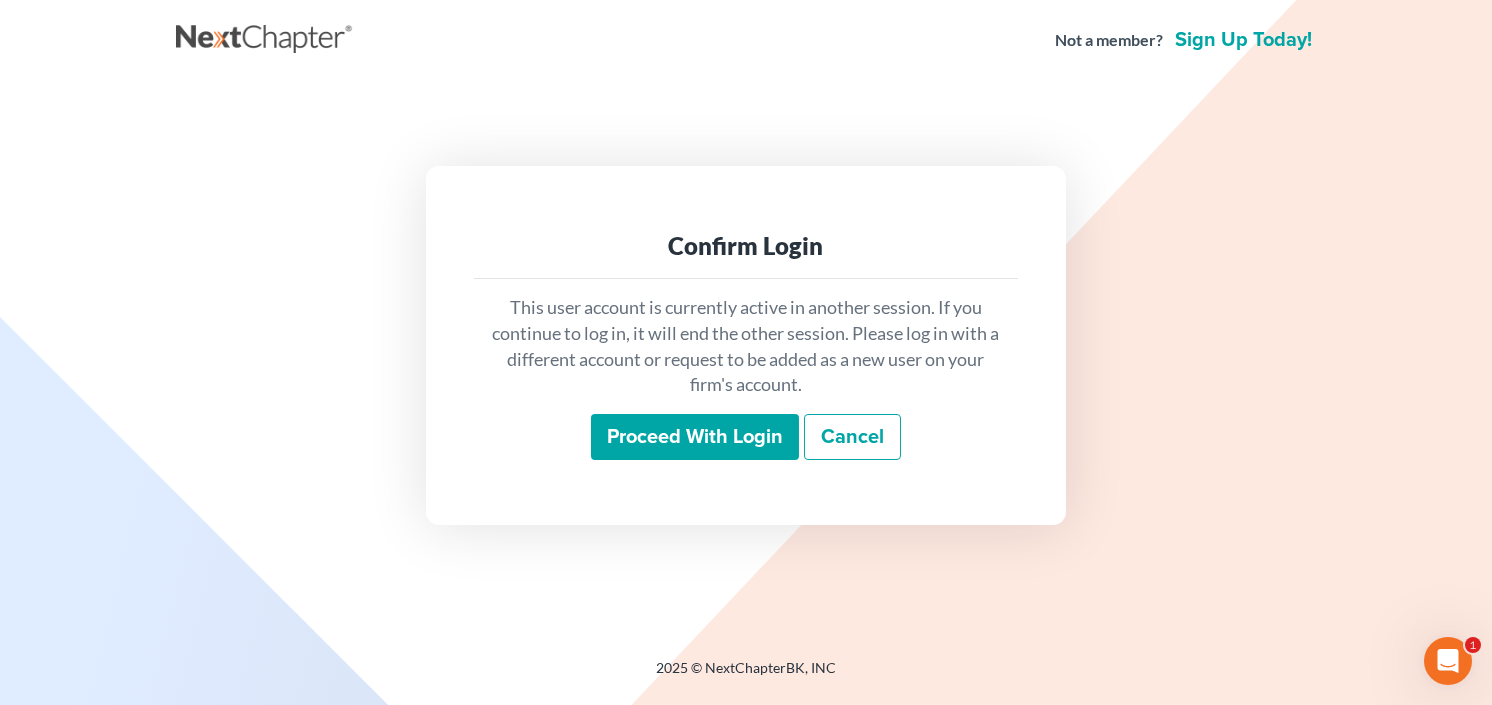 click on "Proceed with login" at bounding box center (695, 437) 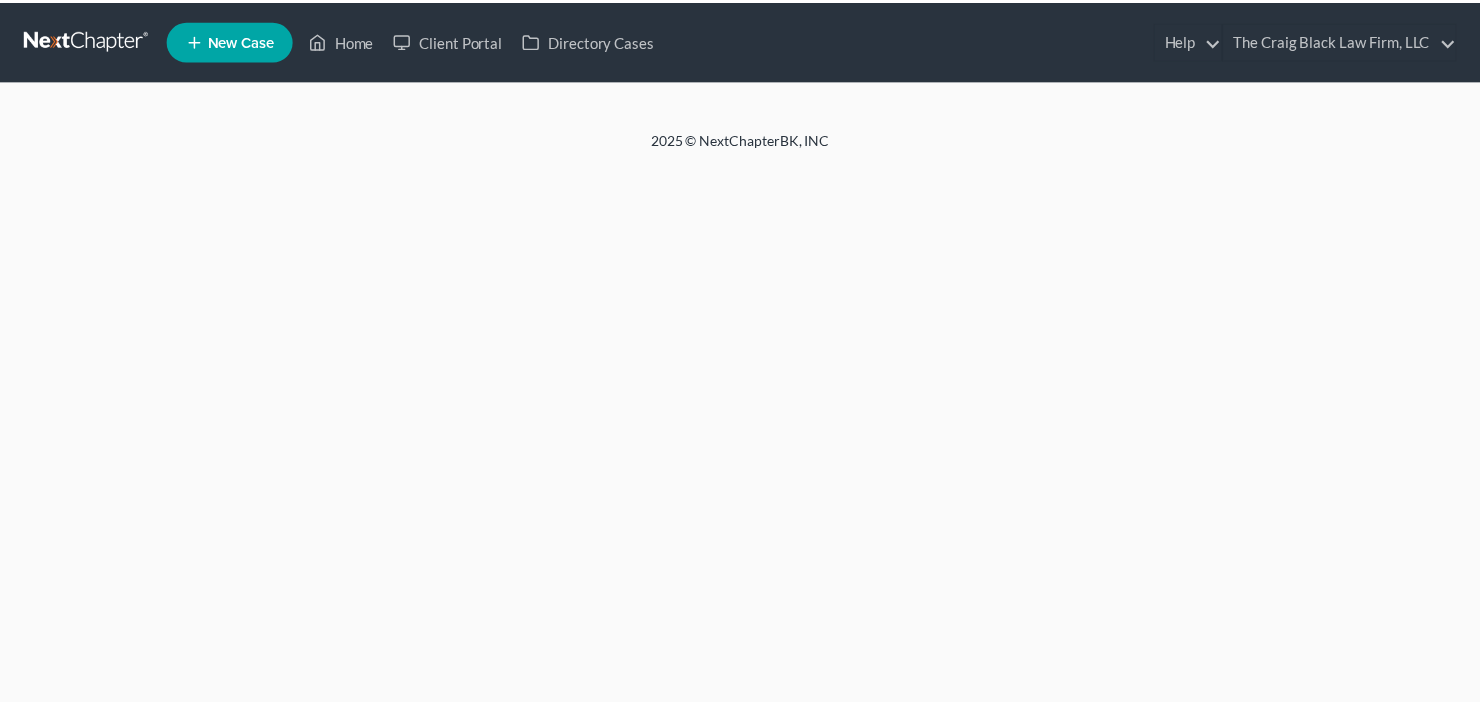scroll, scrollTop: 0, scrollLeft: 0, axis: both 